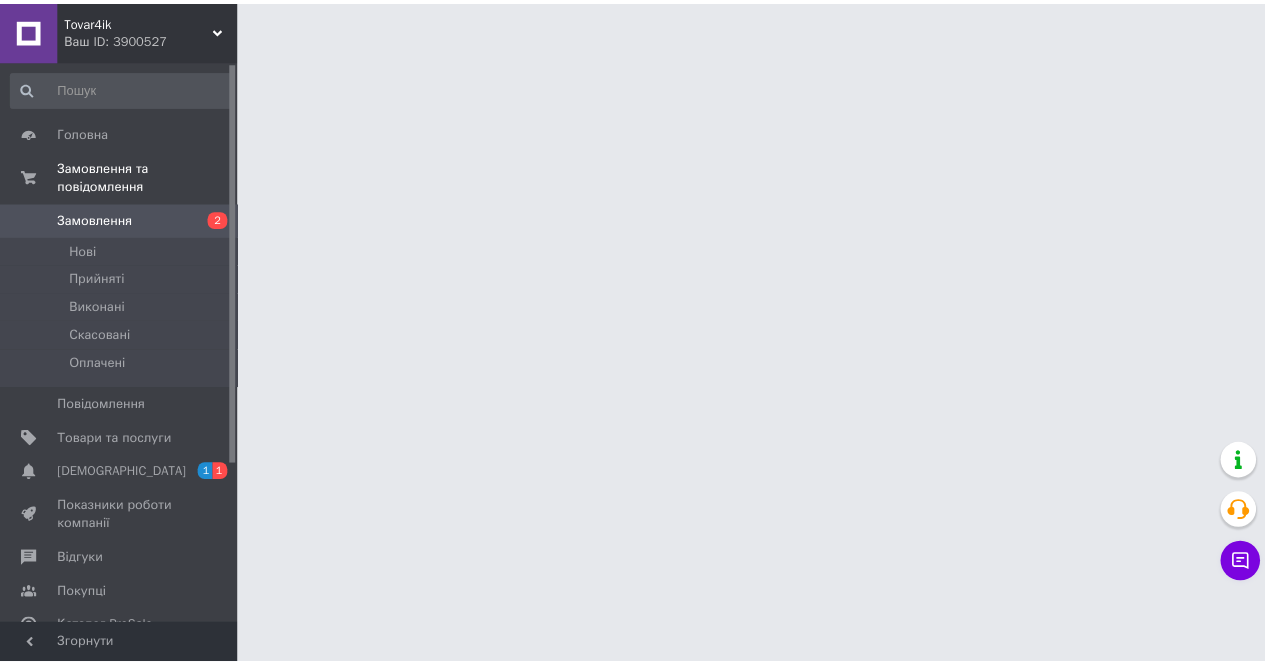 scroll, scrollTop: 0, scrollLeft: 0, axis: both 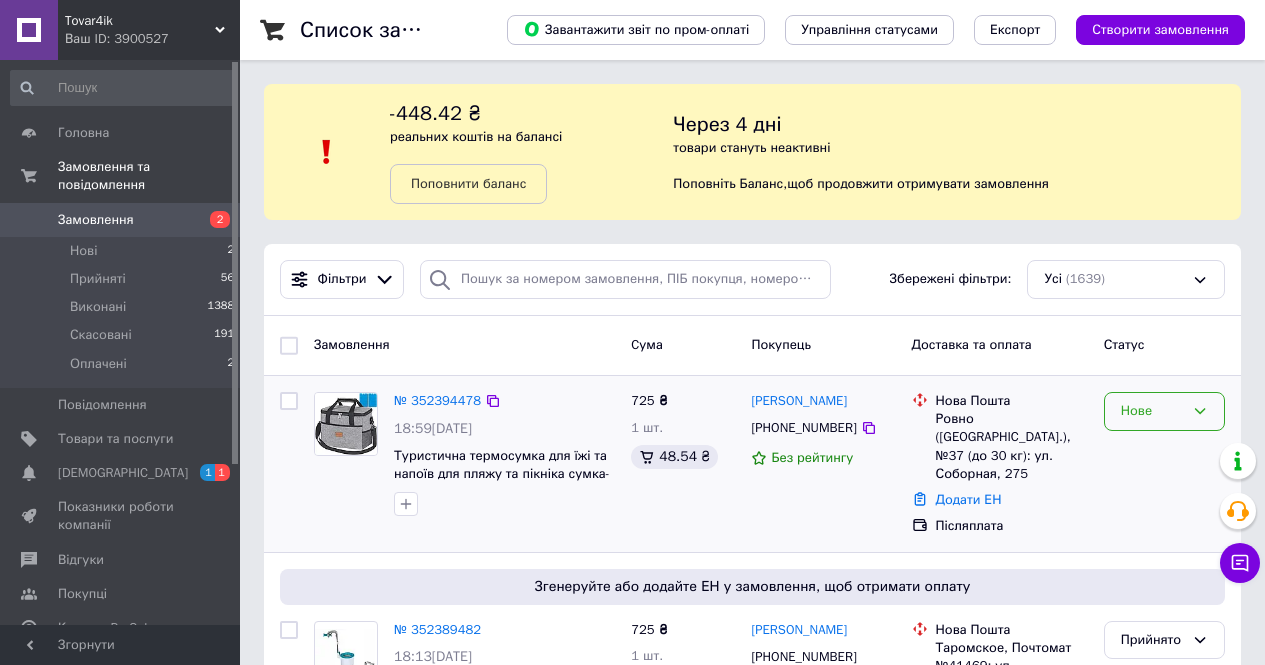 click on "Нове" at bounding box center [1152, 411] 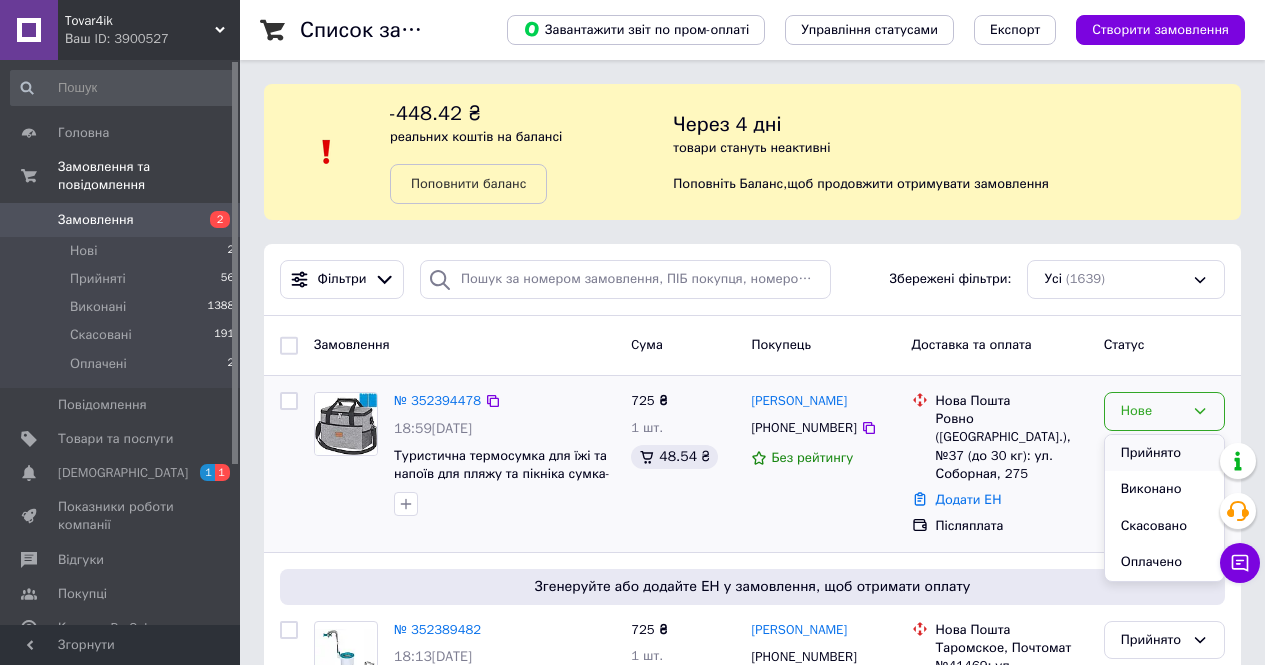 click on "Прийнято" at bounding box center [1164, 453] 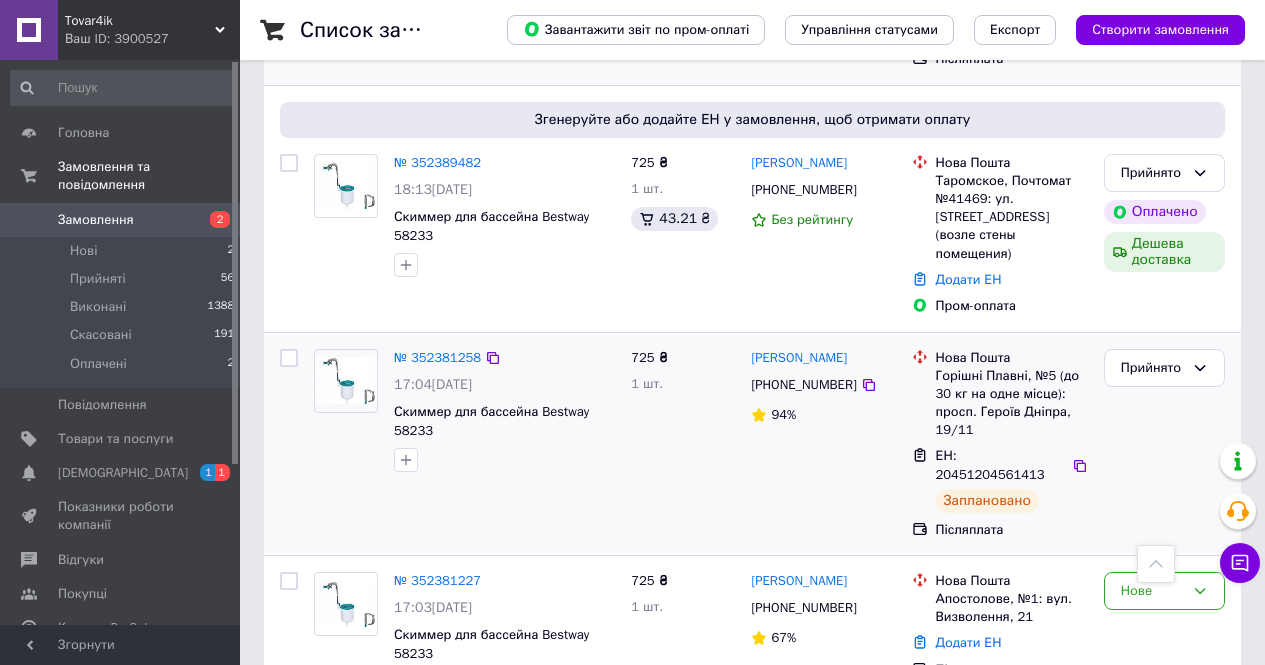 scroll, scrollTop: 500, scrollLeft: 0, axis: vertical 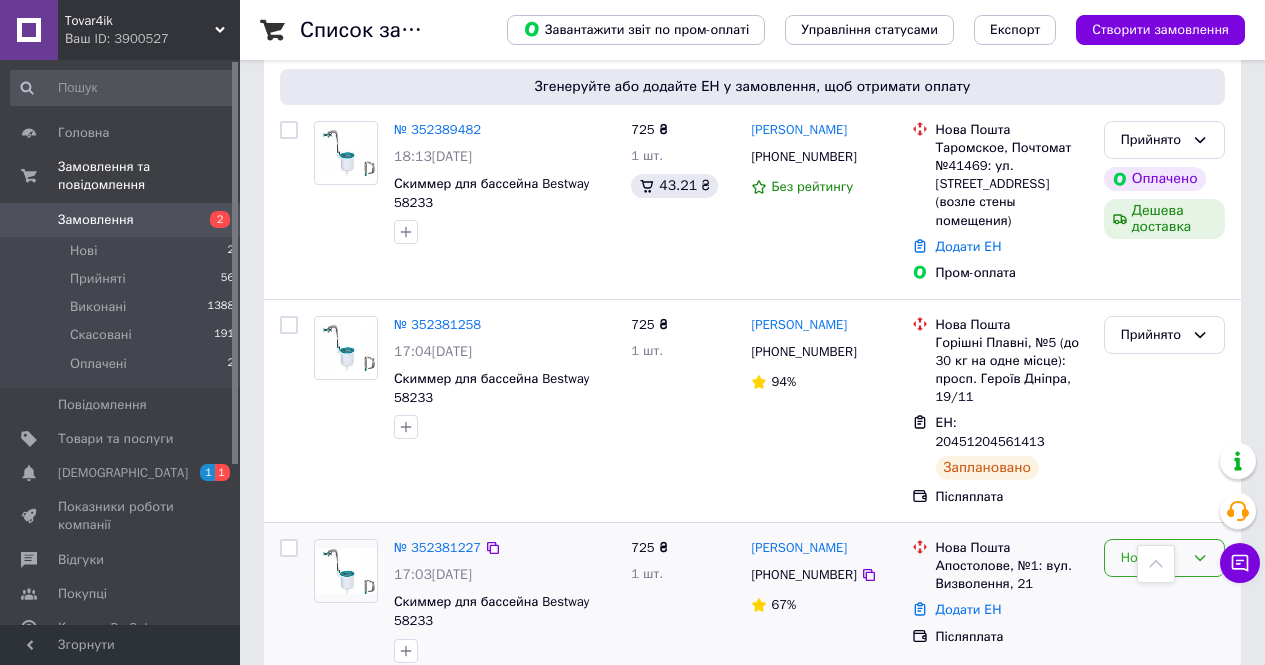 click on "Нове" at bounding box center (1152, 558) 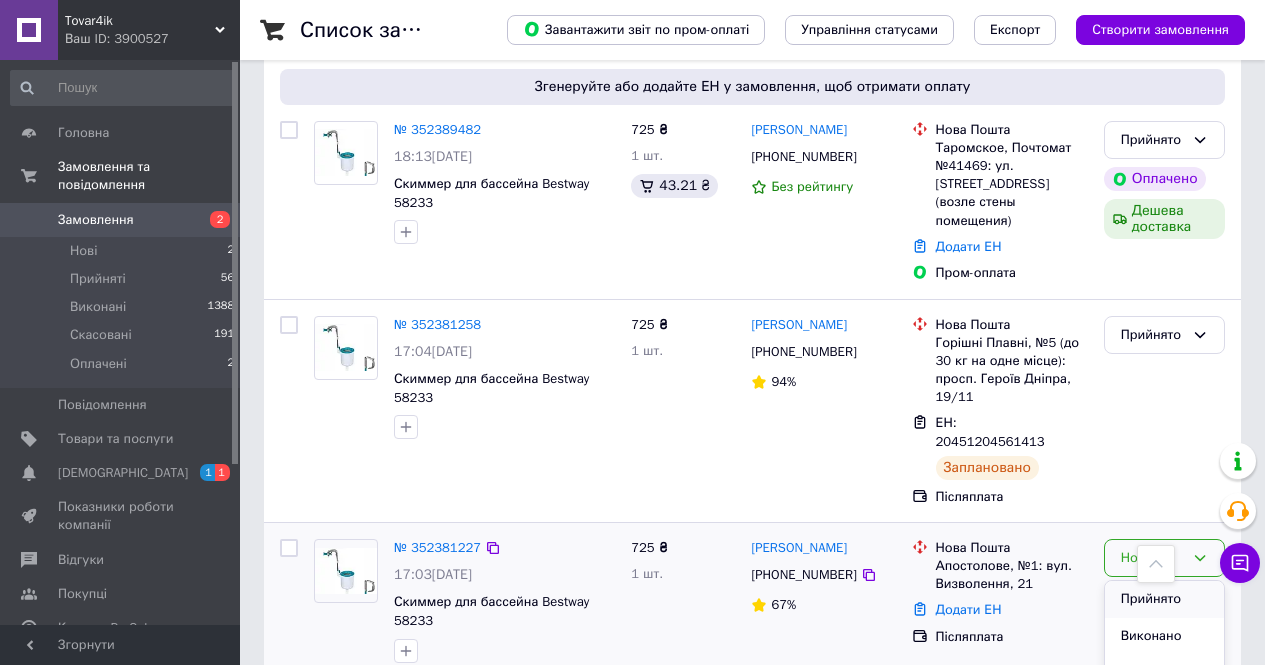 click on "Прийнято" at bounding box center (1164, 599) 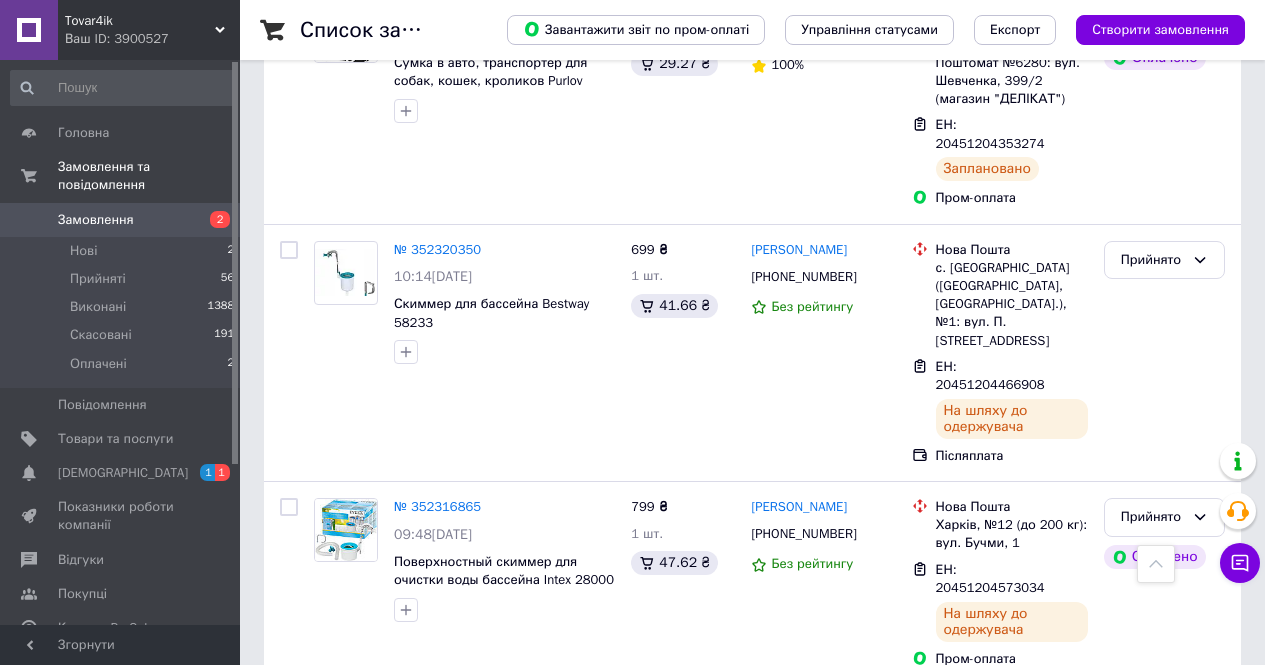 scroll, scrollTop: 3831, scrollLeft: 0, axis: vertical 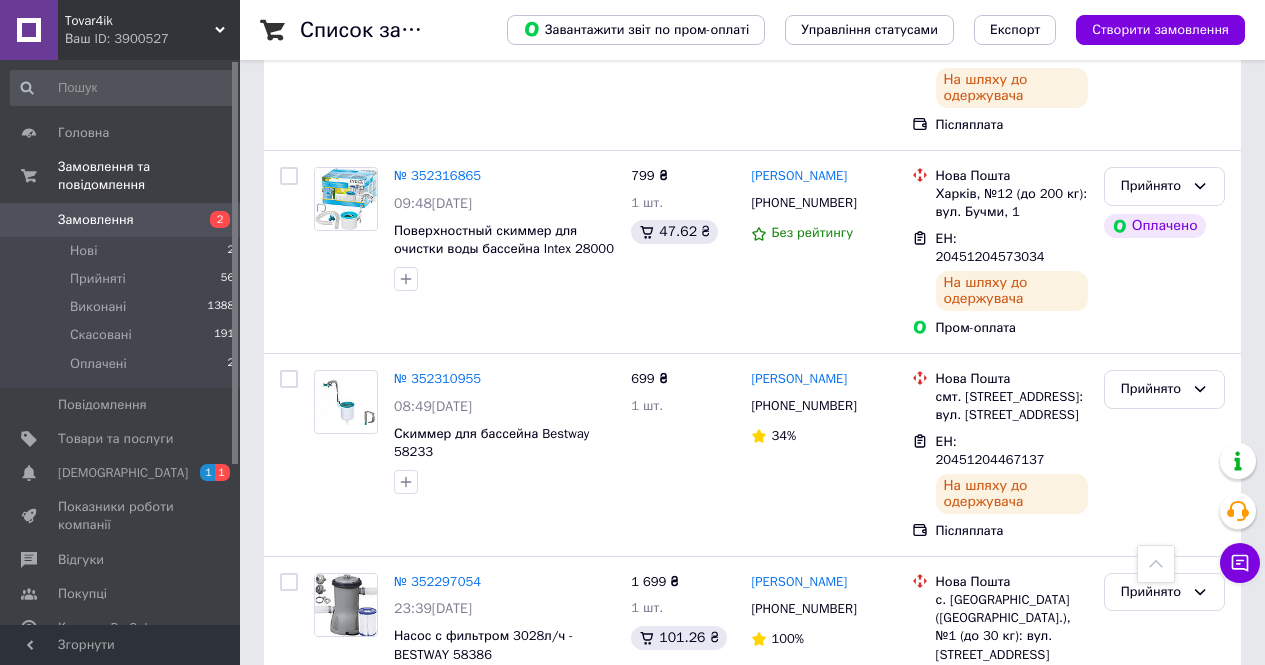 click on "2" at bounding box center (327, 1136) 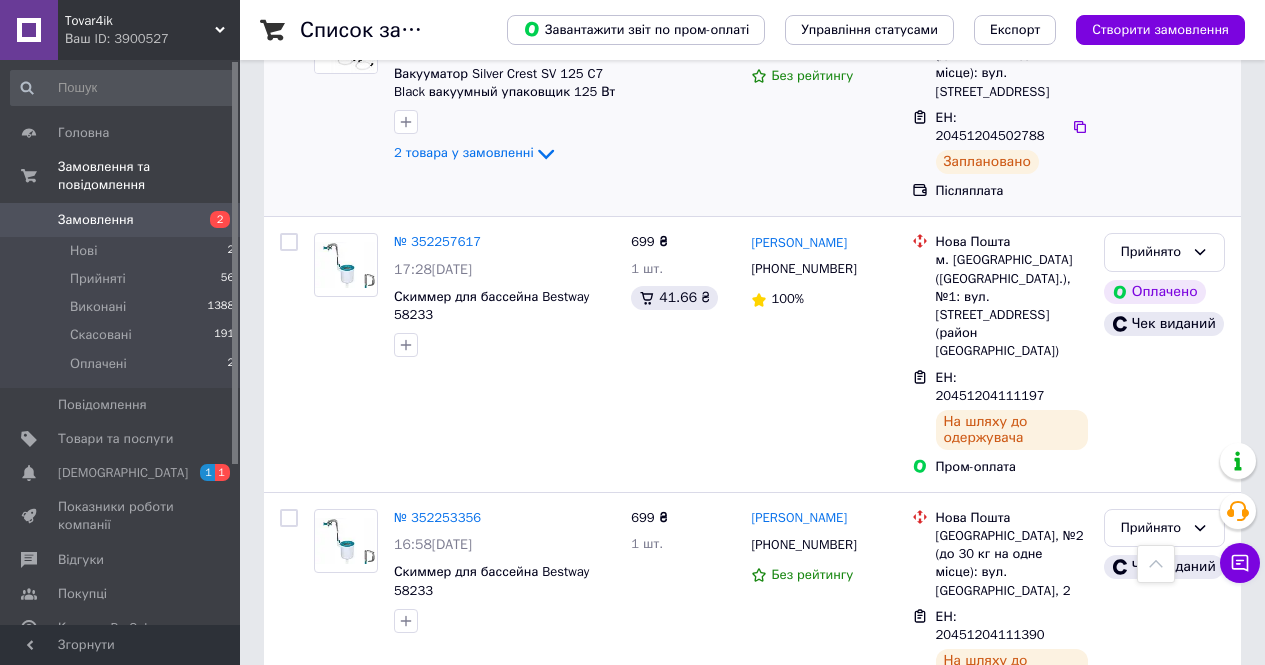 scroll, scrollTop: 1700, scrollLeft: 0, axis: vertical 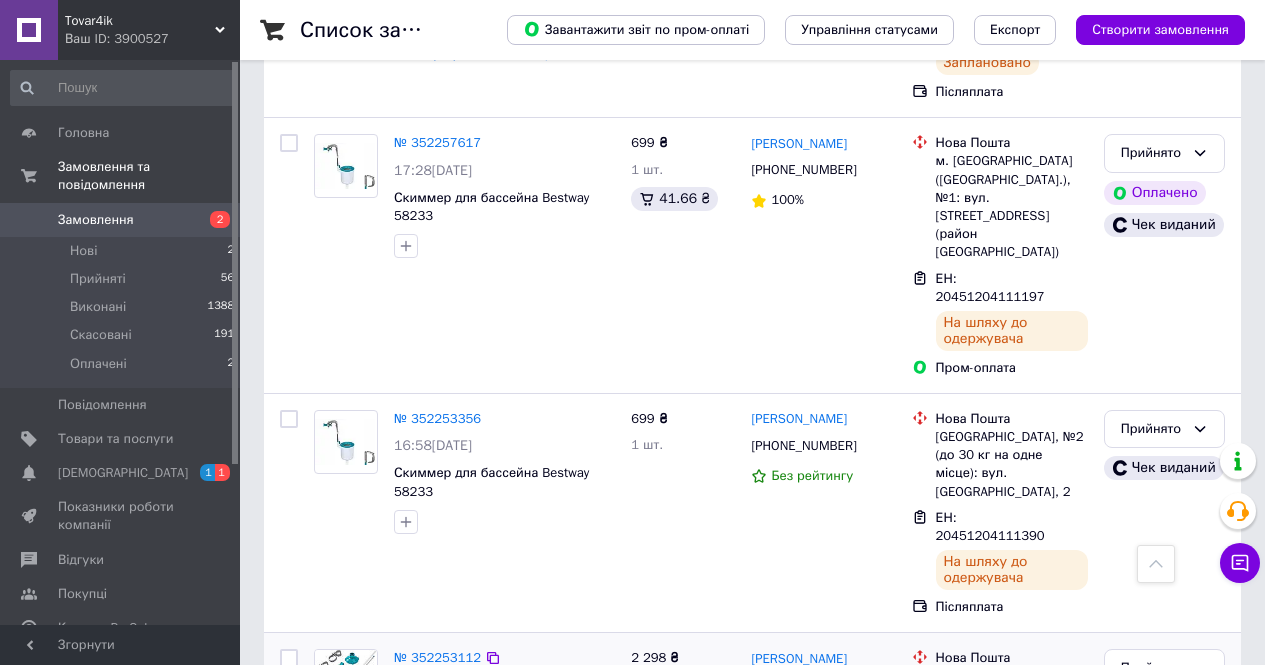 click 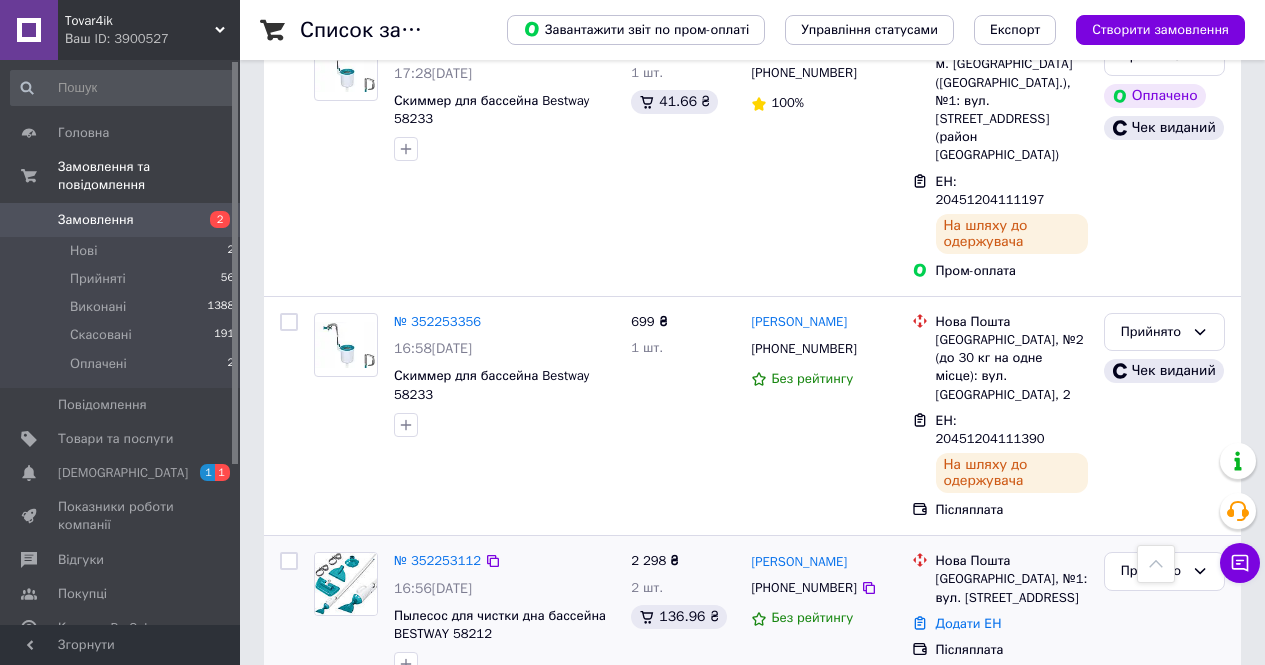 scroll, scrollTop: 1900, scrollLeft: 0, axis: vertical 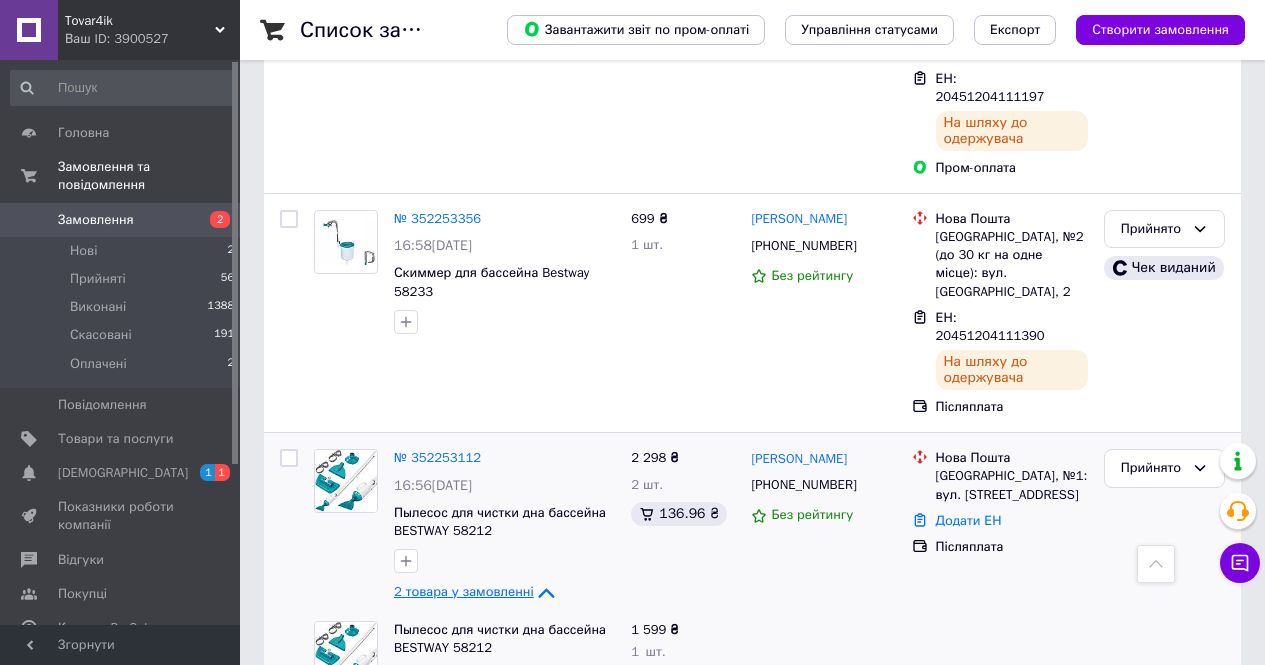 drag, startPoint x: 858, startPoint y: 192, endPoint x: 835, endPoint y: 90, distance: 104.56099 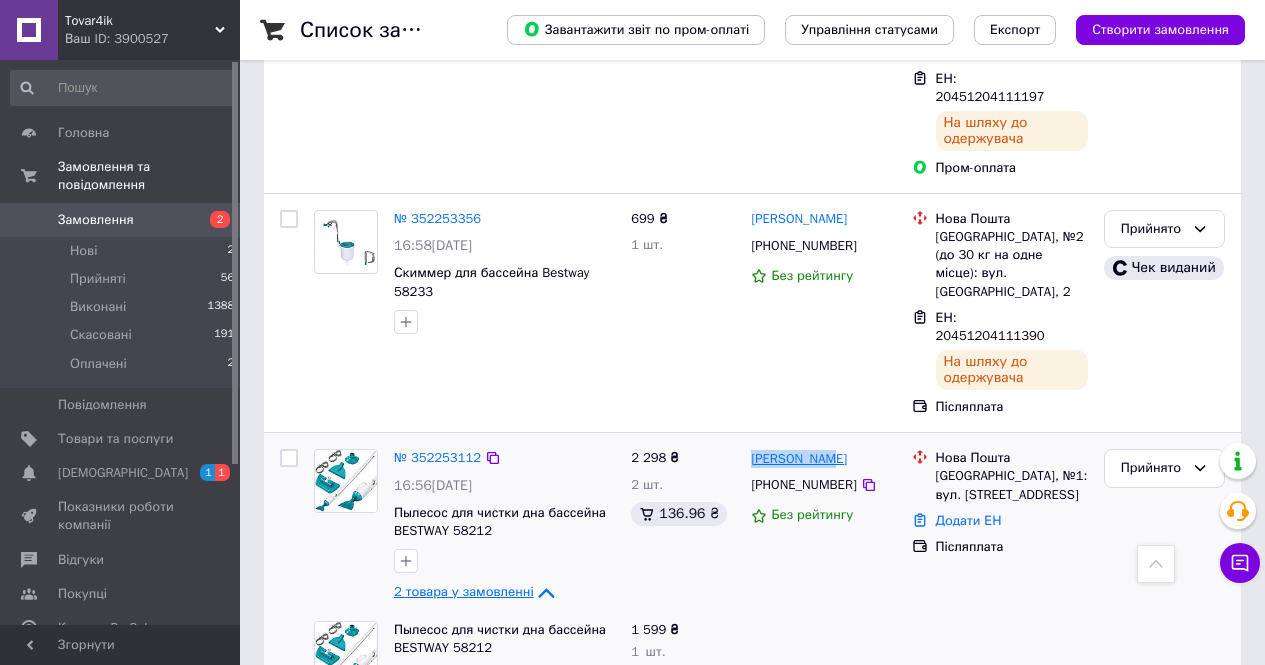 drag, startPoint x: 825, startPoint y: 165, endPoint x: 751, endPoint y: 174, distance: 74.54529 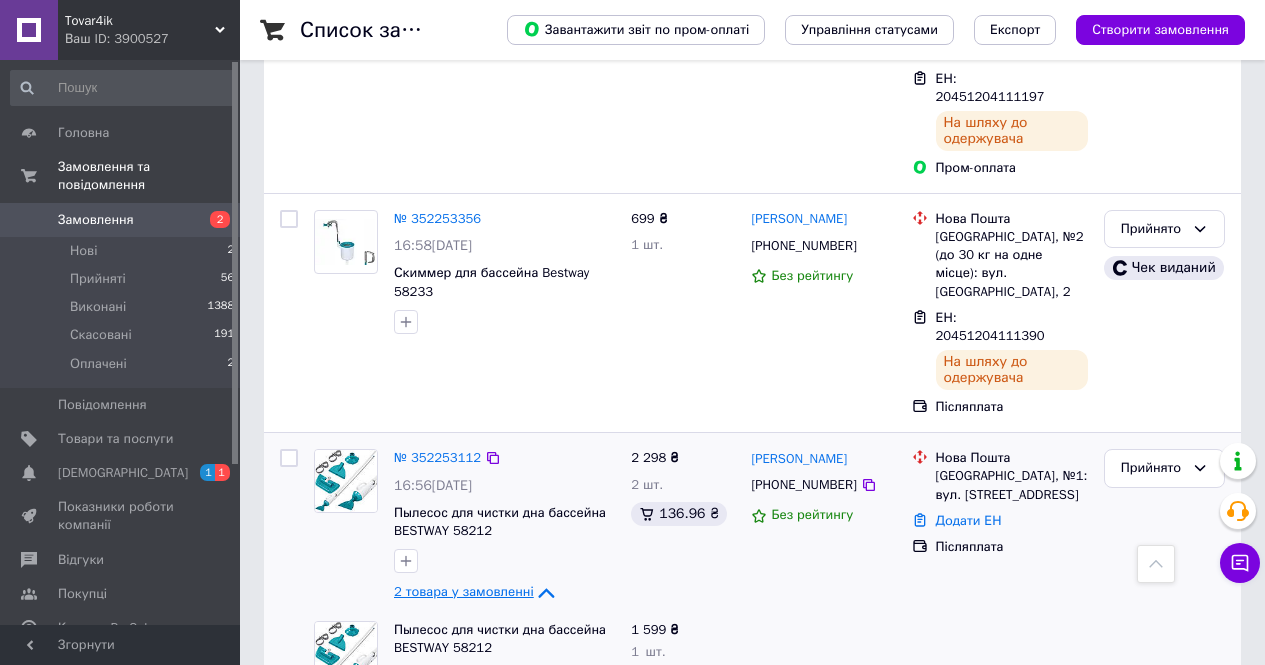 drag, startPoint x: 751, startPoint y: 174, endPoint x: 733, endPoint y: 279, distance: 106.531685 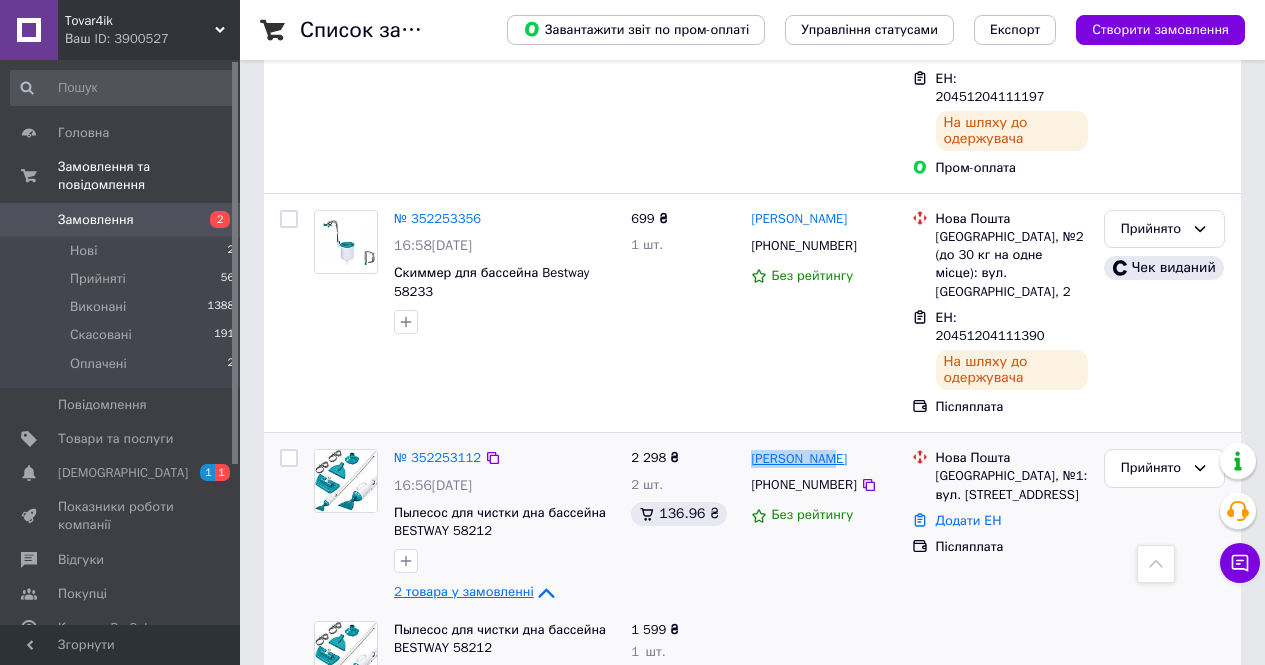 drag, startPoint x: 834, startPoint y: 168, endPoint x: 753, endPoint y: 173, distance: 81.154175 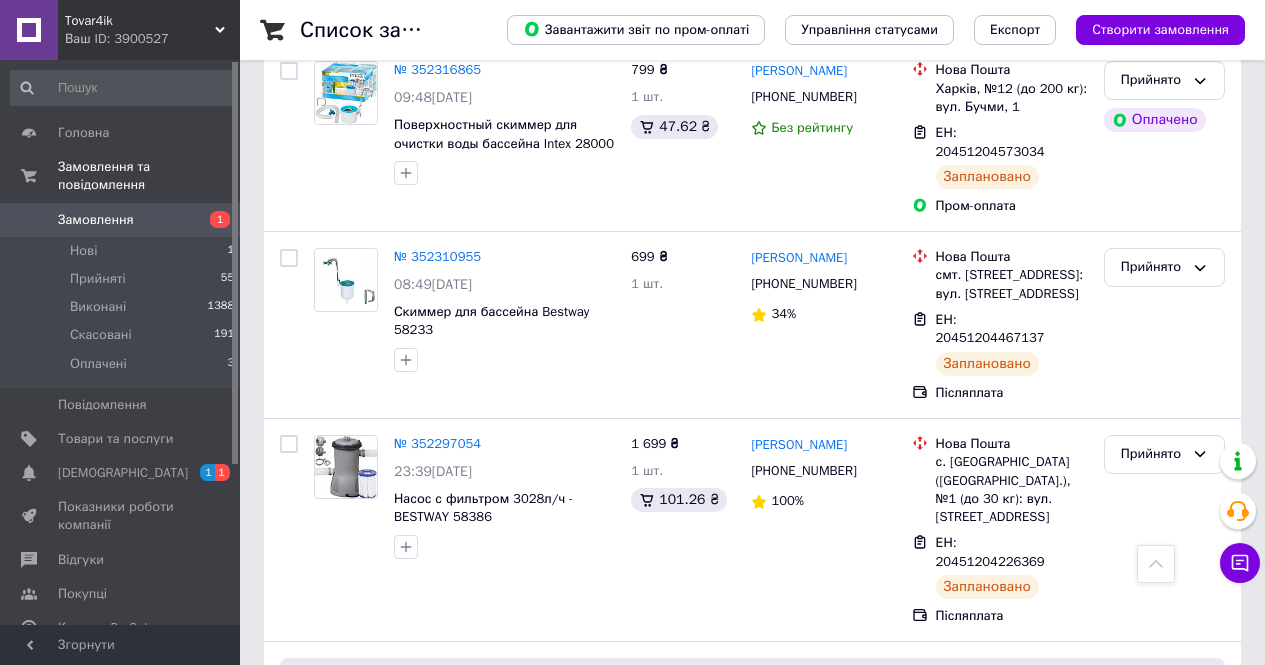 scroll, scrollTop: 3849, scrollLeft: 0, axis: vertical 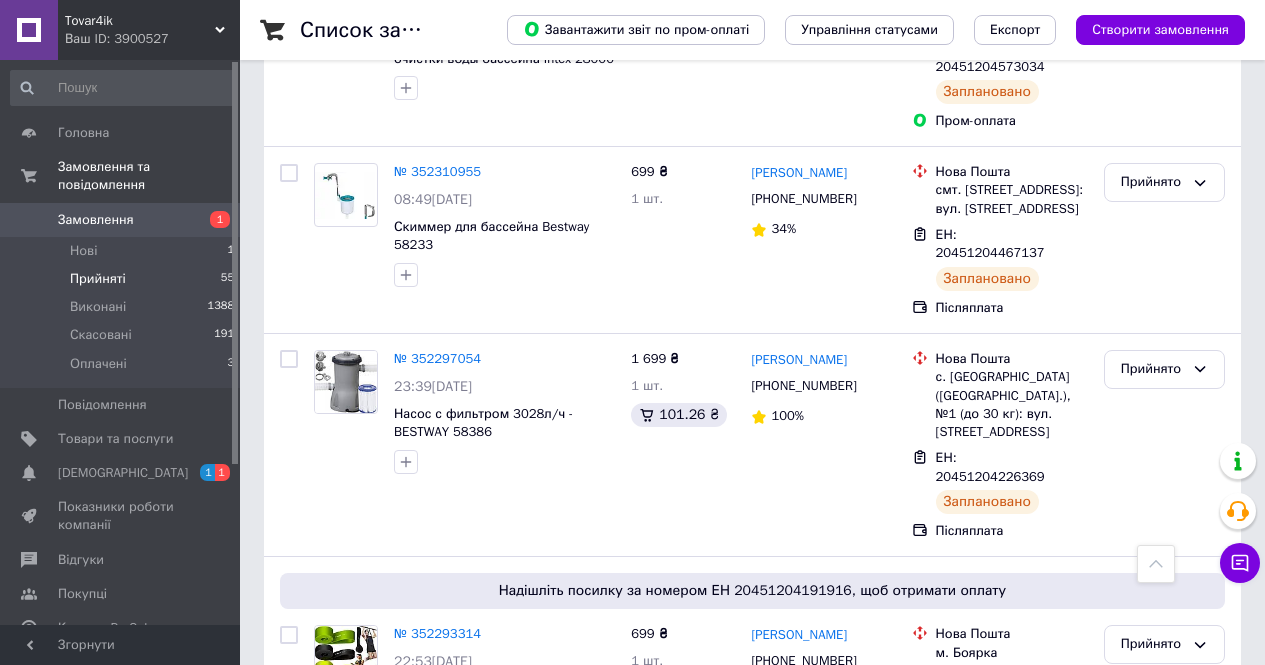 click on "Прийняті" at bounding box center (98, 279) 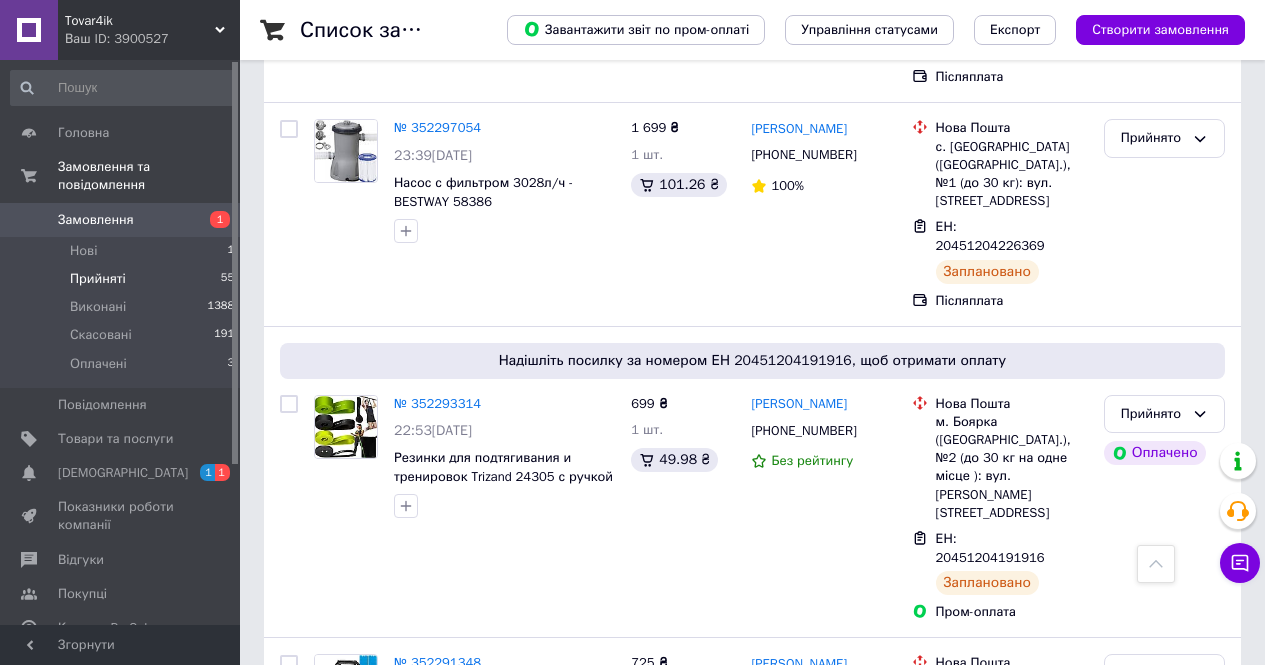 scroll, scrollTop: 3870, scrollLeft: 0, axis: vertical 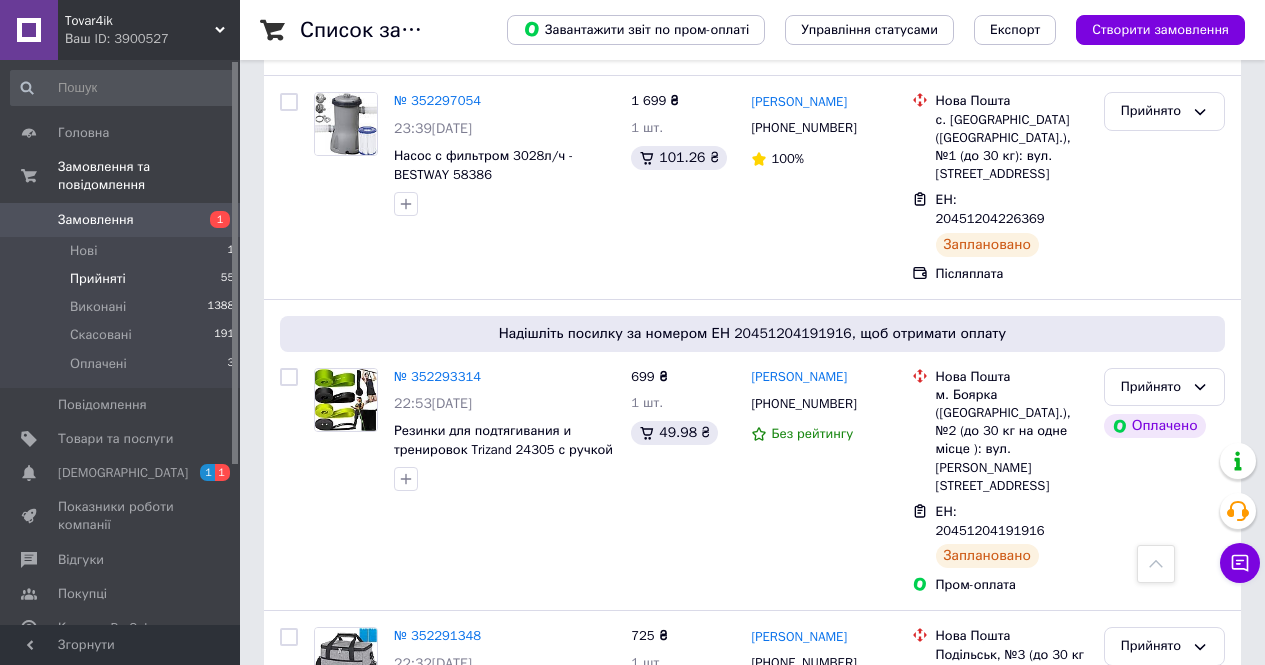 click on "3" at bounding box center [371, 1154] 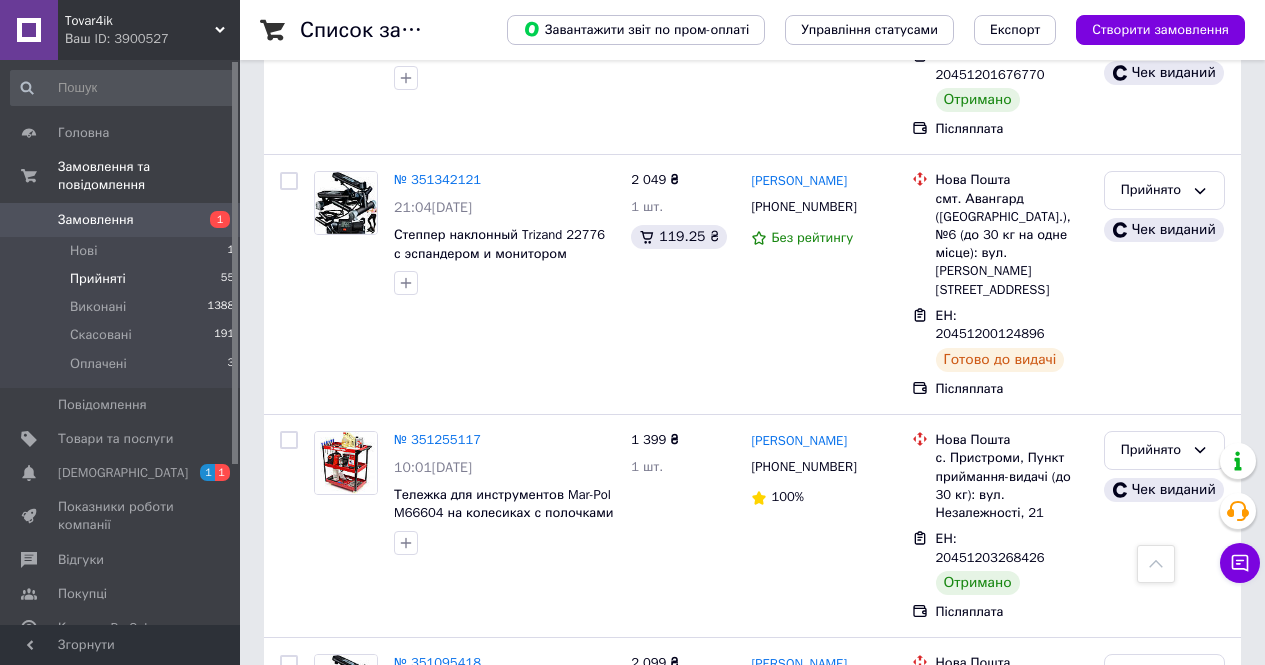 scroll, scrollTop: 2555, scrollLeft: 0, axis: vertical 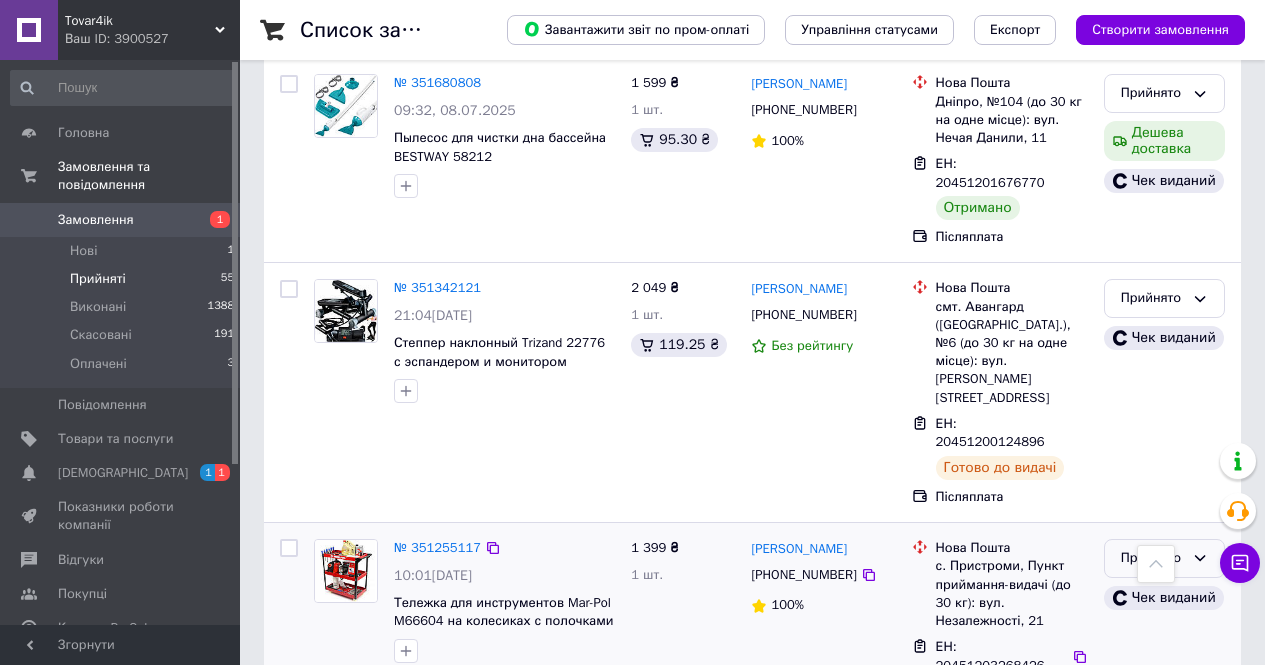 click on "Прийнято" at bounding box center [1164, 558] 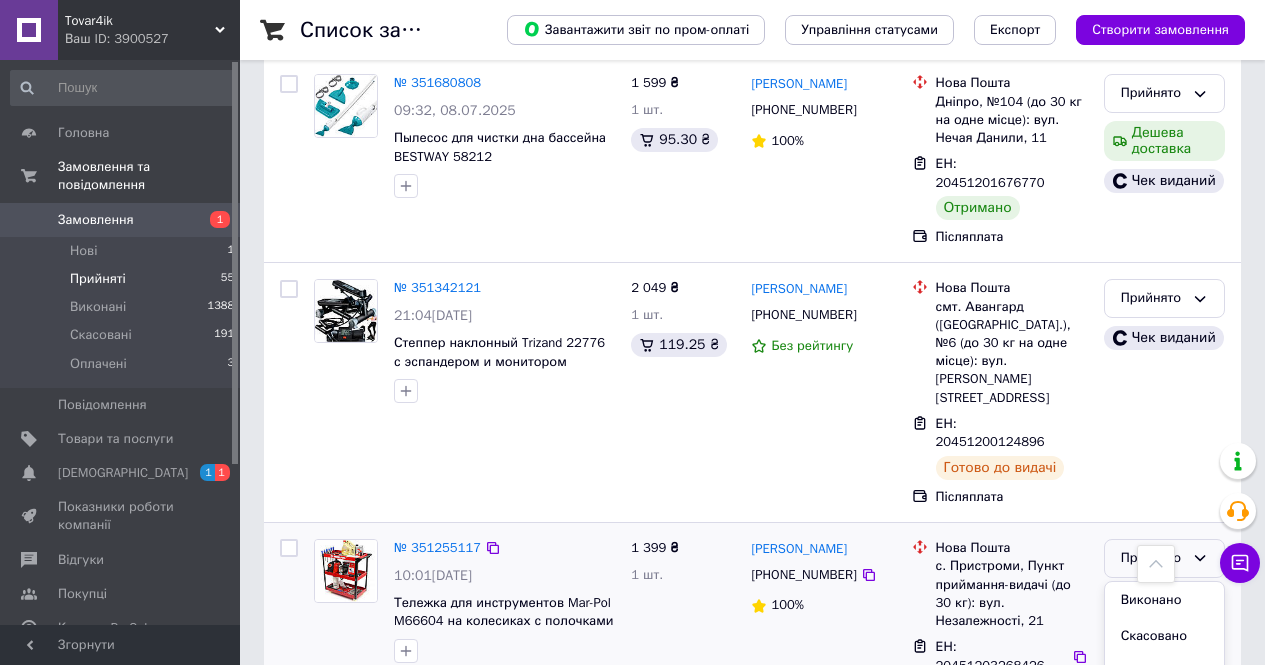 click on "№ 351255117 10:01, 05.07.2025 Тележка для инструментов Mar-Pol M66604 на колесиках с полочками 1 399 ₴ 1 шт. Виталий Гордиенко +380965001133 100% Нова Пошта с. Пристроми, Пункт приймання-видачі (до 30 кг): вул. Незалежності, 21 ЕН: 20451203268426 Отримано Післяплата Прийнято Виконано Скасовано Оплачено Чек виданий" at bounding box center (752, 634) 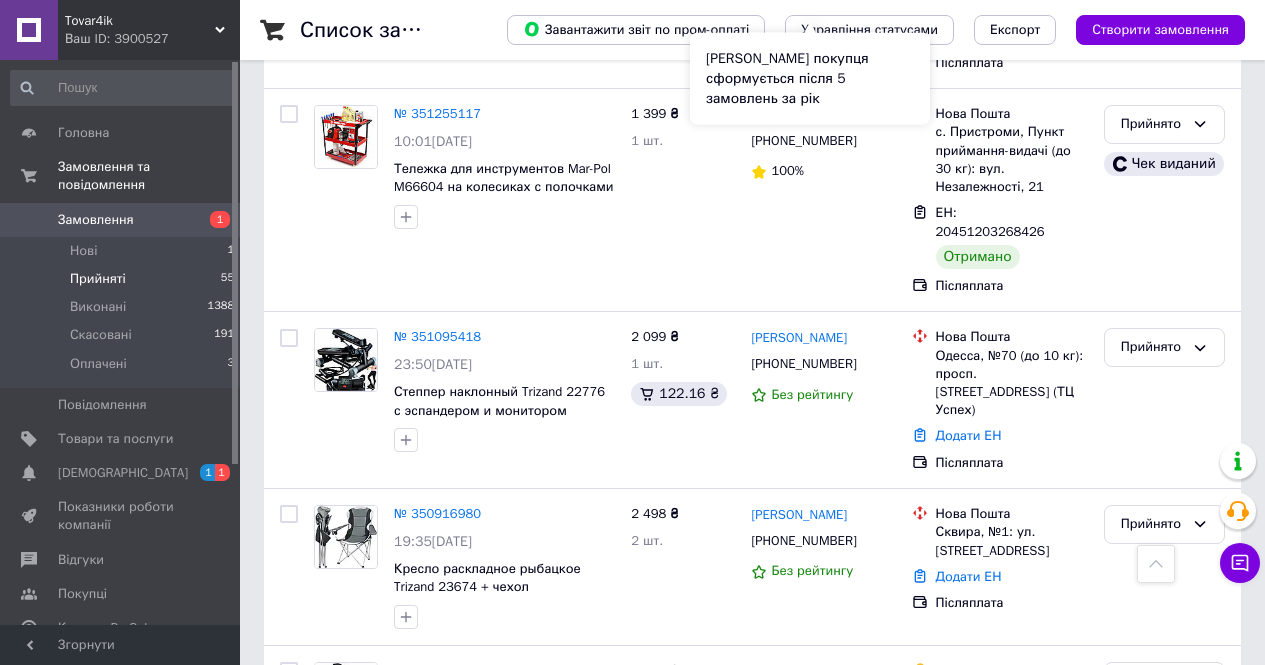 scroll, scrollTop: 3155, scrollLeft: 0, axis: vertical 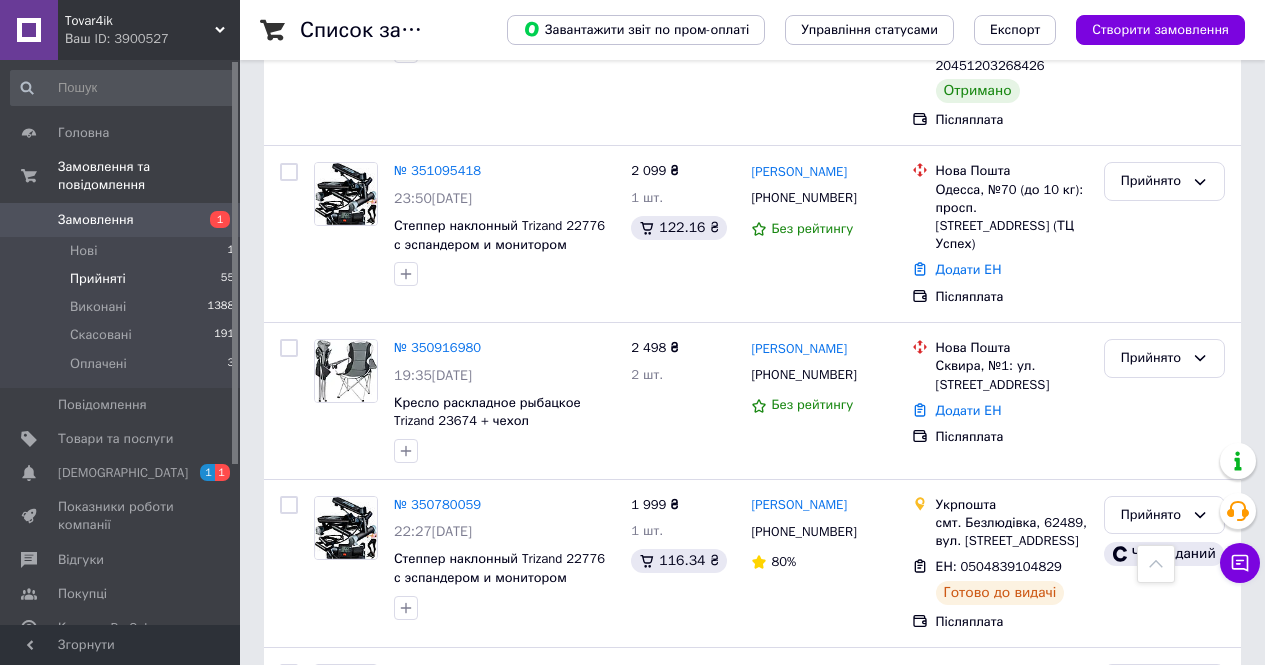 click on "2" at bounding box center [449, 1044] 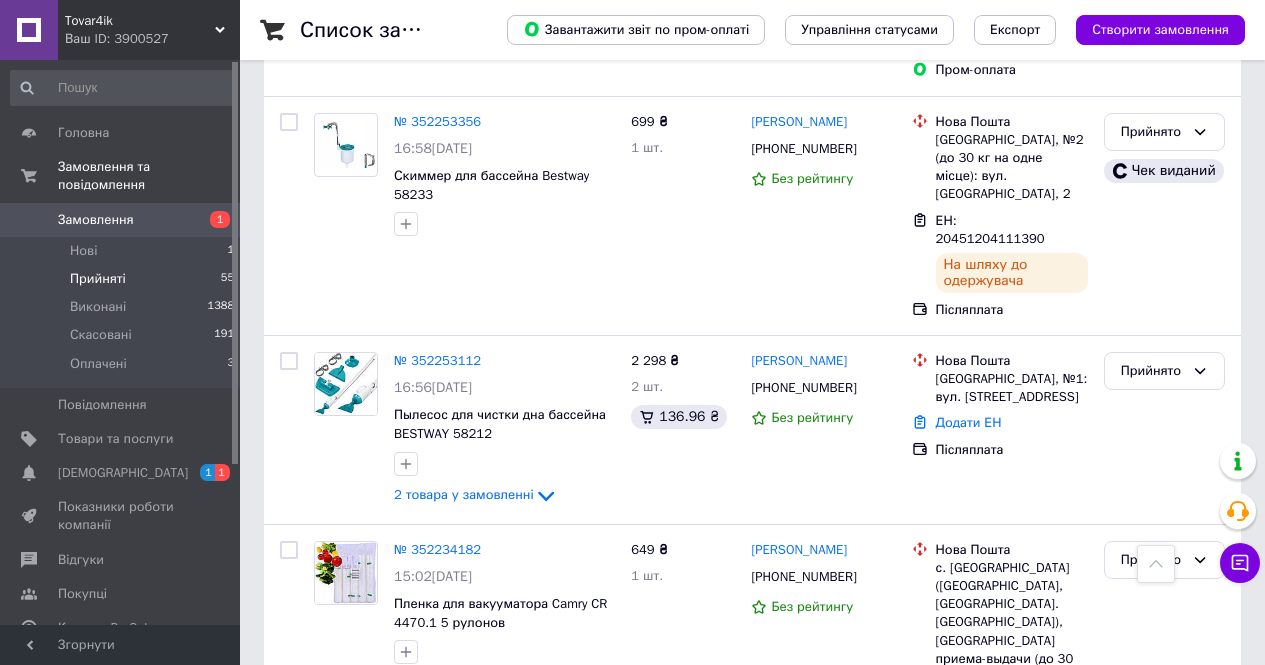 scroll, scrollTop: 1335, scrollLeft: 0, axis: vertical 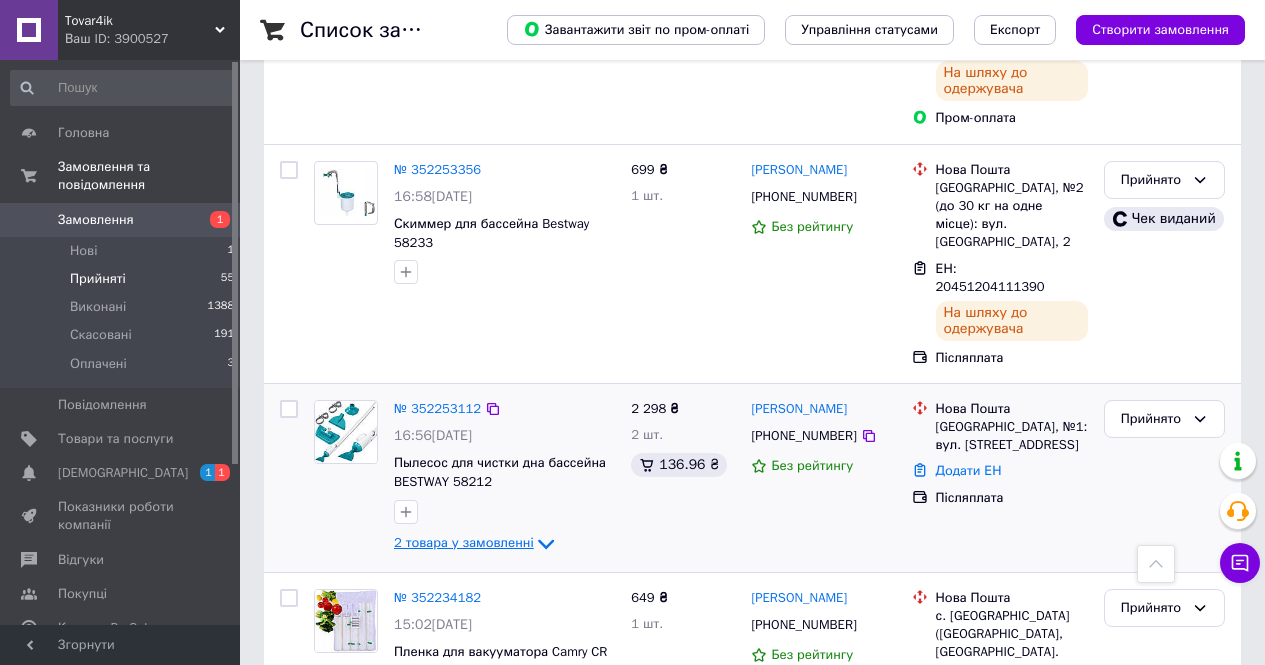 click 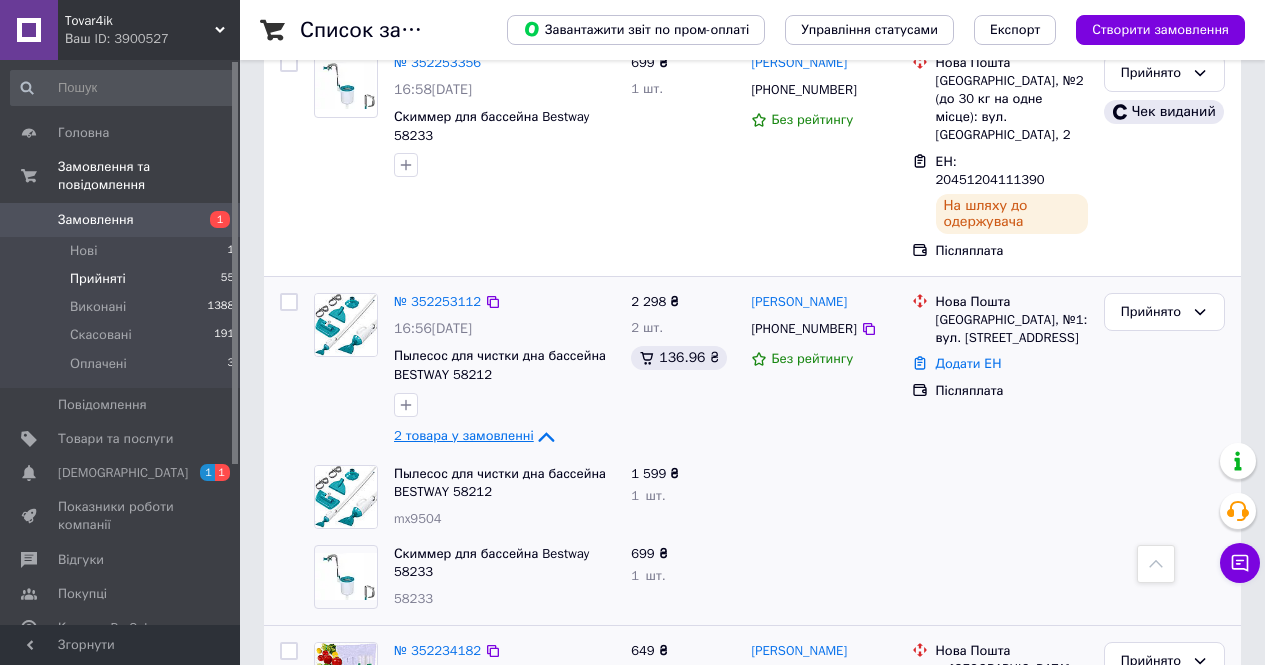 scroll, scrollTop: 1335, scrollLeft: 0, axis: vertical 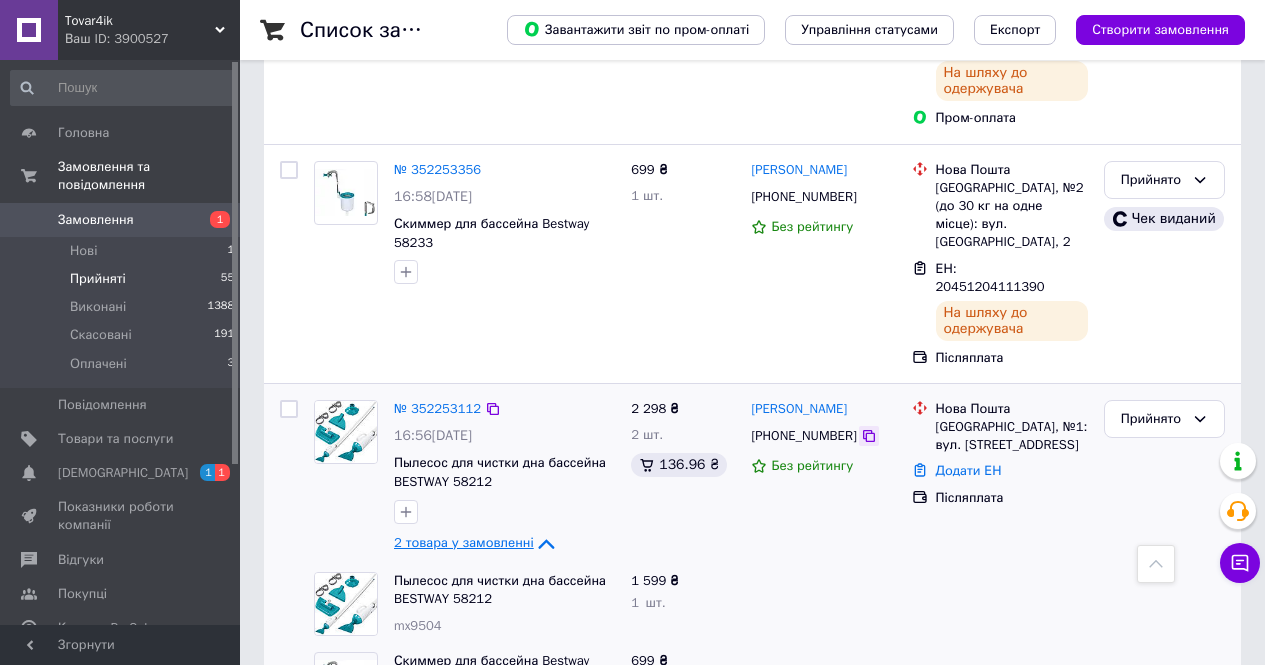 click 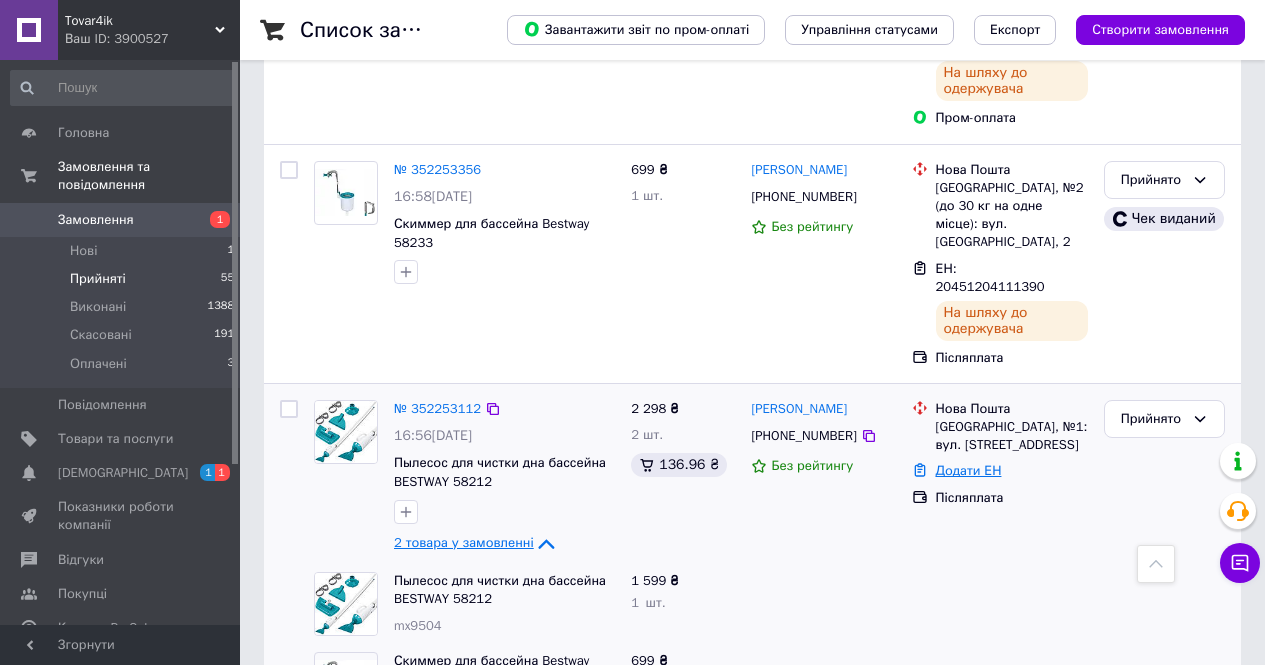 click on "Додати ЕН" at bounding box center [969, 470] 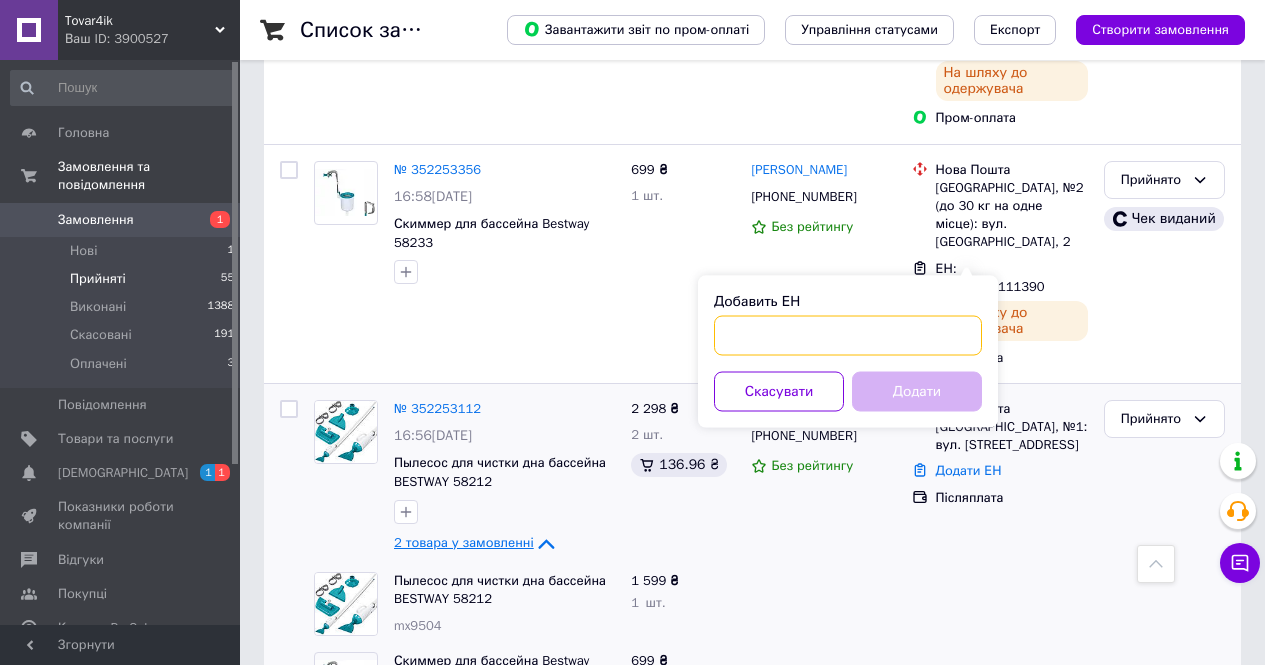 click on "Добавить ЕН" at bounding box center [848, 336] 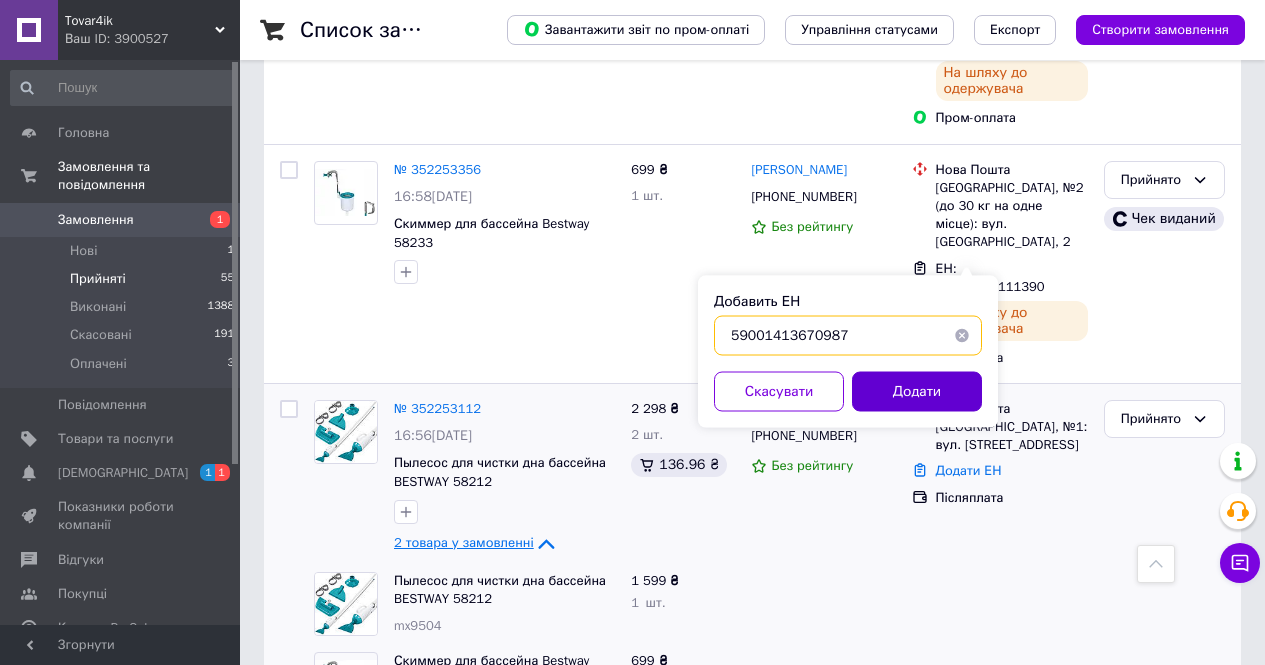 type on "59001413670987" 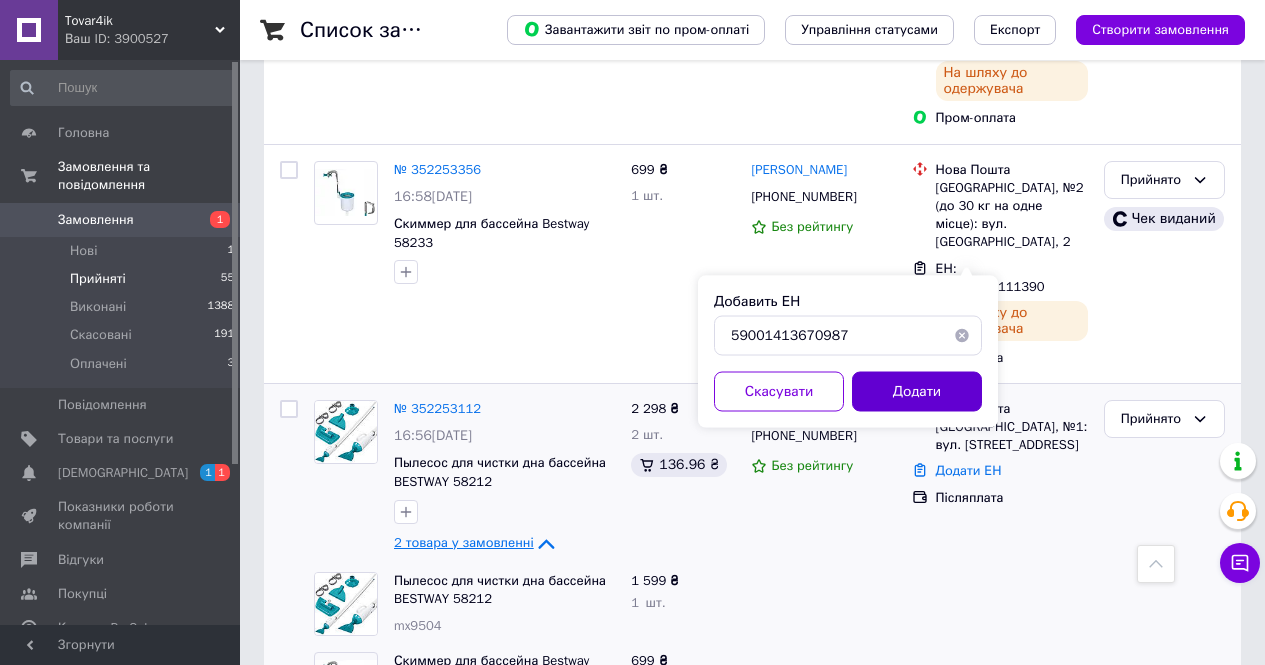 click on "Додати" at bounding box center [917, 392] 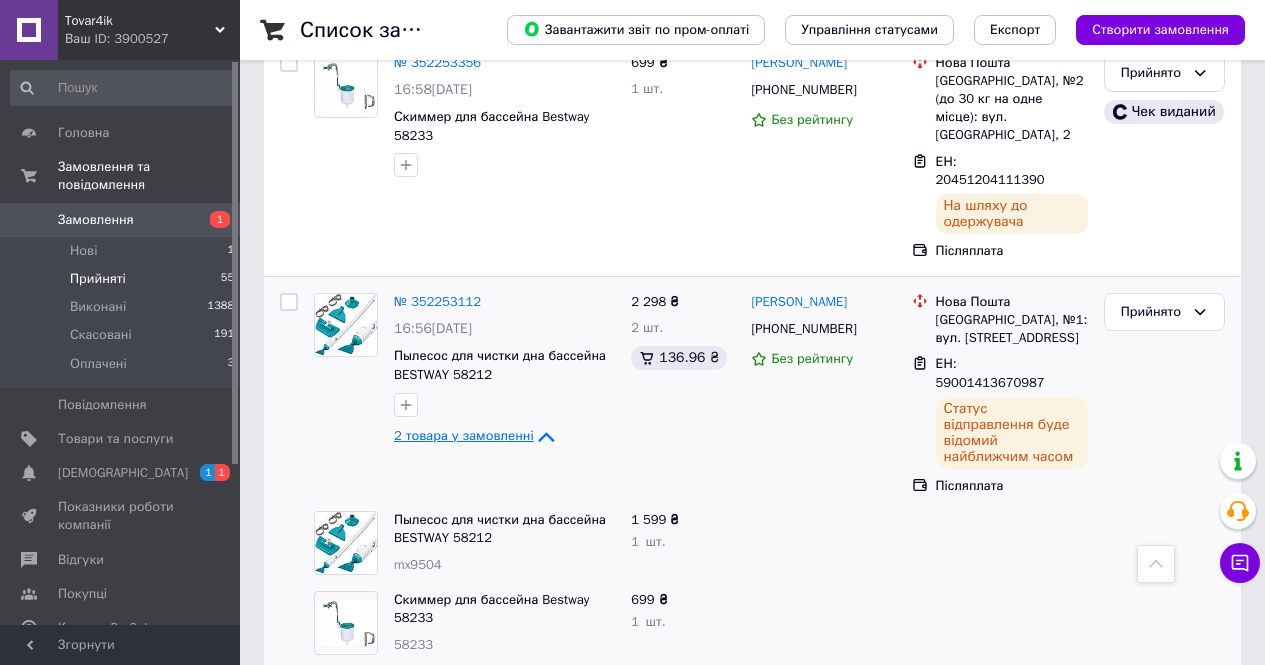 scroll, scrollTop: 1435, scrollLeft: 0, axis: vertical 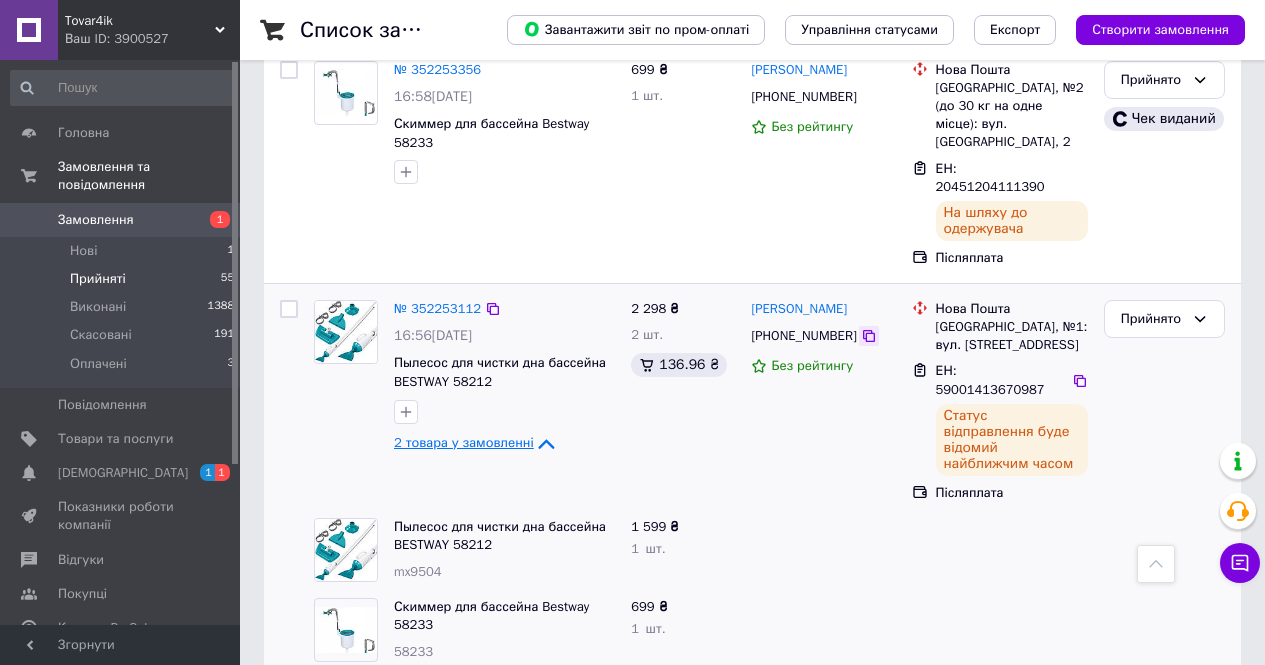 click 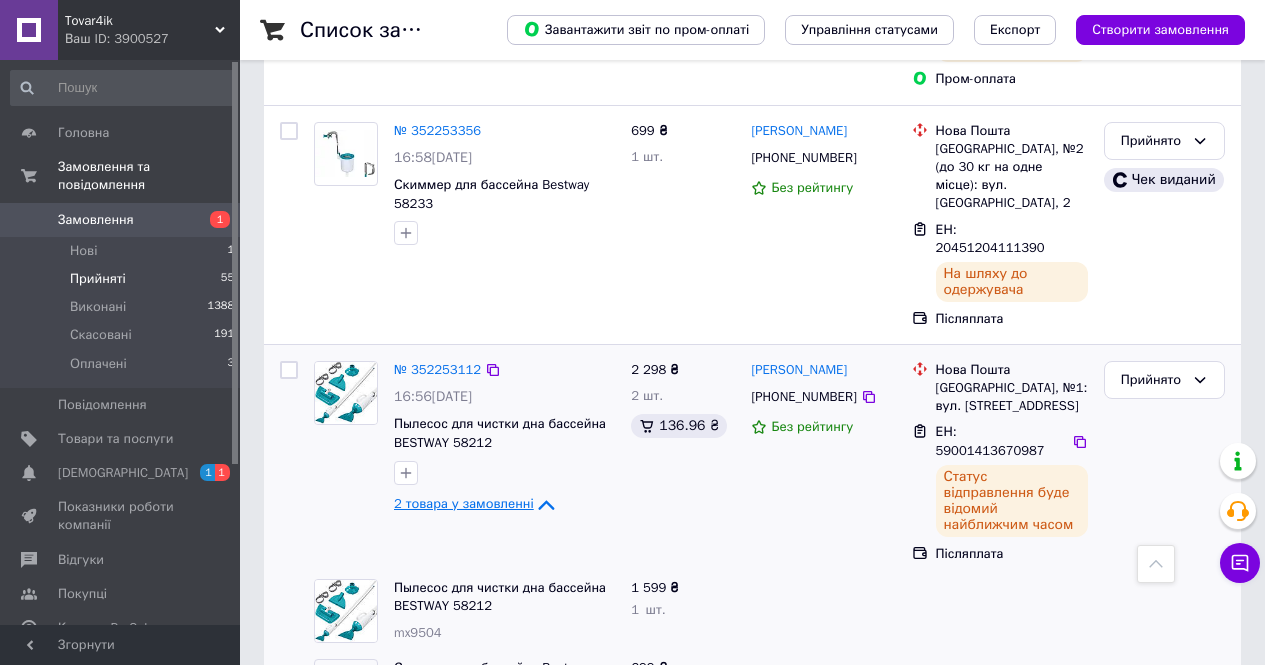 scroll, scrollTop: 1335, scrollLeft: 0, axis: vertical 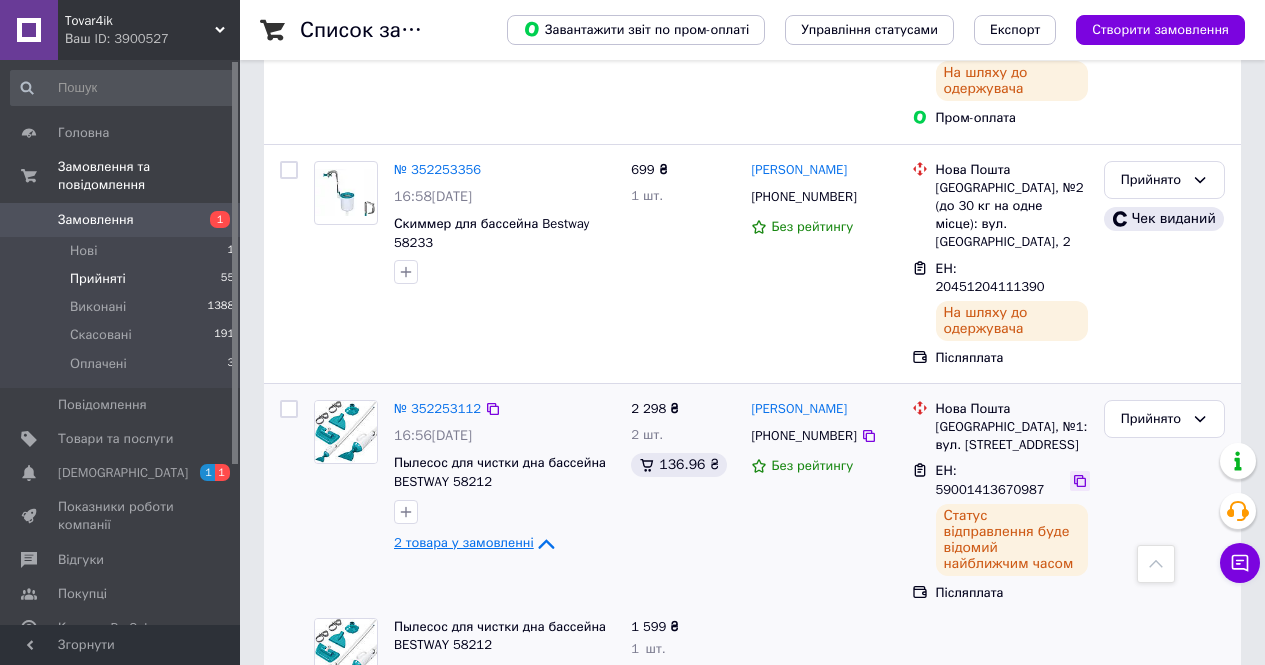 click 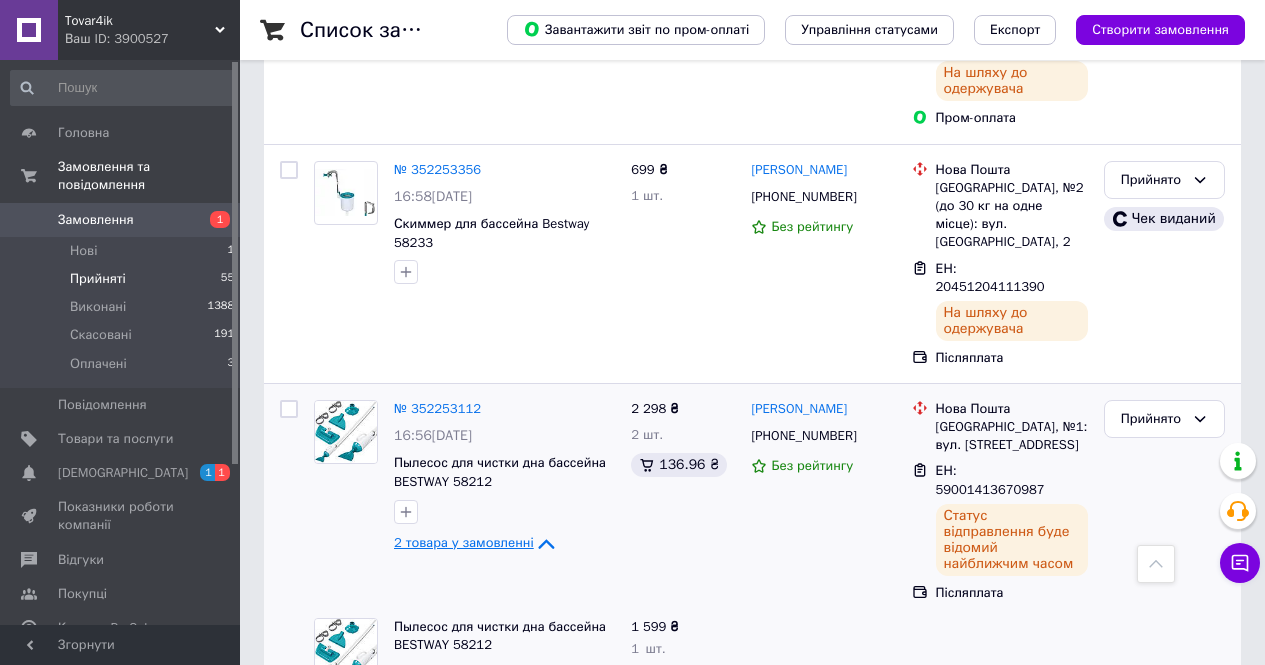 click on "№ 352253112" at bounding box center [437, 409] 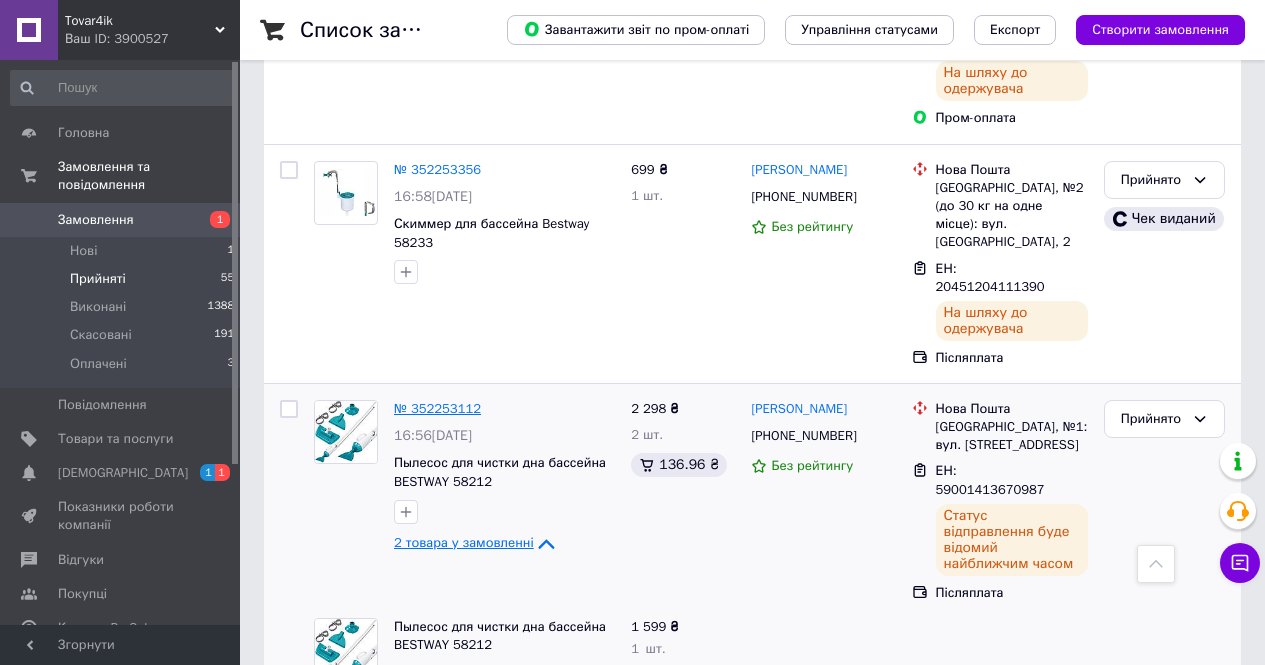 click on "№ 352253112" at bounding box center [437, 408] 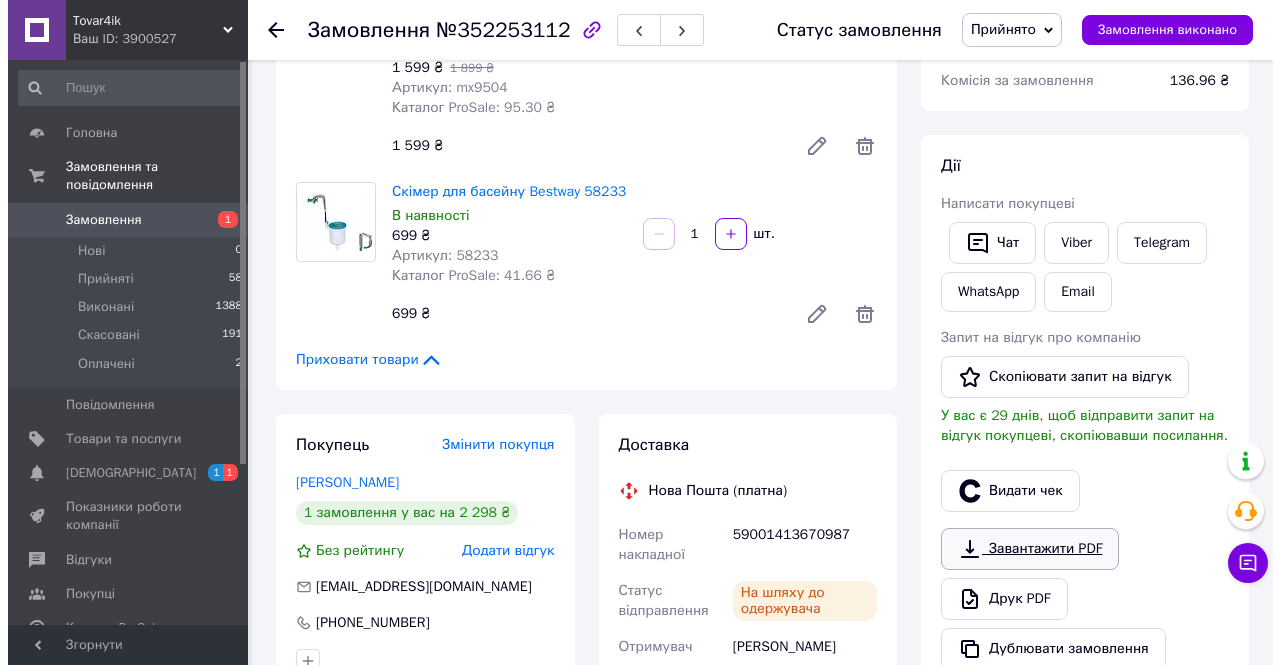 scroll, scrollTop: 400, scrollLeft: 0, axis: vertical 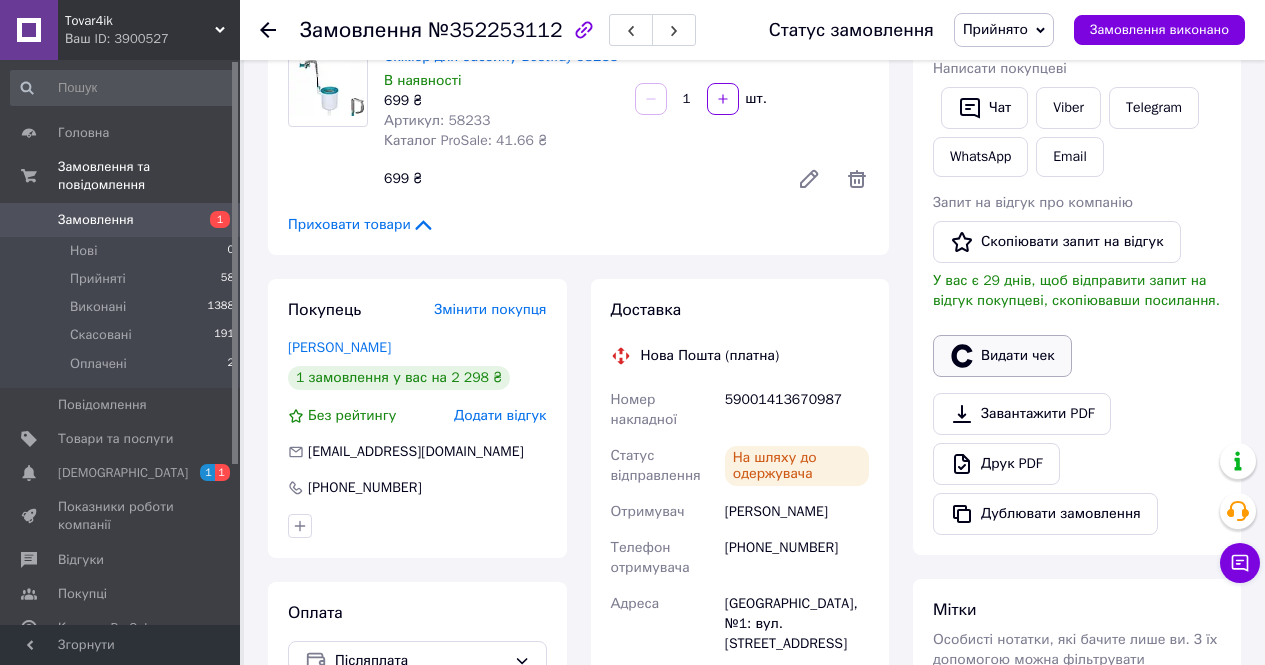 click on "Видати чек" at bounding box center [1002, 356] 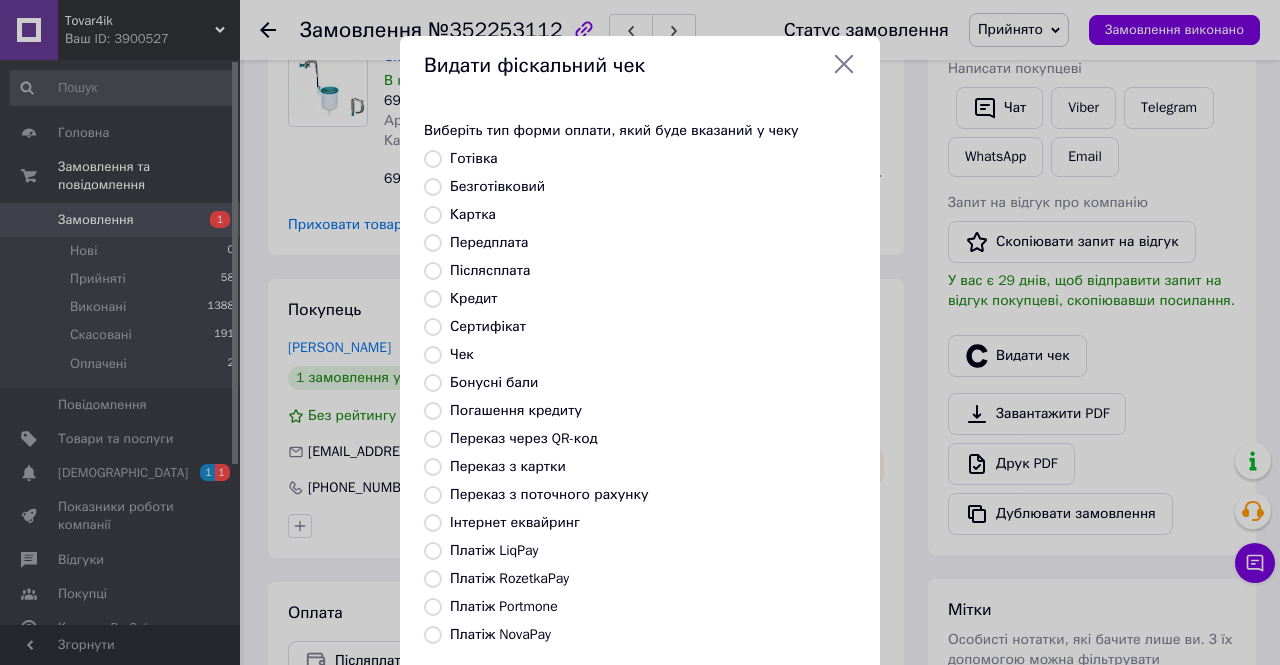 click on "Післясплата" at bounding box center [490, 270] 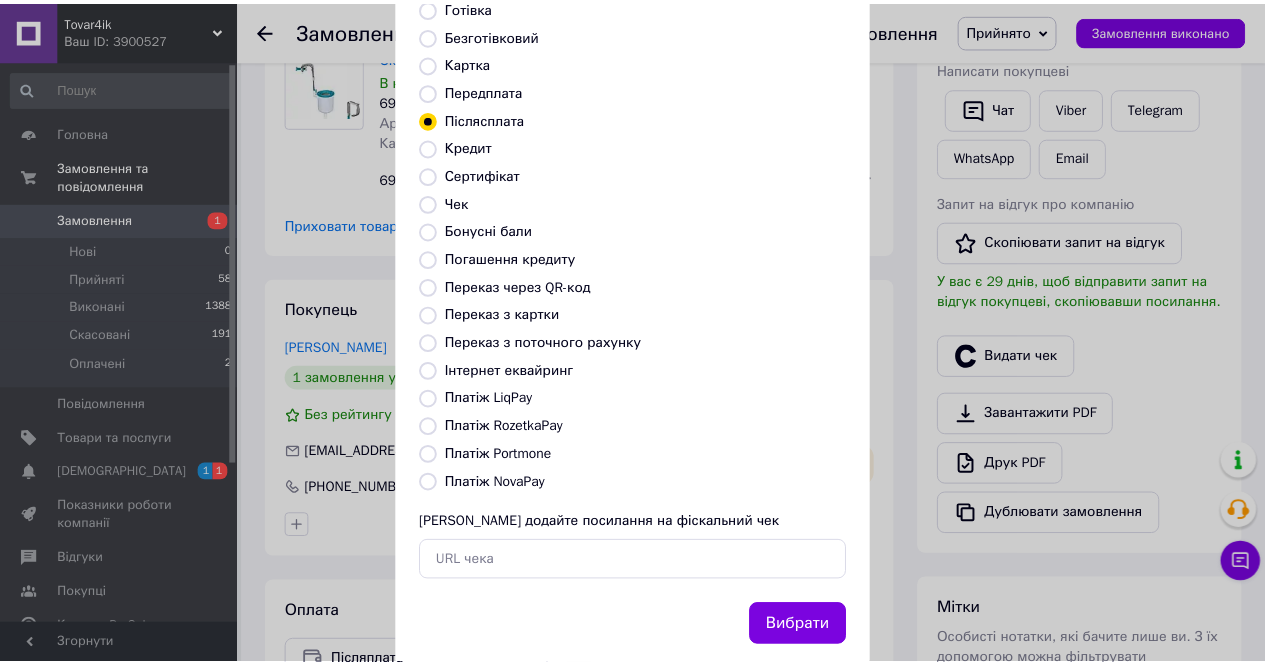 scroll, scrollTop: 194, scrollLeft: 0, axis: vertical 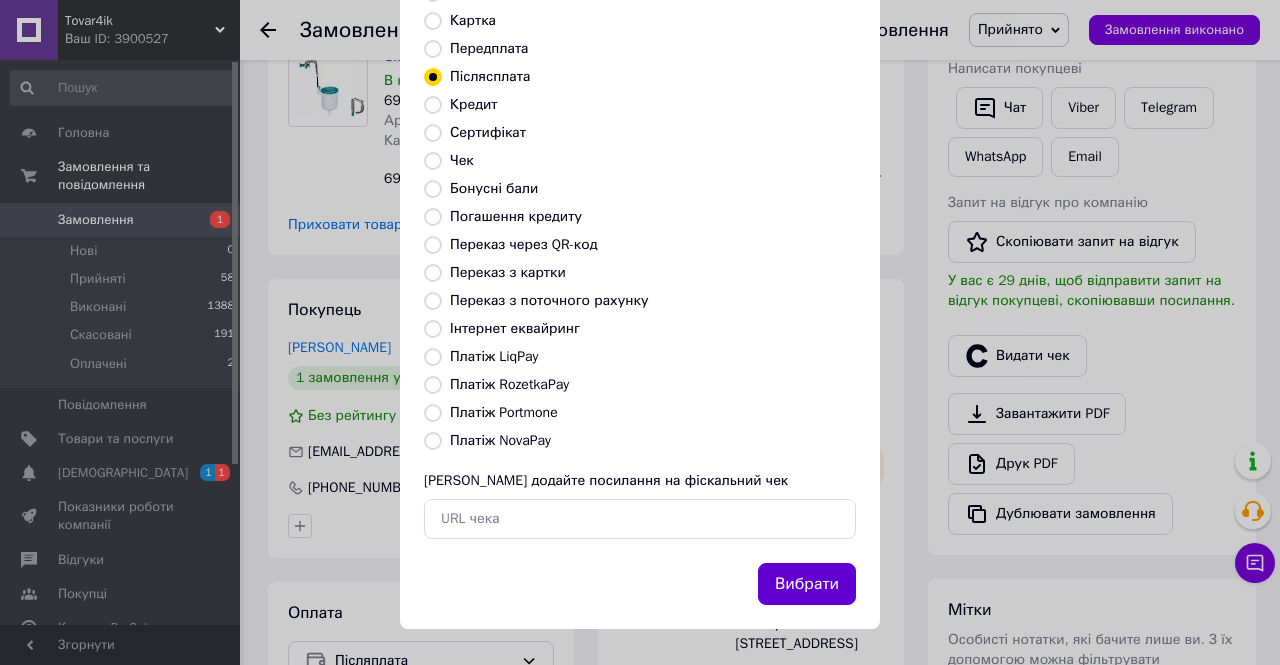 click on "Вибрати" at bounding box center (807, 584) 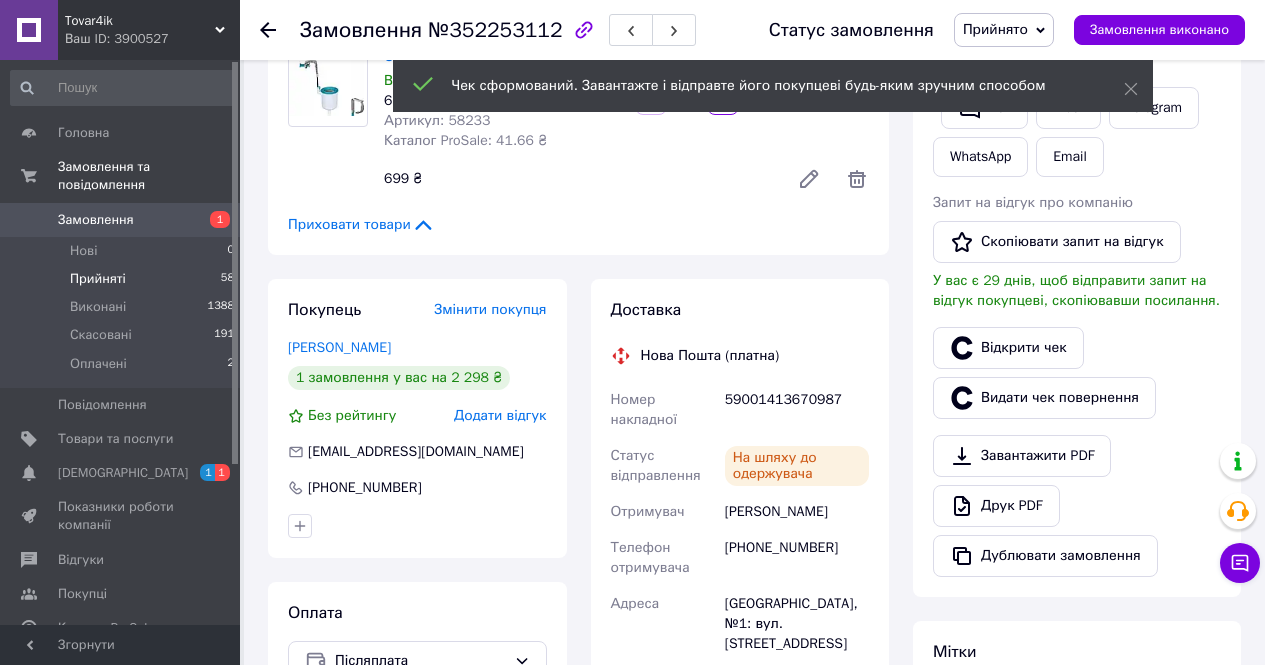 click on "Прийняті" at bounding box center [98, 279] 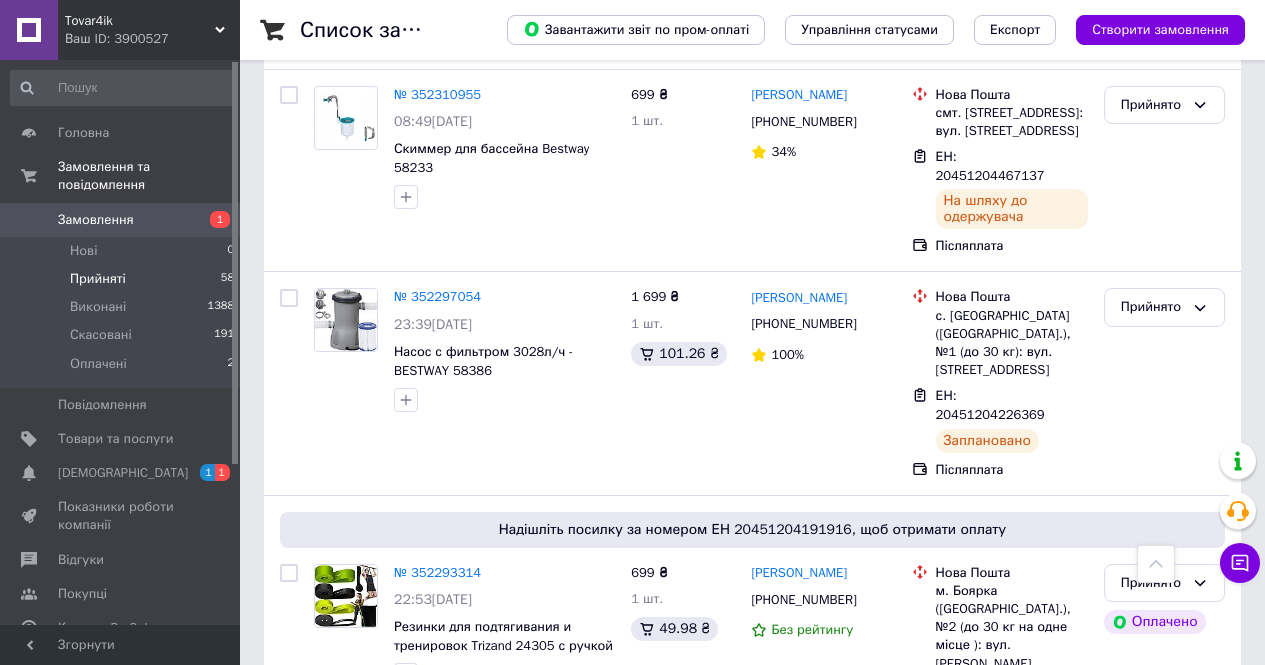 scroll, scrollTop: 3870, scrollLeft: 0, axis: vertical 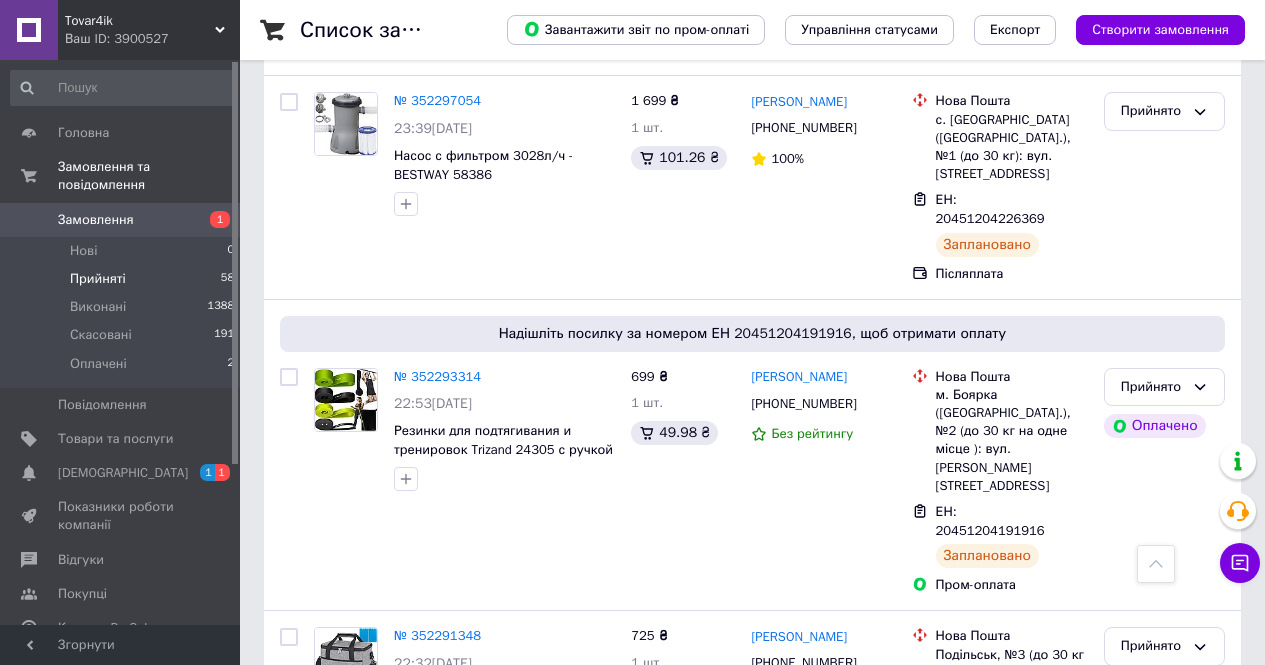 click on "2" at bounding box center [327, 1154] 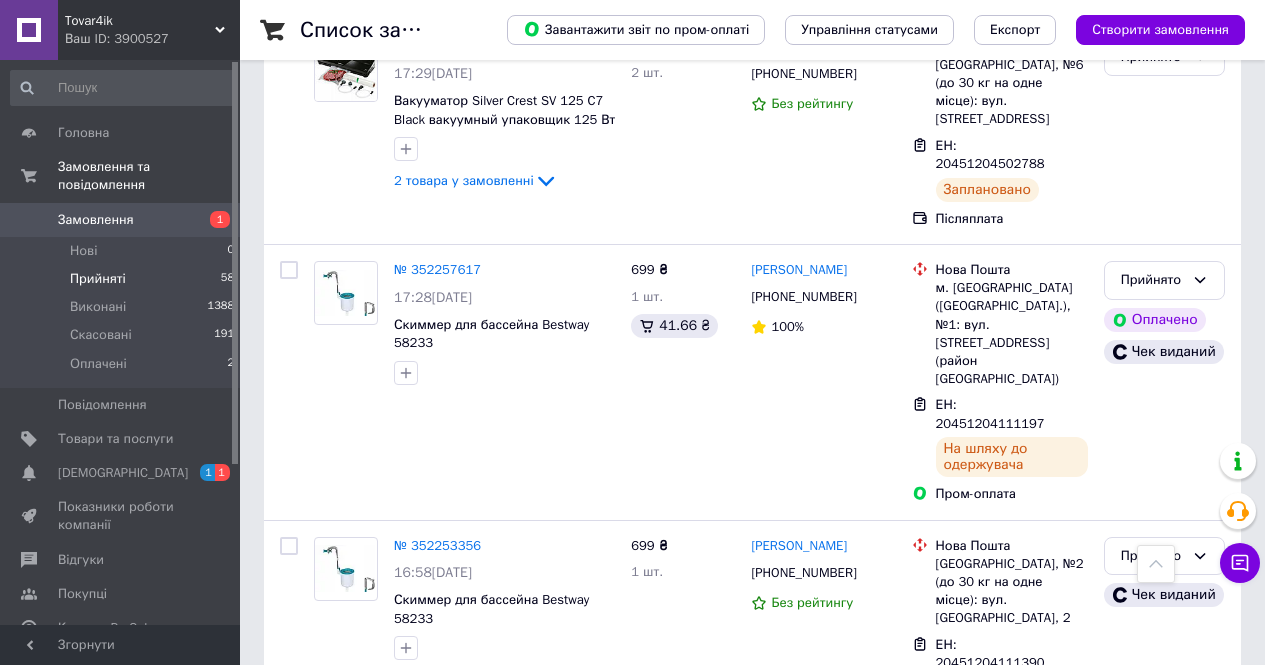 scroll, scrollTop: 935, scrollLeft: 0, axis: vertical 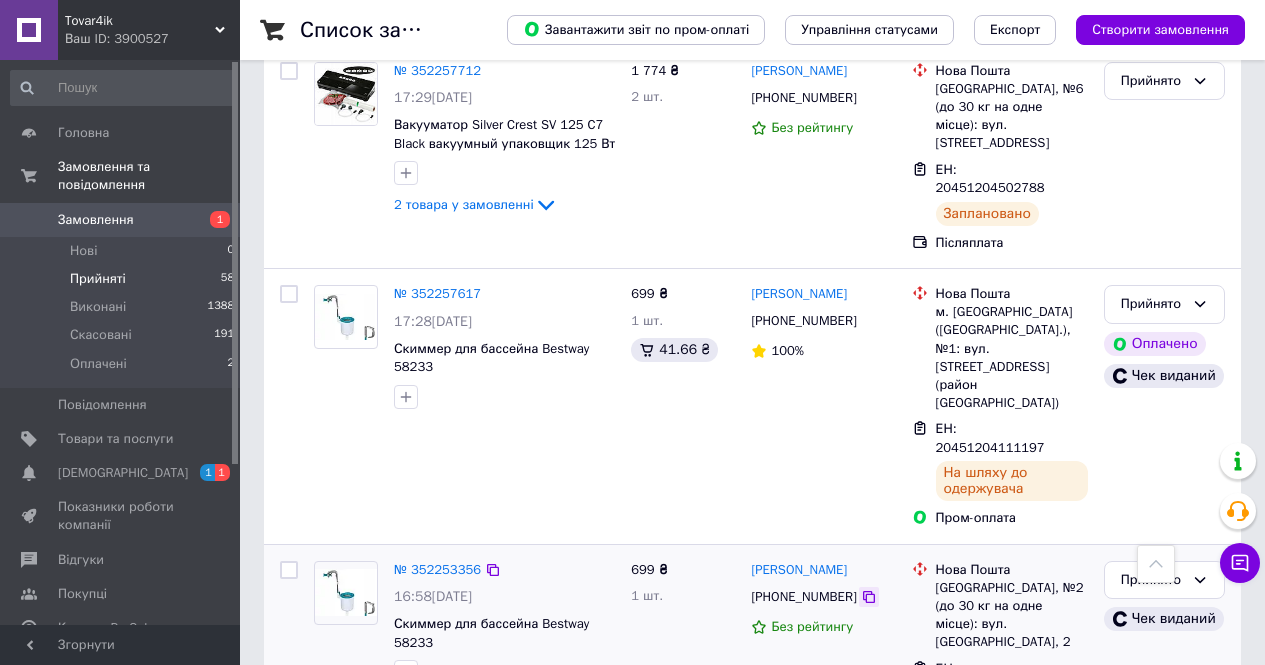 click 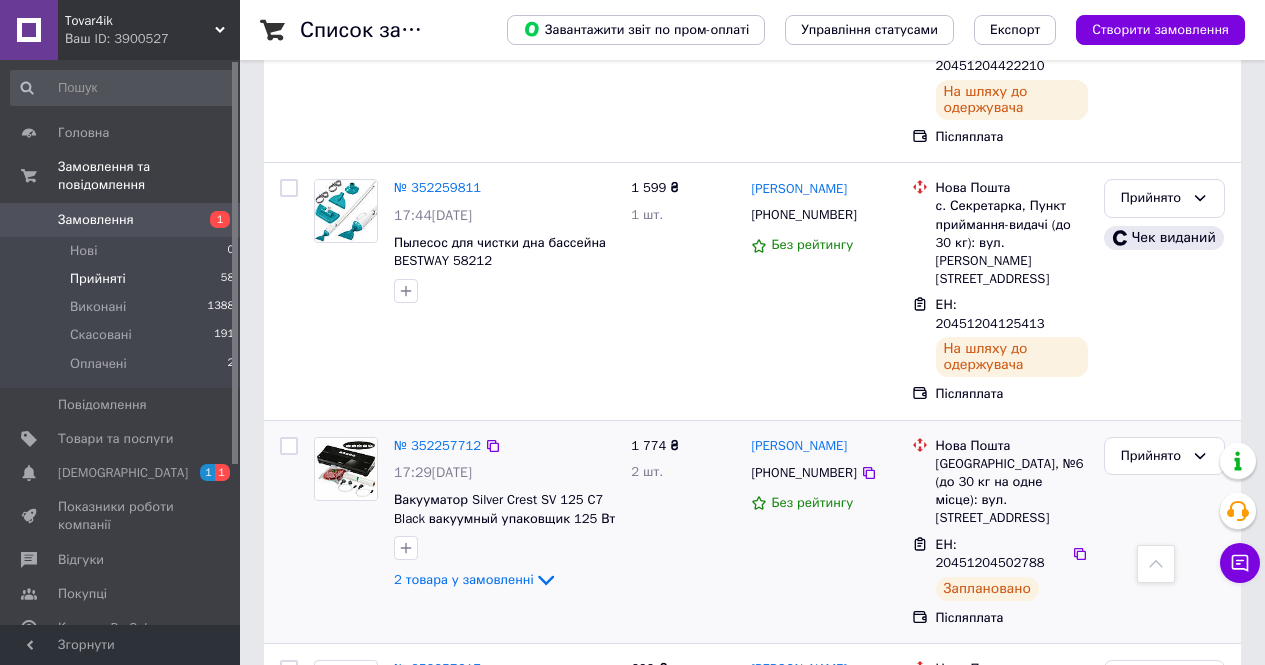 scroll, scrollTop: 535, scrollLeft: 0, axis: vertical 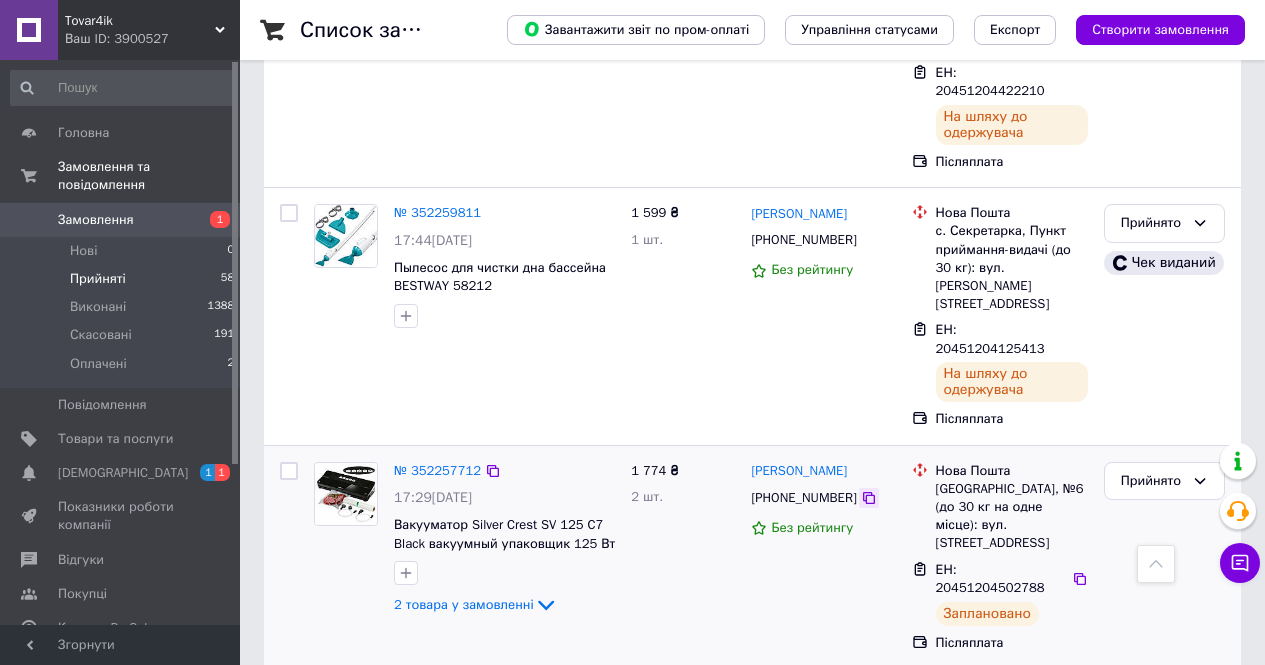 click 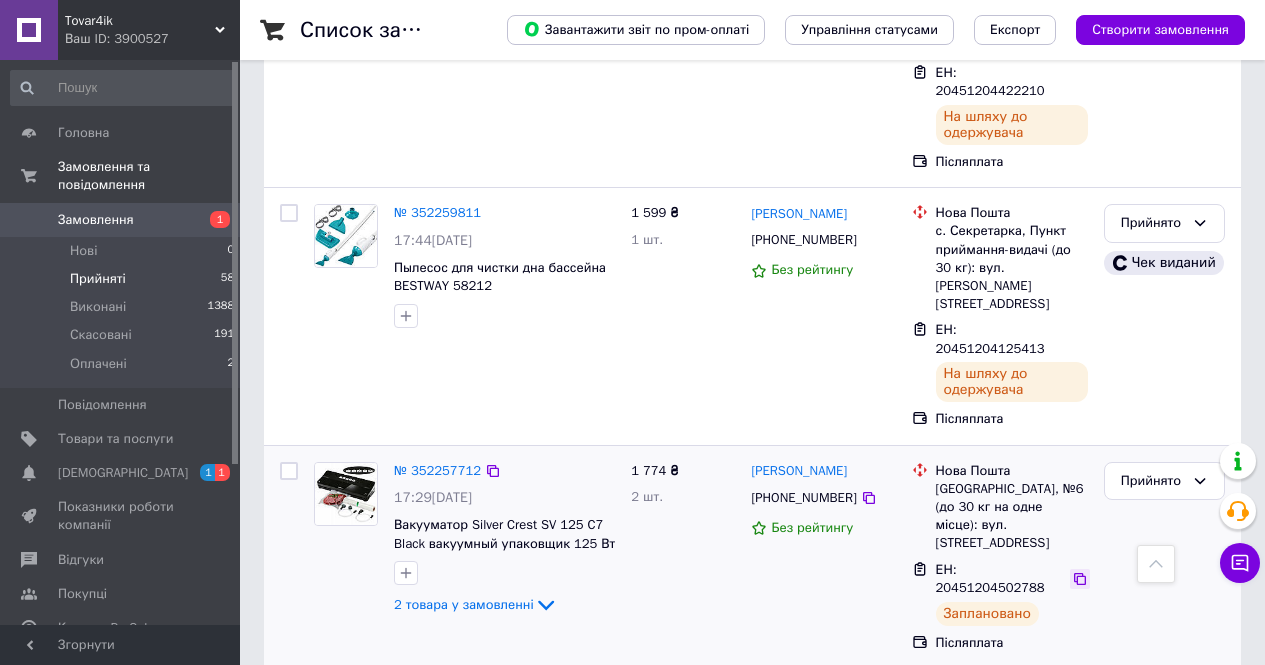click 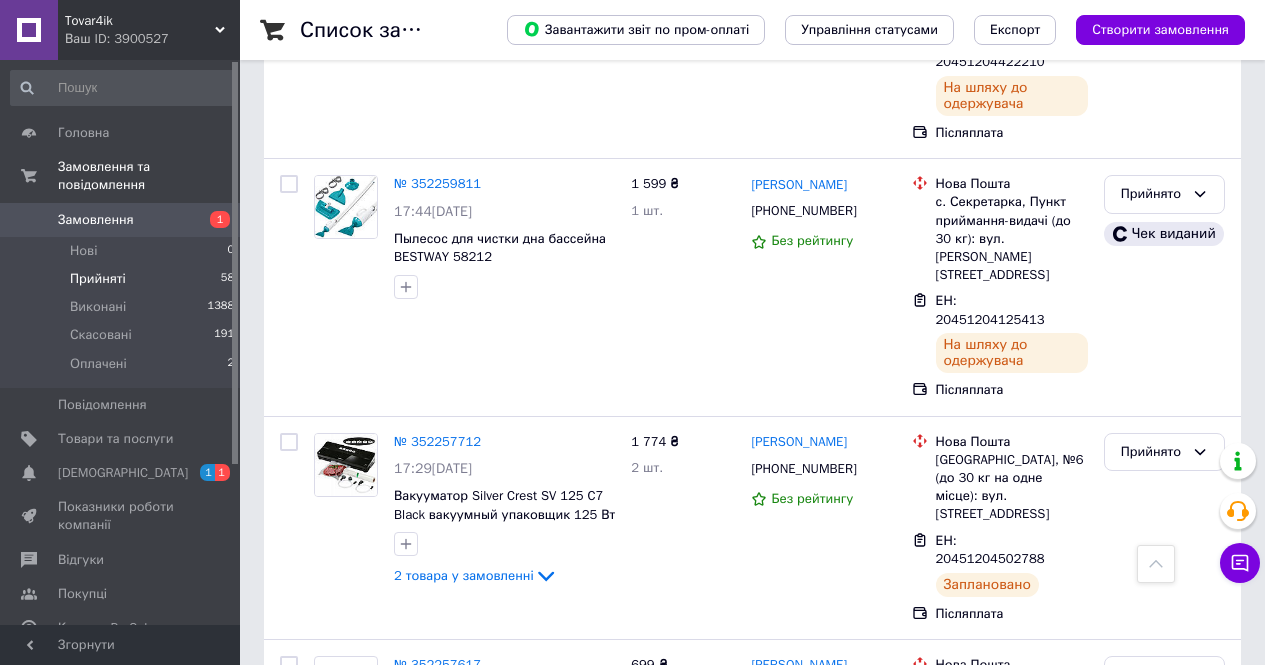 scroll, scrollTop: 575, scrollLeft: 0, axis: vertical 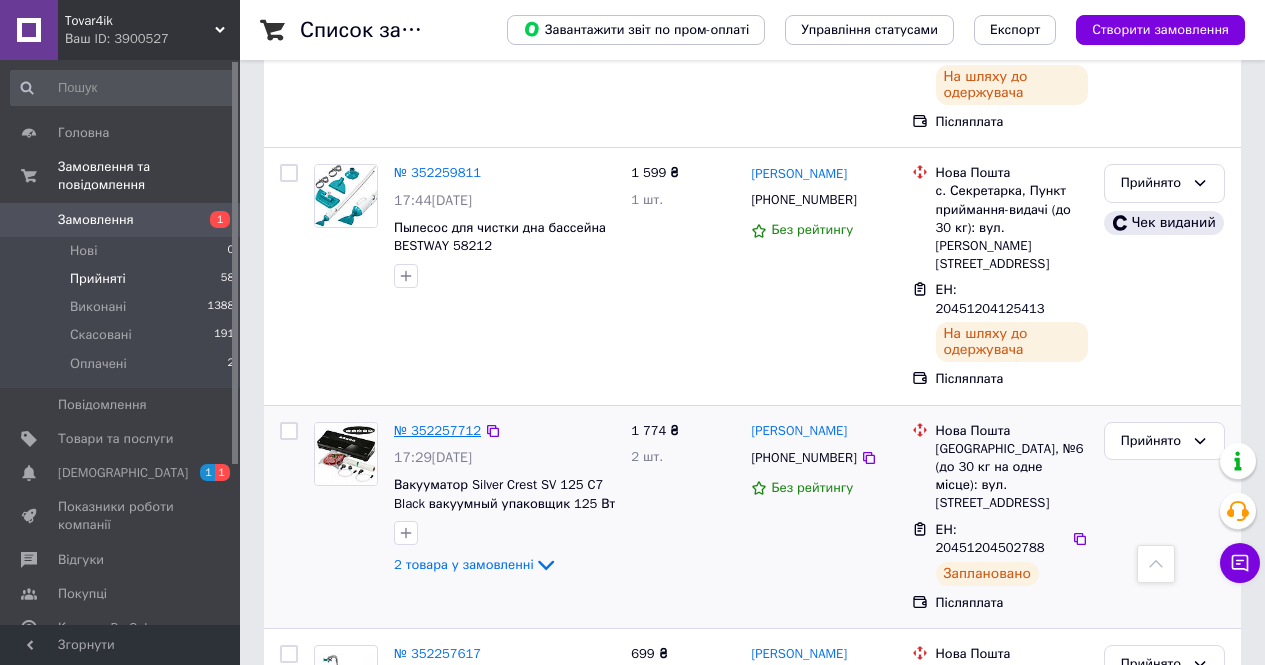 click on "№ 352257712" at bounding box center (437, 430) 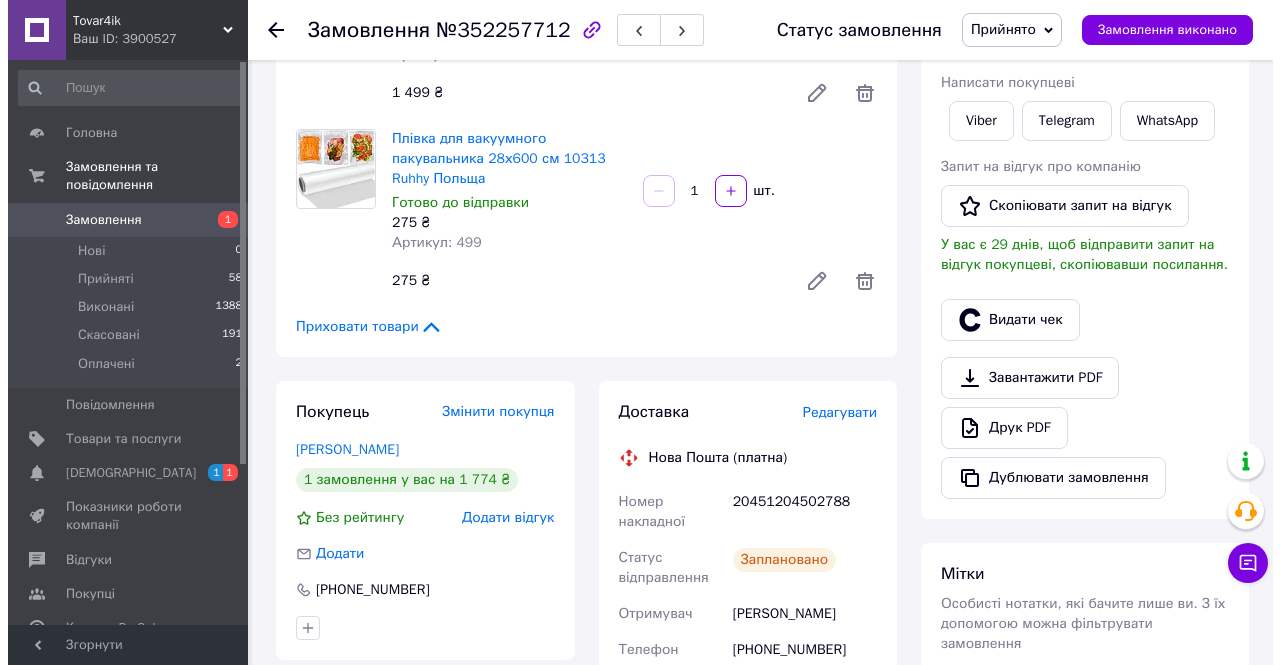 scroll, scrollTop: 275, scrollLeft: 0, axis: vertical 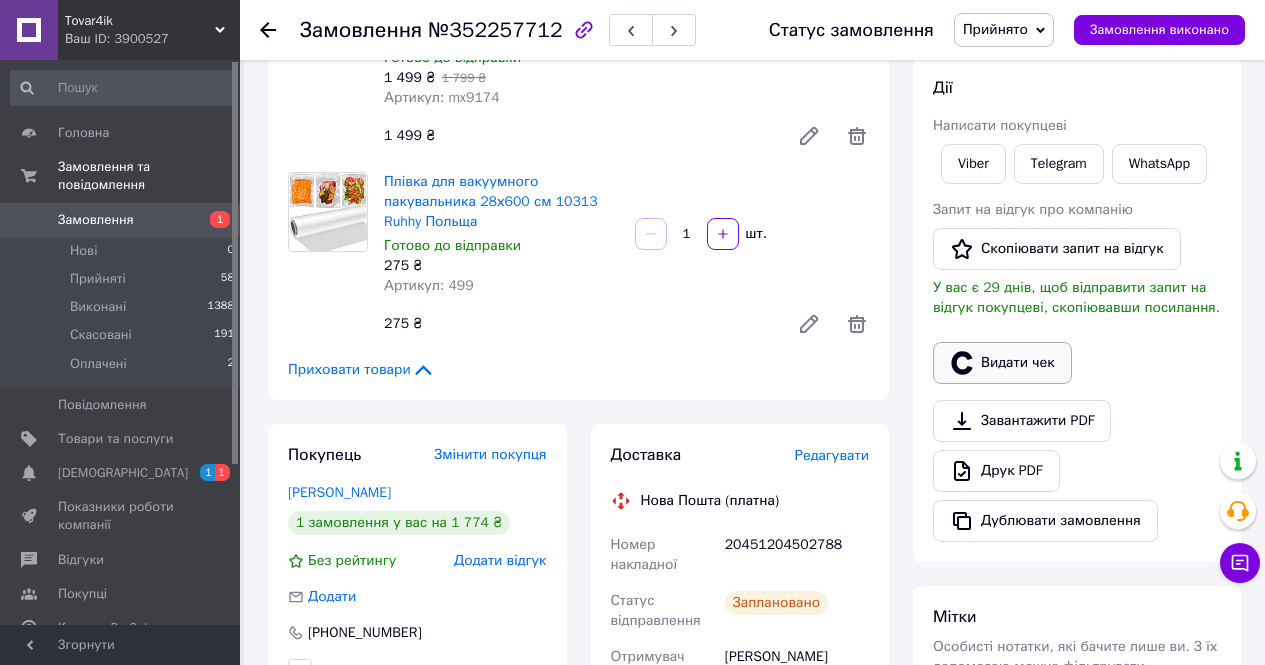 click on "Видати чек" at bounding box center [1002, 363] 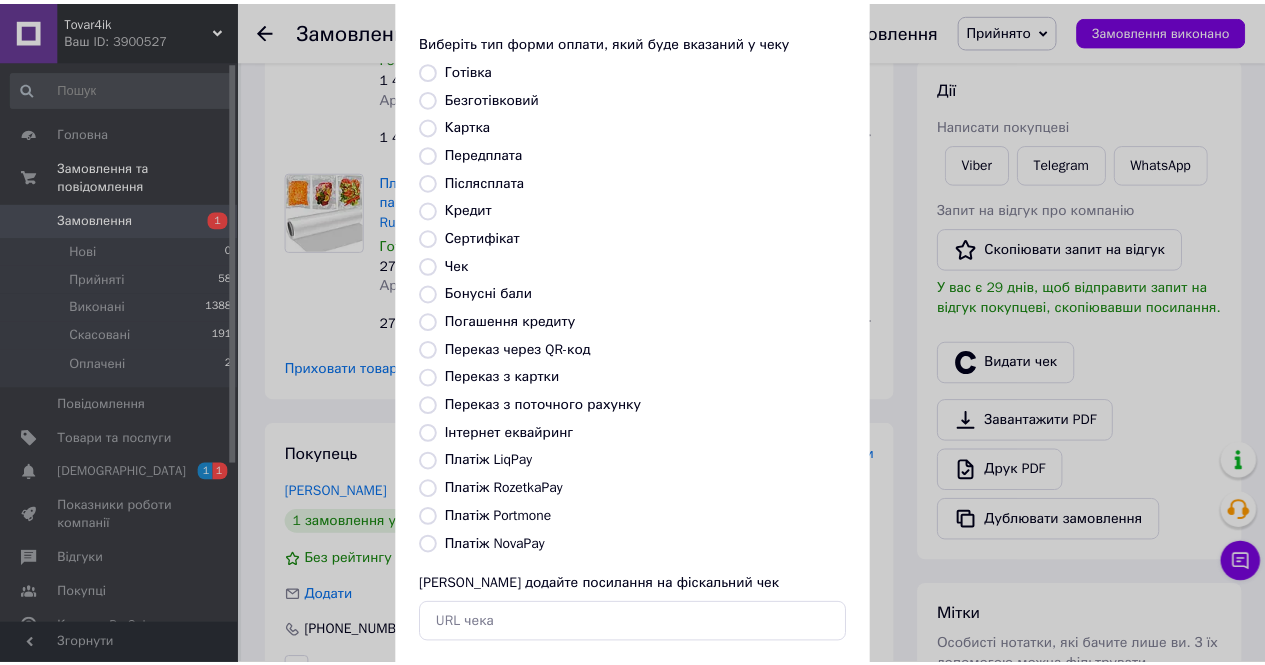 scroll, scrollTop: 194, scrollLeft: 0, axis: vertical 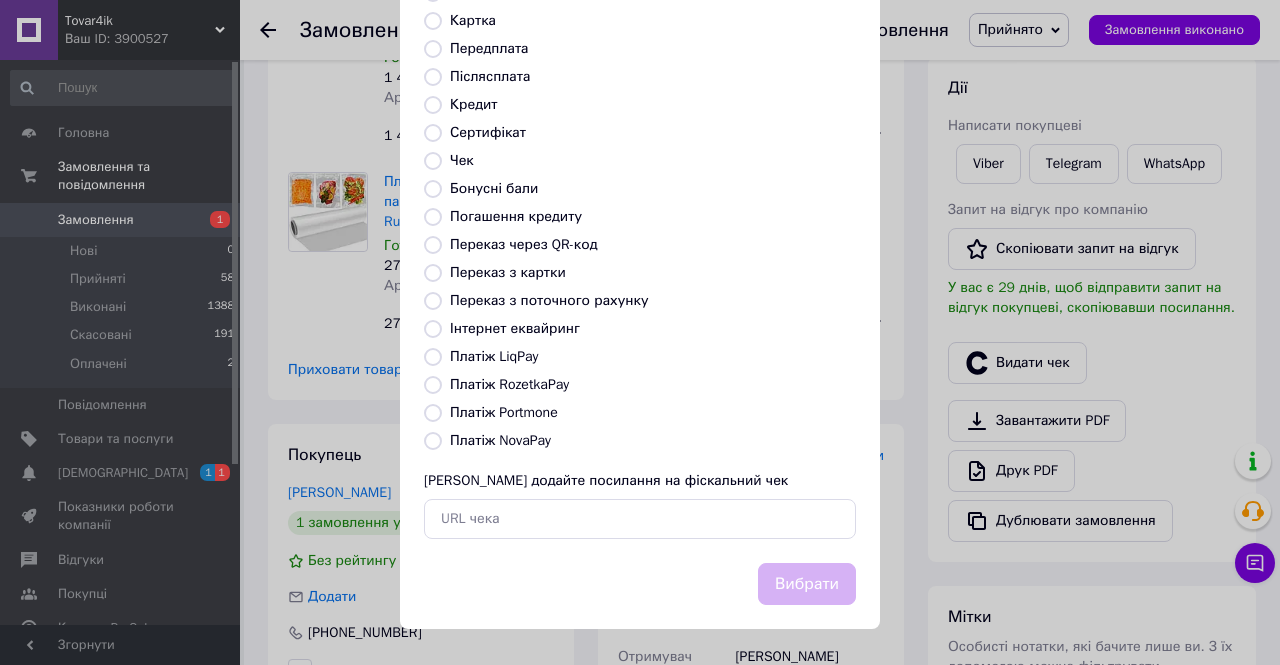 click on "Післясплата" at bounding box center [490, 76] 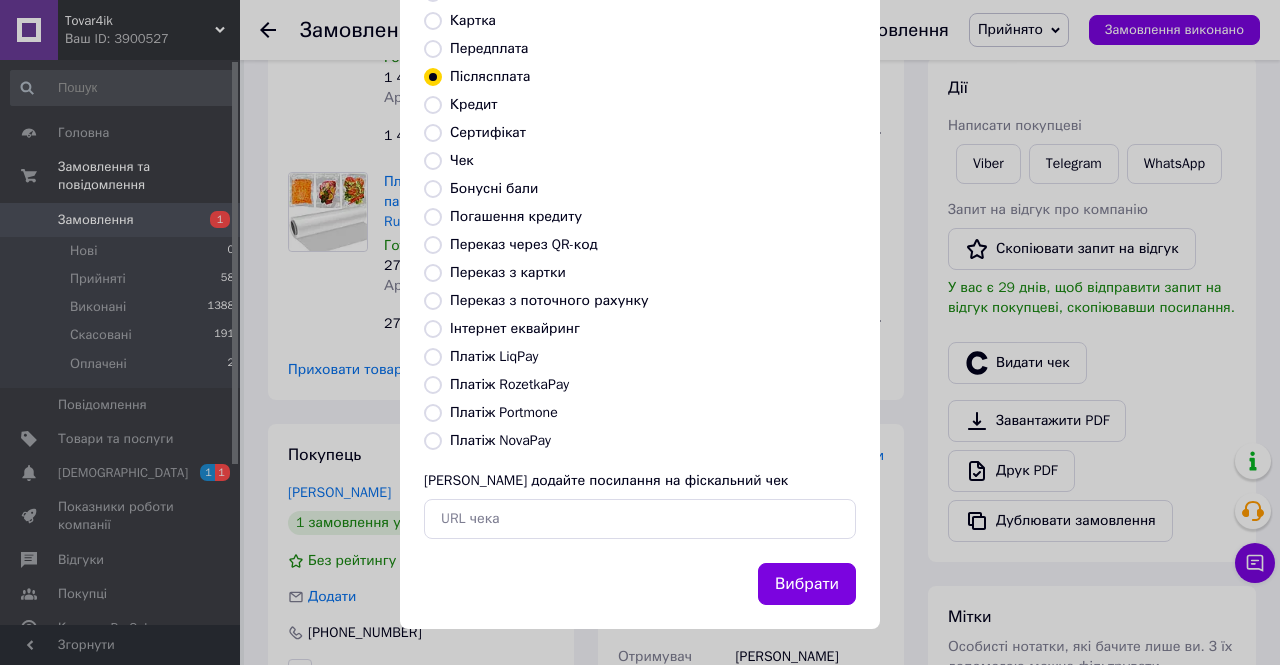drag, startPoint x: 788, startPoint y: 592, endPoint x: 785, endPoint y: 581, distance: 11.401754 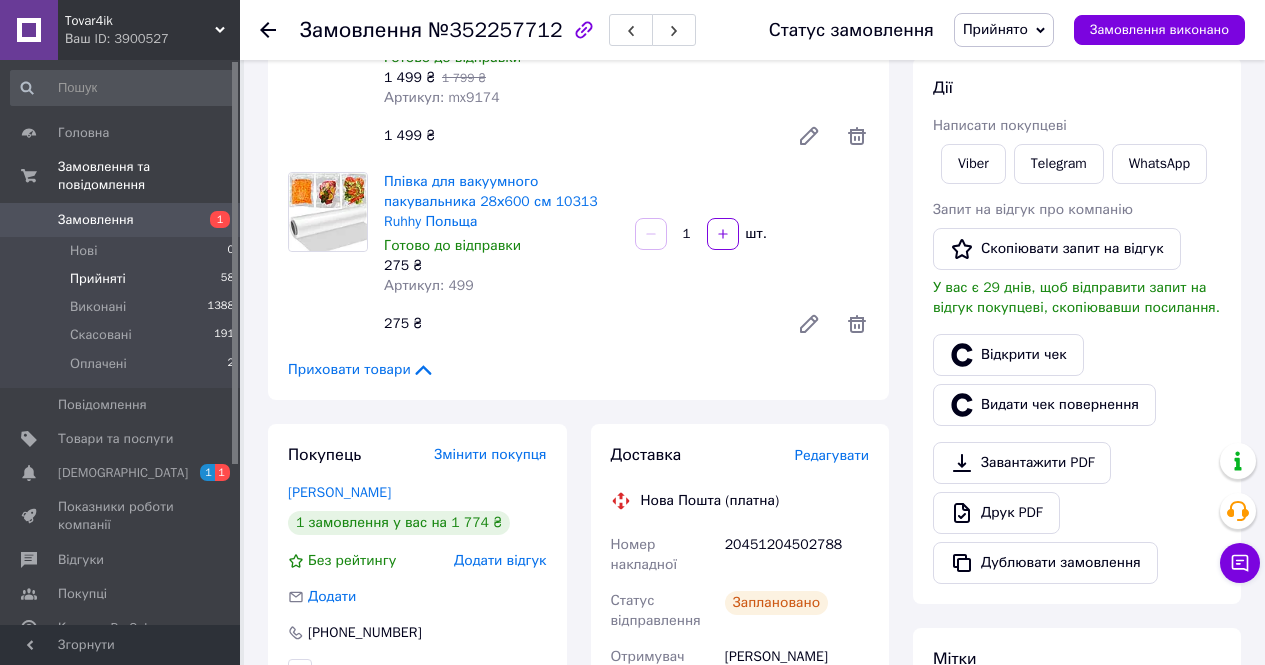 click on "Прийняті" at bounding box center (98, 279) 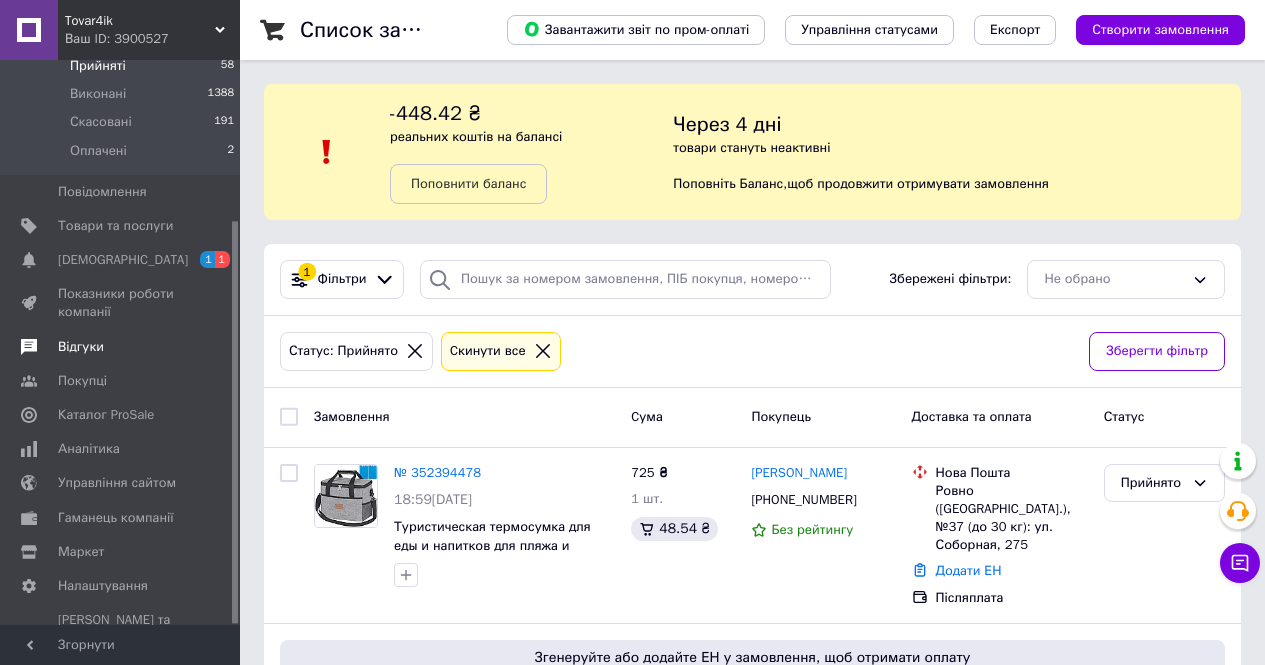 scroll, scrollTop: 225, scrollLeft: 0, axis: vertical 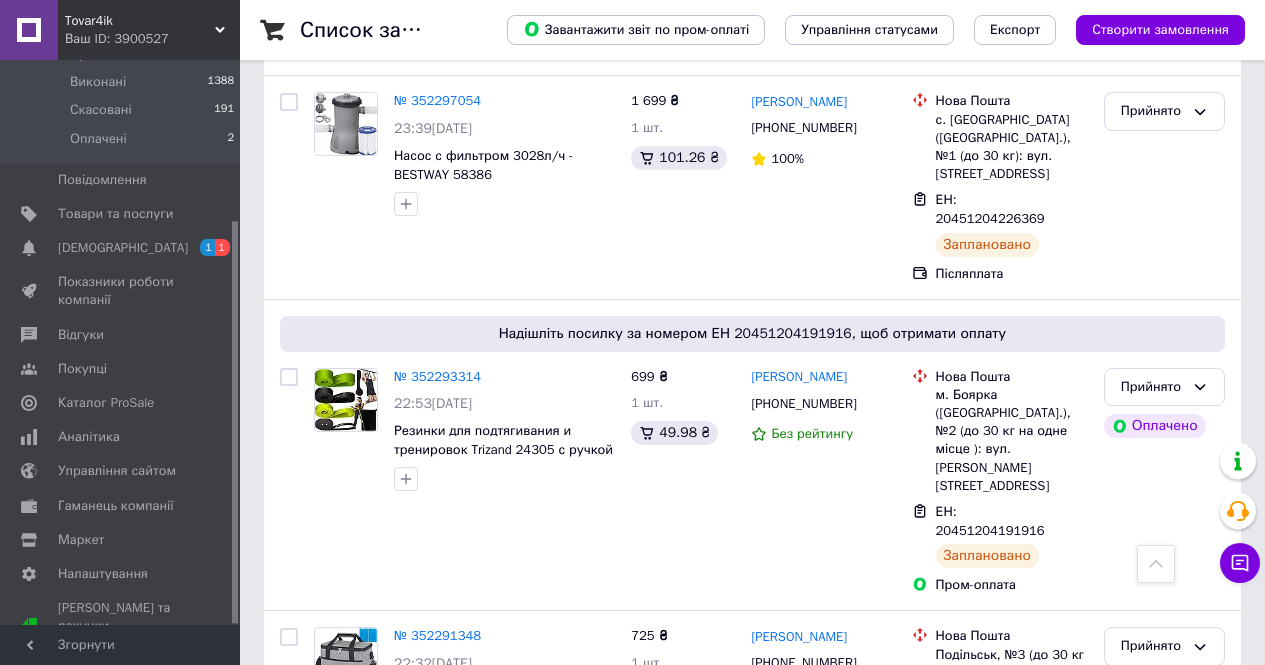 click on "2" at bounding box center (327, 1154) 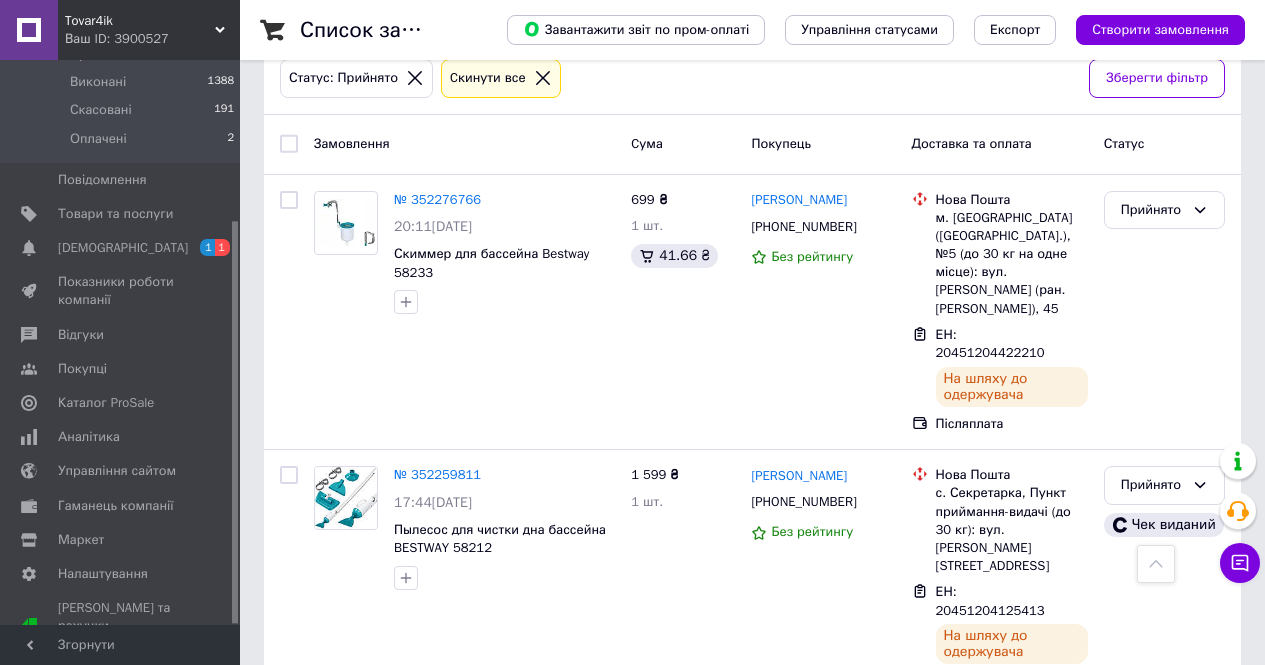 scroll, scrollTop: 200, scrollLeft: 0, axis: vertical 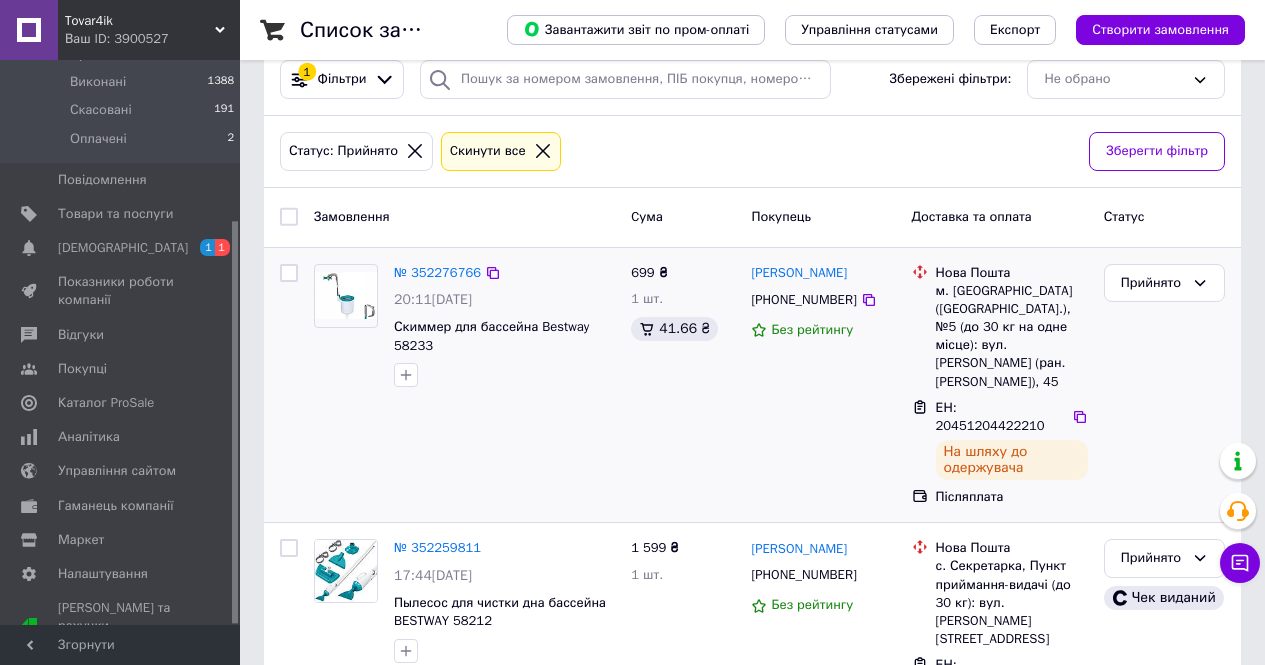 drag, startPoint x: 852, startPoint y: 297, endPoint x: 861, endPoint y: 332, distance: 36.138622 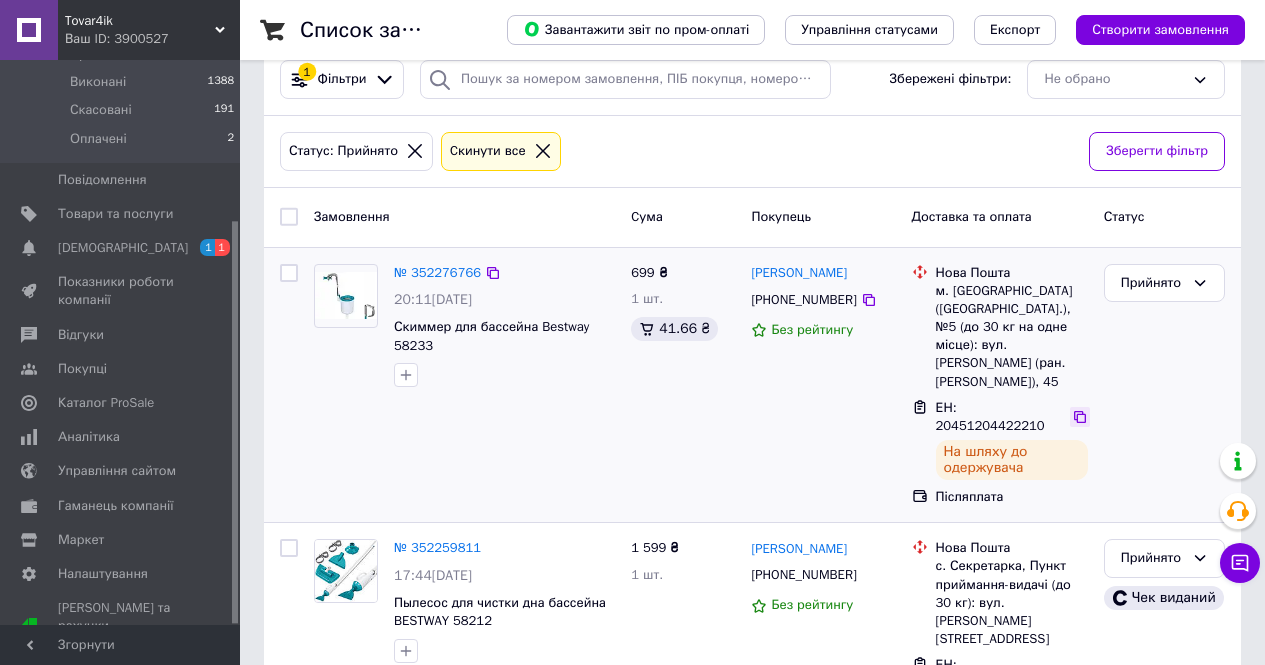 click 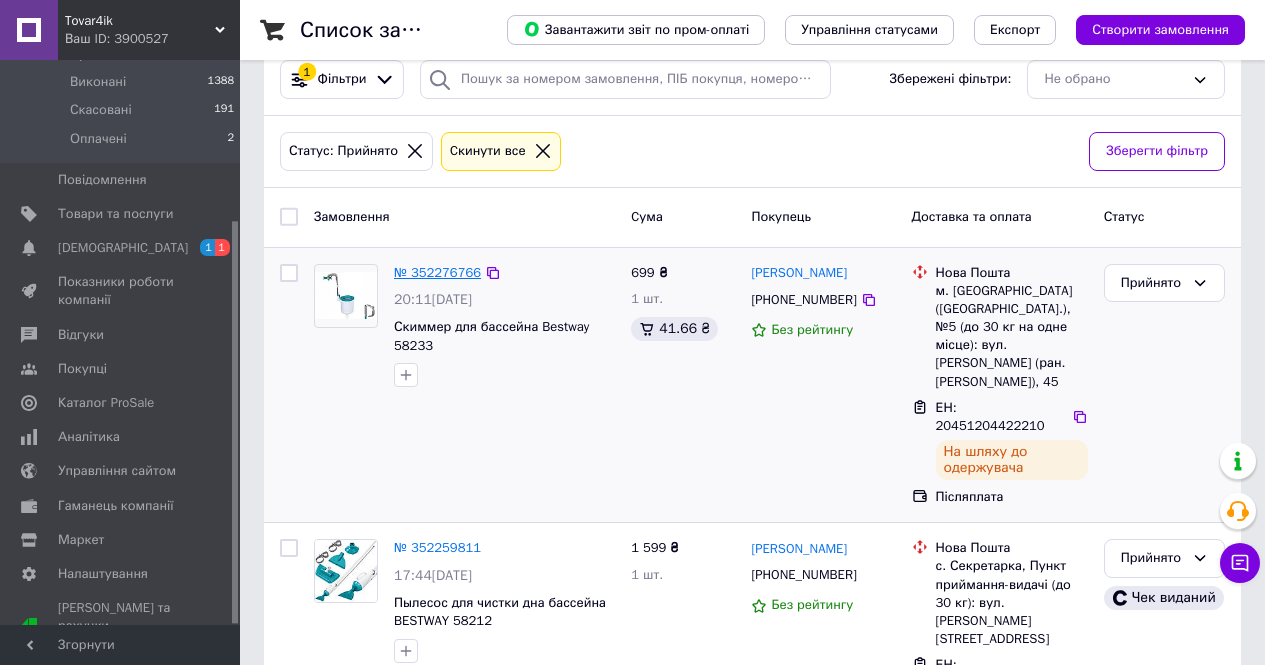 click on "№ 352276766" at bounding box center (437, 272) 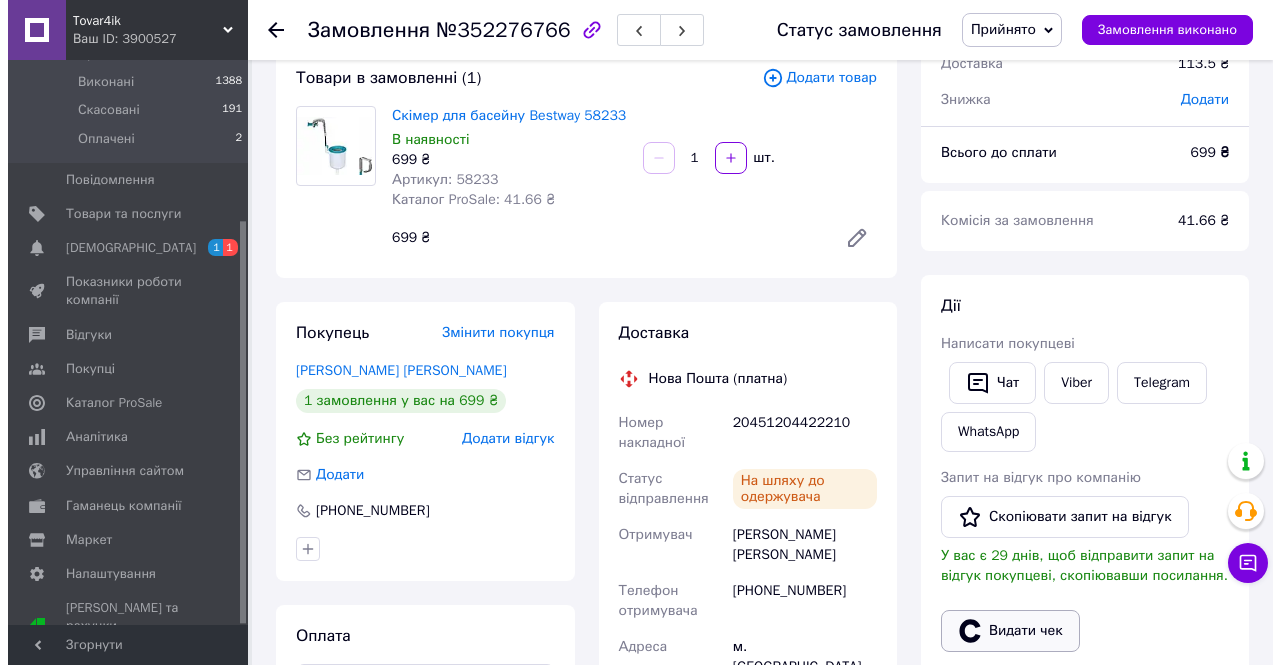 scroll, scrollTop: 200, scrollLeft: 0, axis: vertical 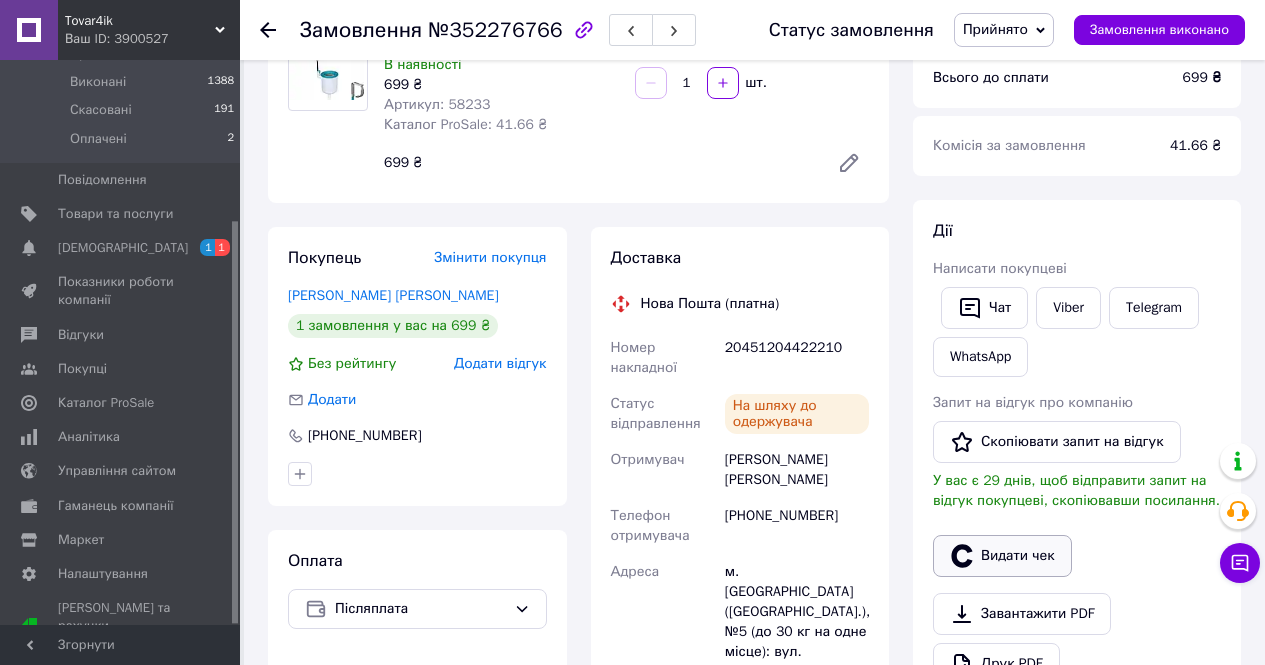 click on "Видати чек" at bounding box center (1002, 556) 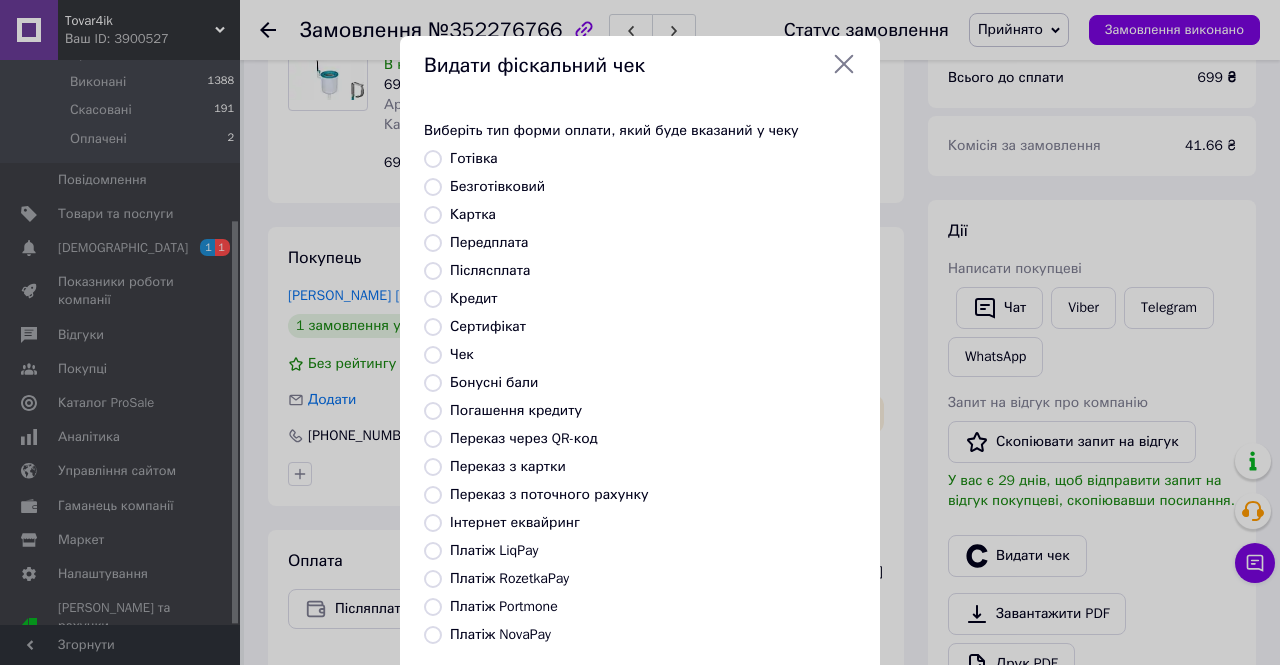 click on "Післясплата" at bounding box center [490, 270] 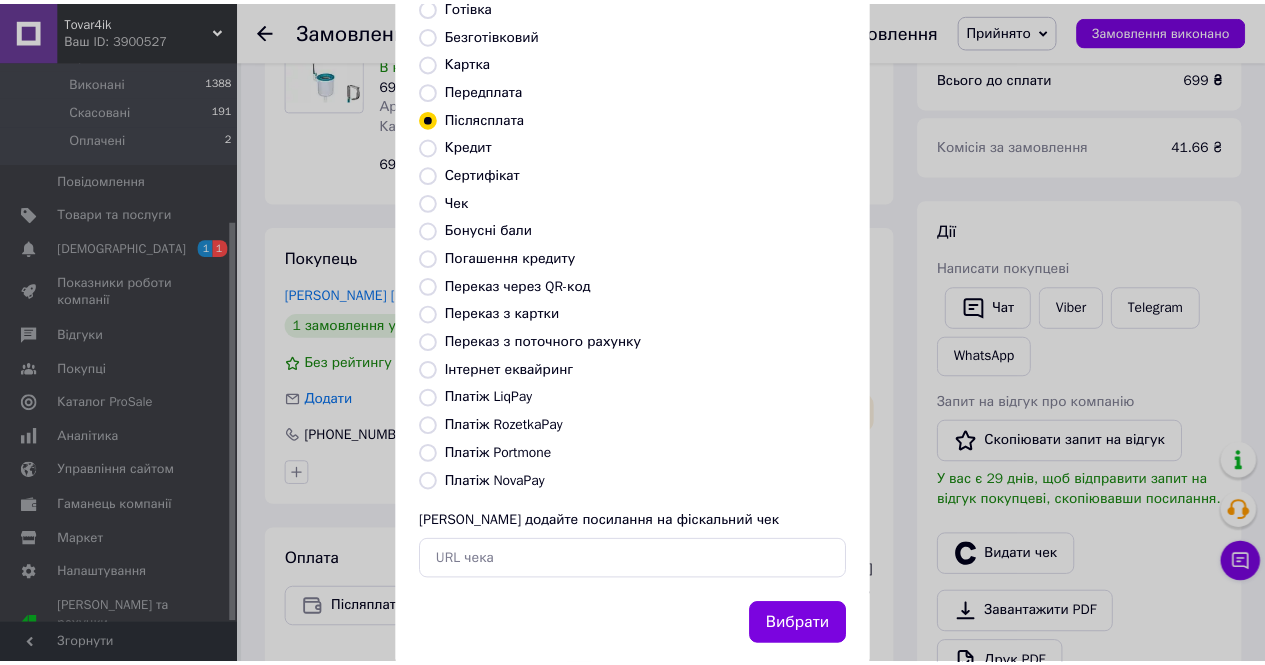 scroll, scrollTop: 194, scrollLeft: 0, axis: vertical 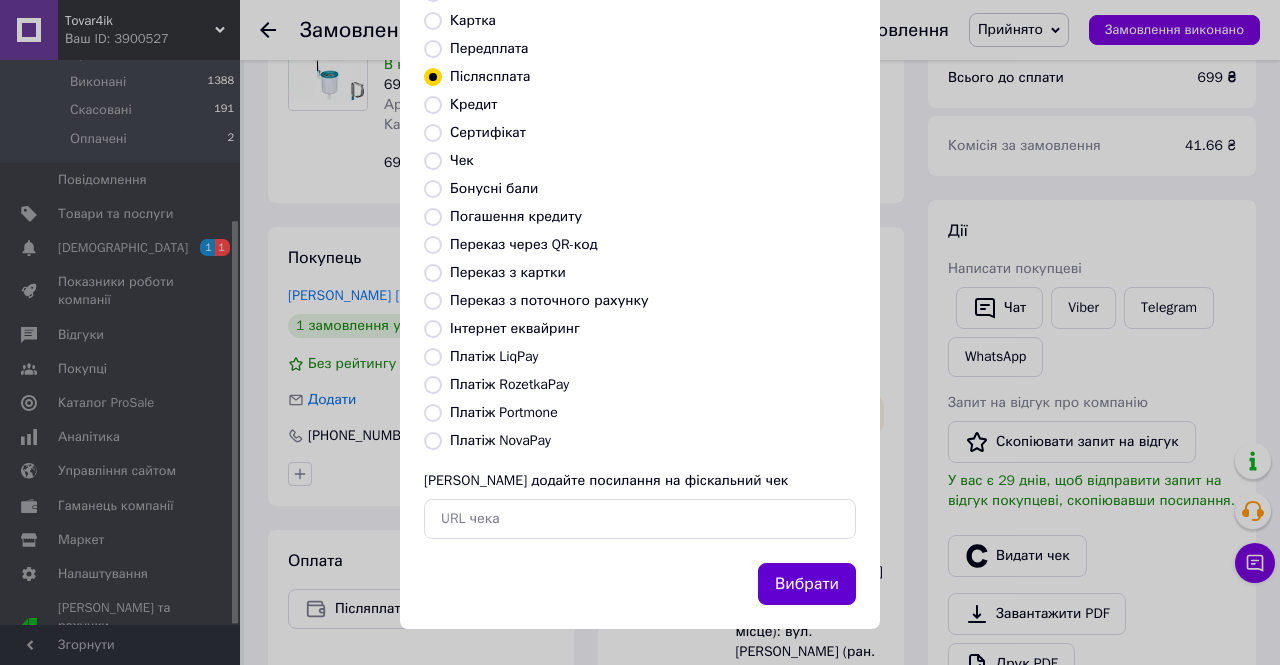 click on "Вибрати" at bounding box center [807, 584] 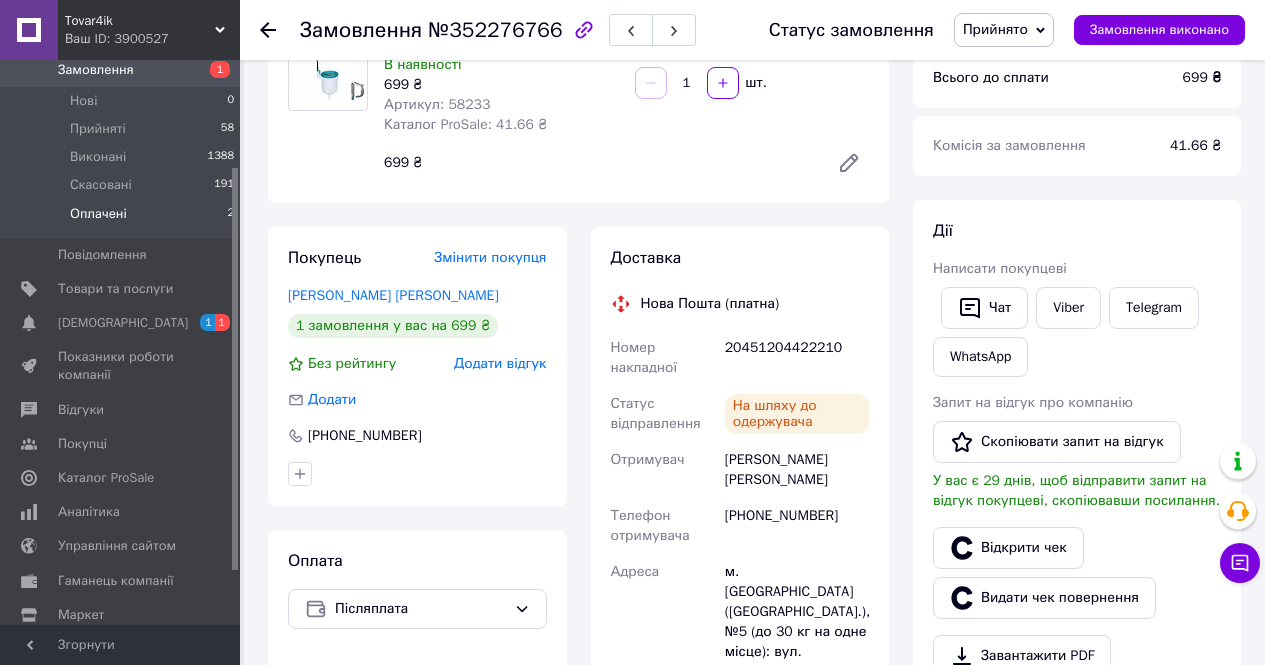 scroll, scrollTop: 125, scrollLeft: 0, axis: vertical 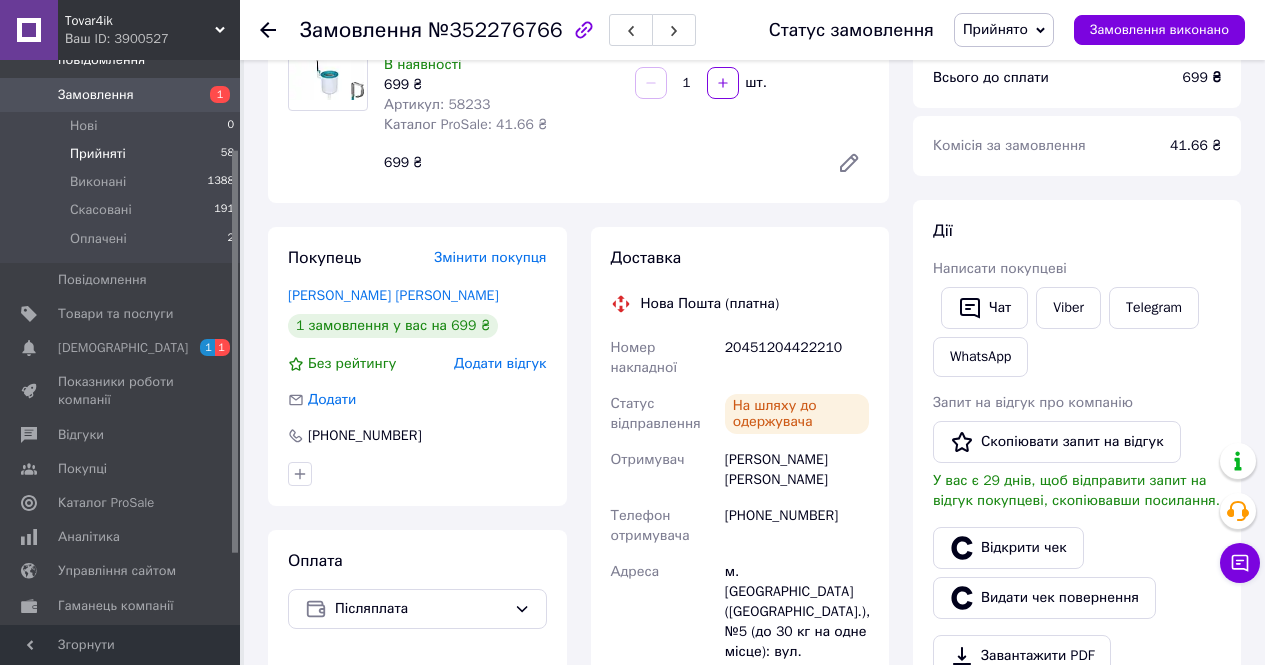 click on "Прийняті" at bounding box center [98, 154] 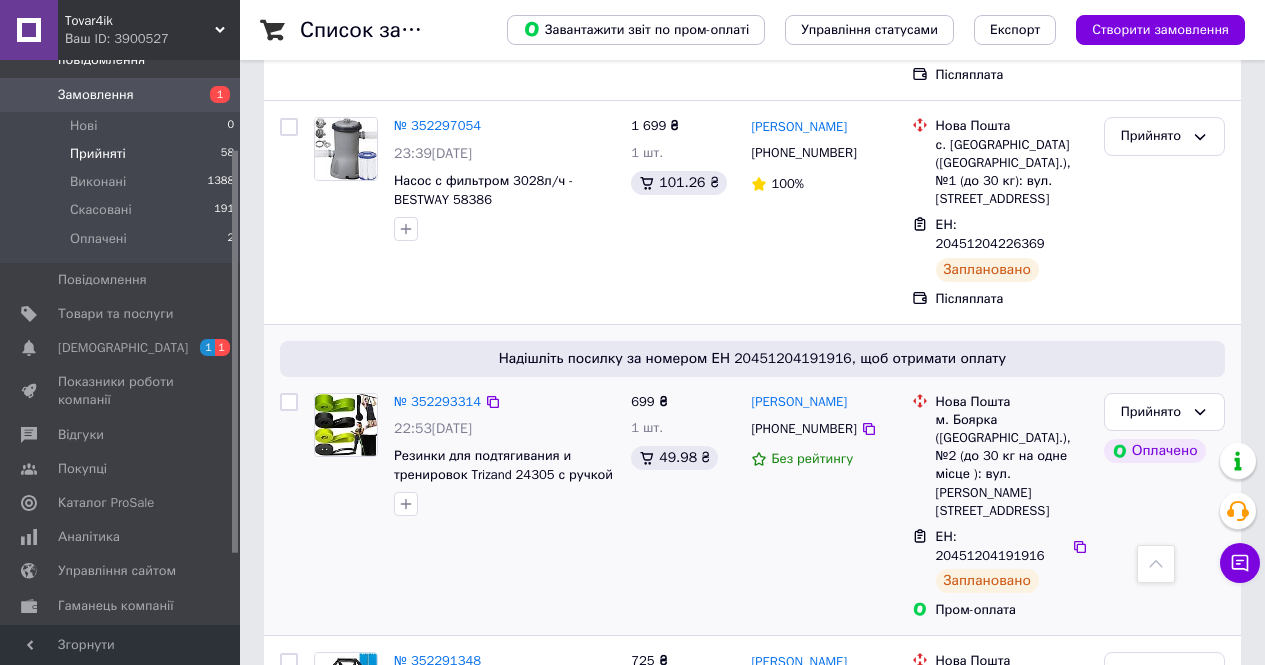 scroll, scrollTop: 3870, scrollLeft: 0, axis: vertical 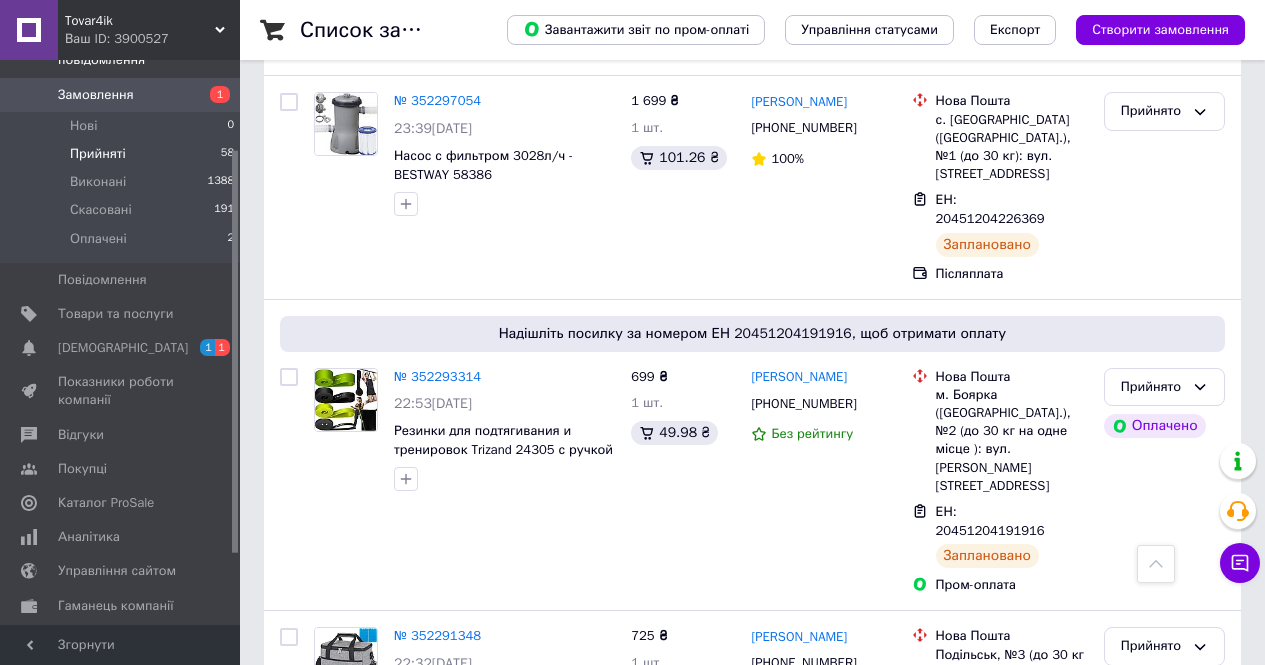 click on "2" at bounding box center (327, 1154) 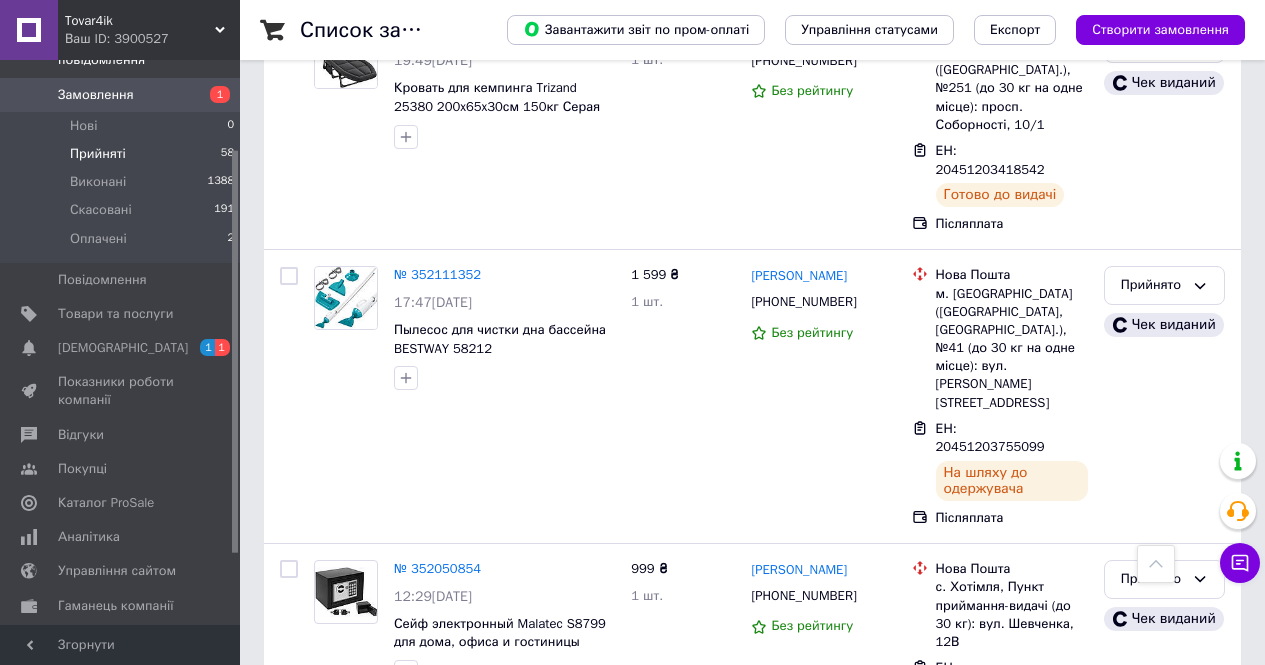scroll, scrollTop: 3935, scrollLeft: 0, axis: vertical 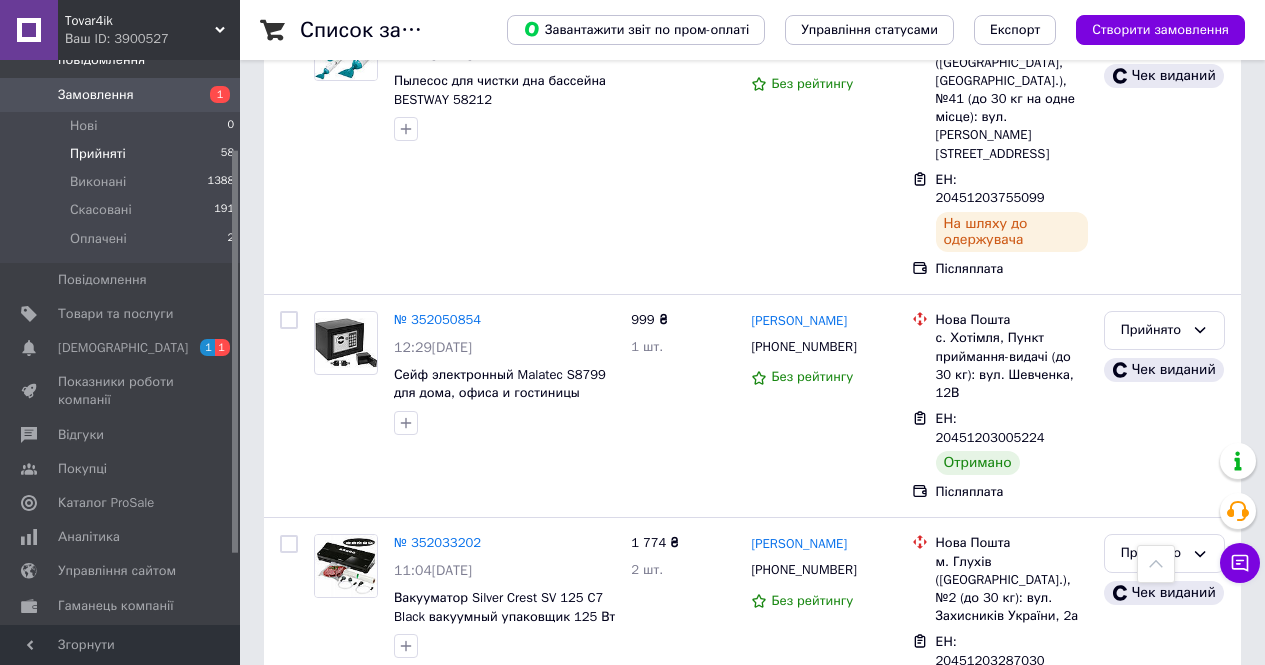 click on "1" at bounding box center (404, 1216) 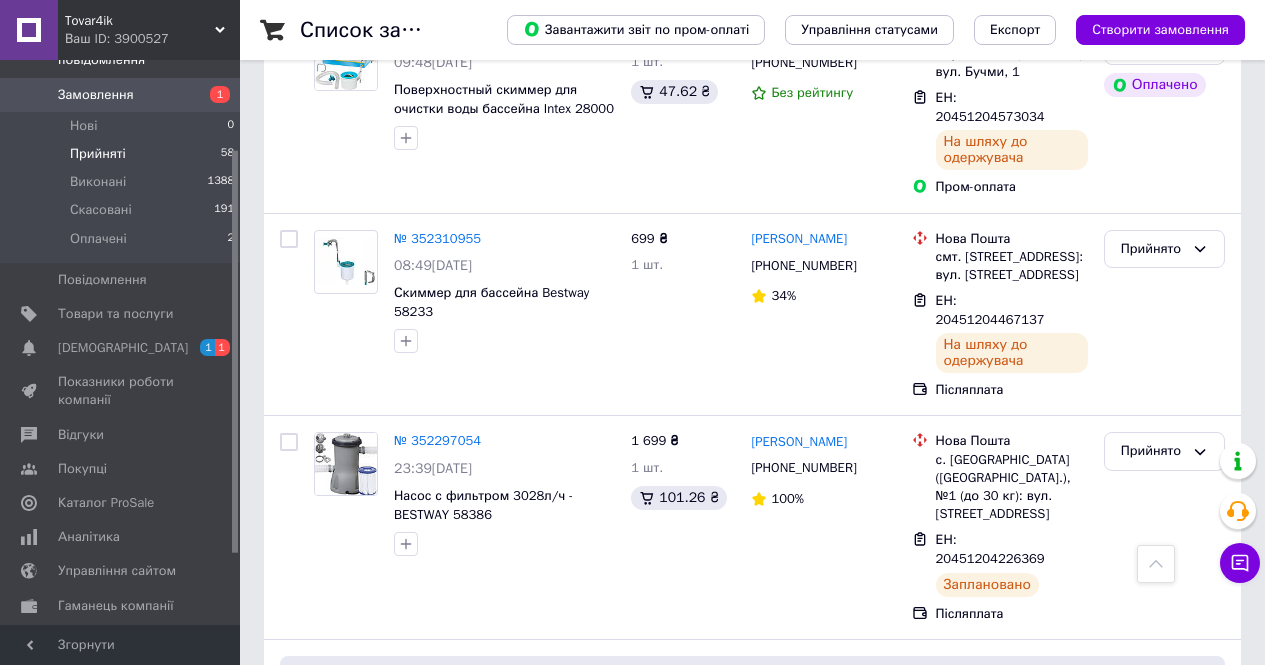 scroll, scrollTop: 3870, scrollLeft: 0, axis: vertical 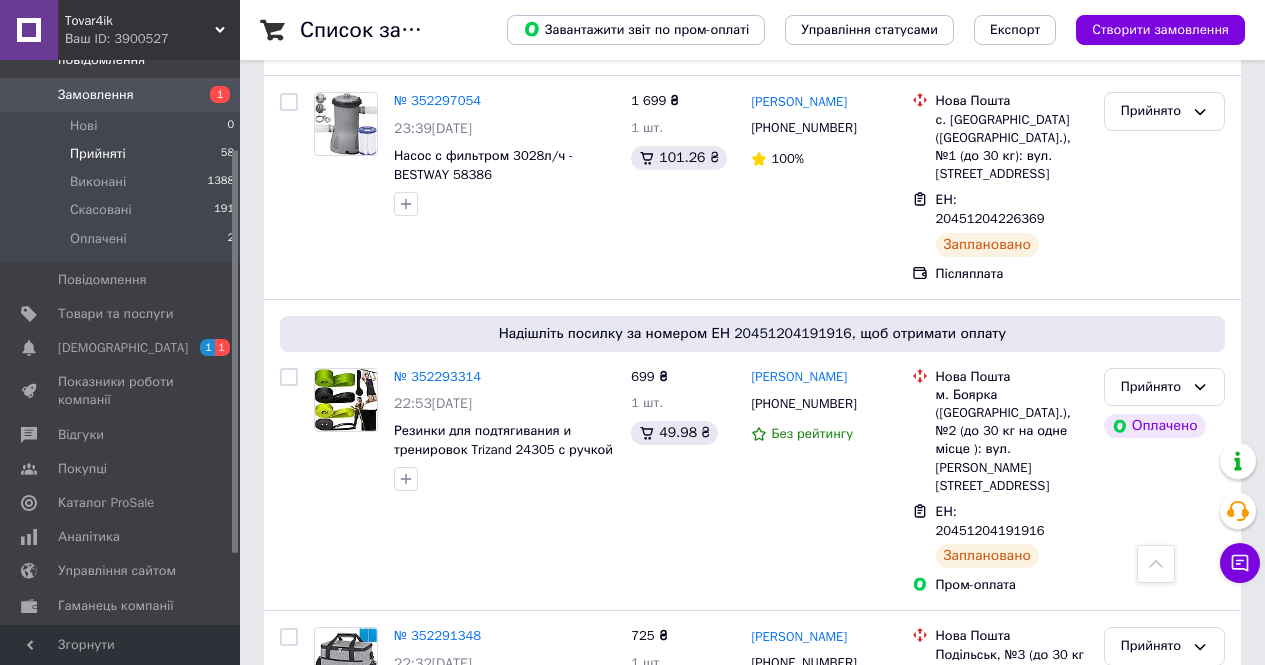click 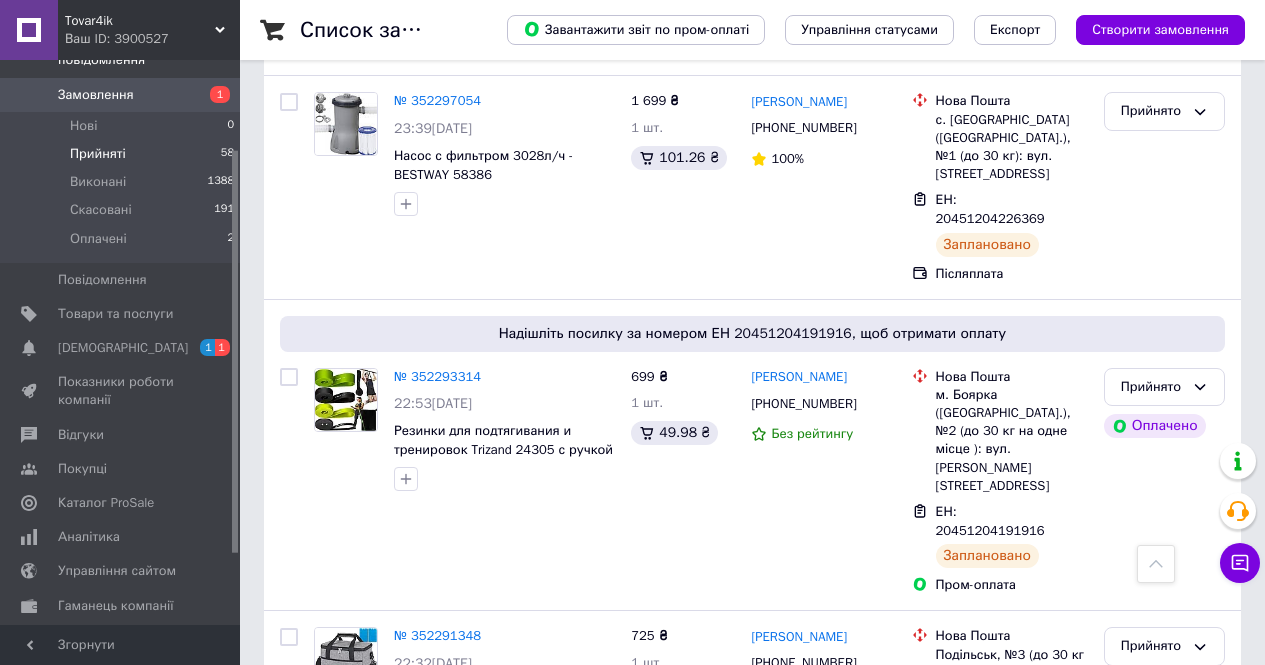 click 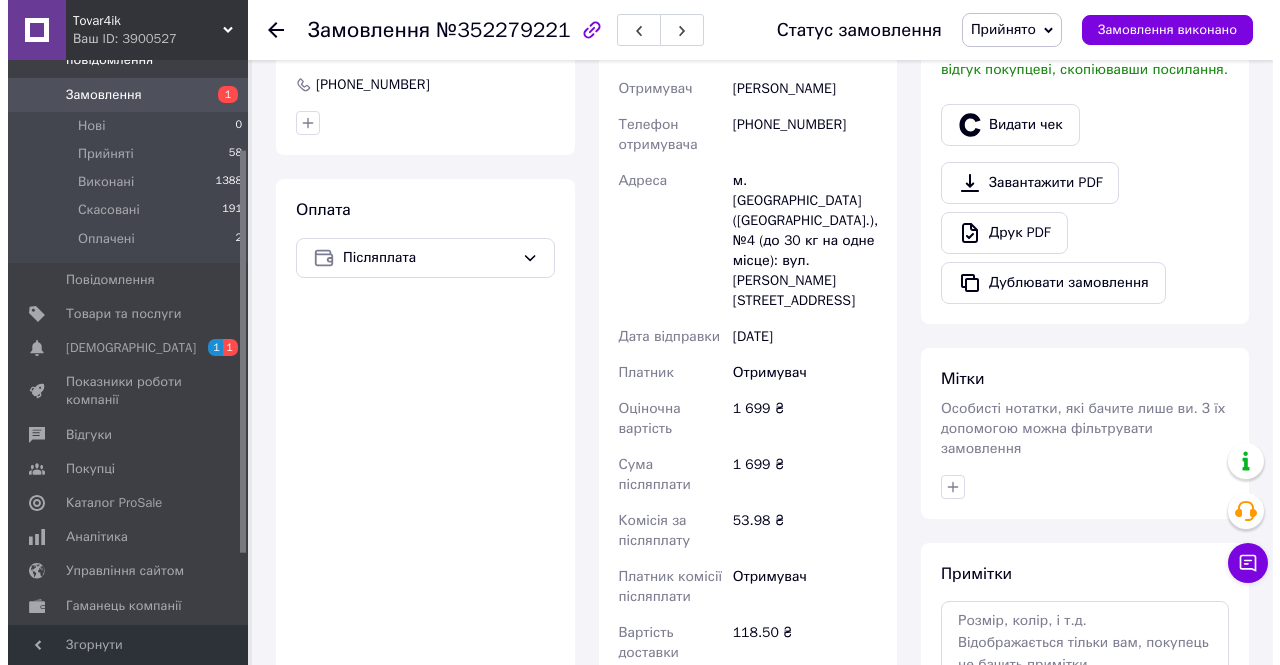 scroll, scrollTop: 478, scrollLeft: 0, axis: vertical 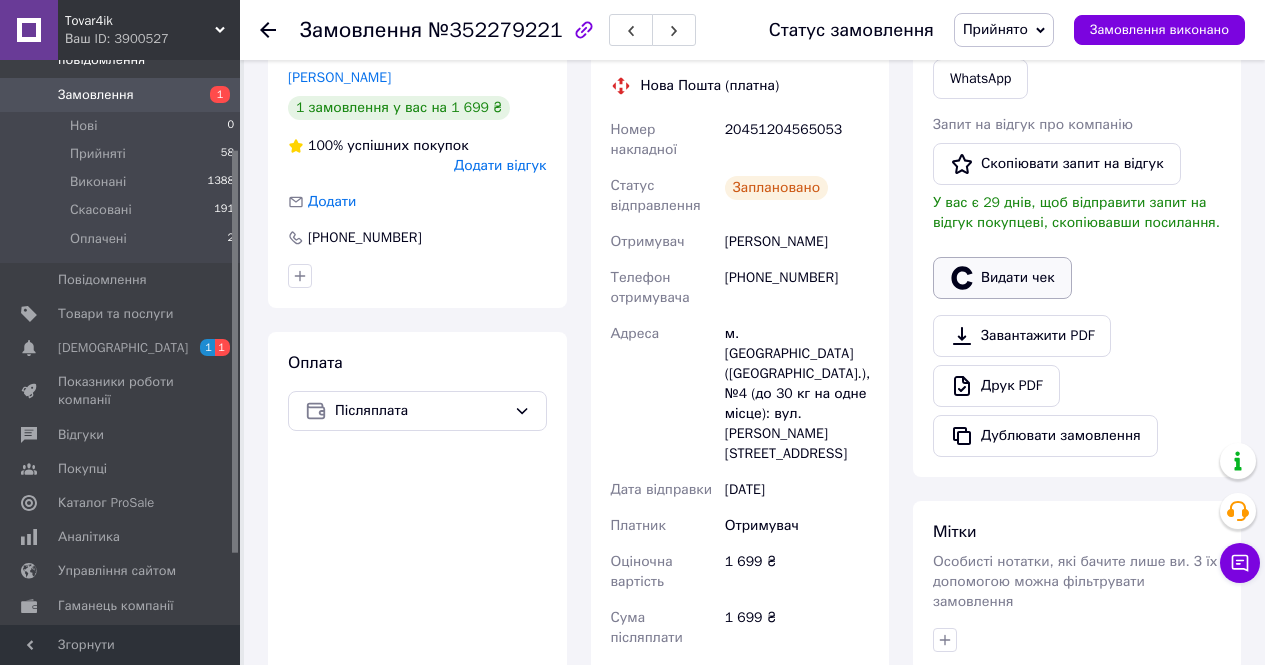 click on "Видати чек" at bounding box center [1002, 278] 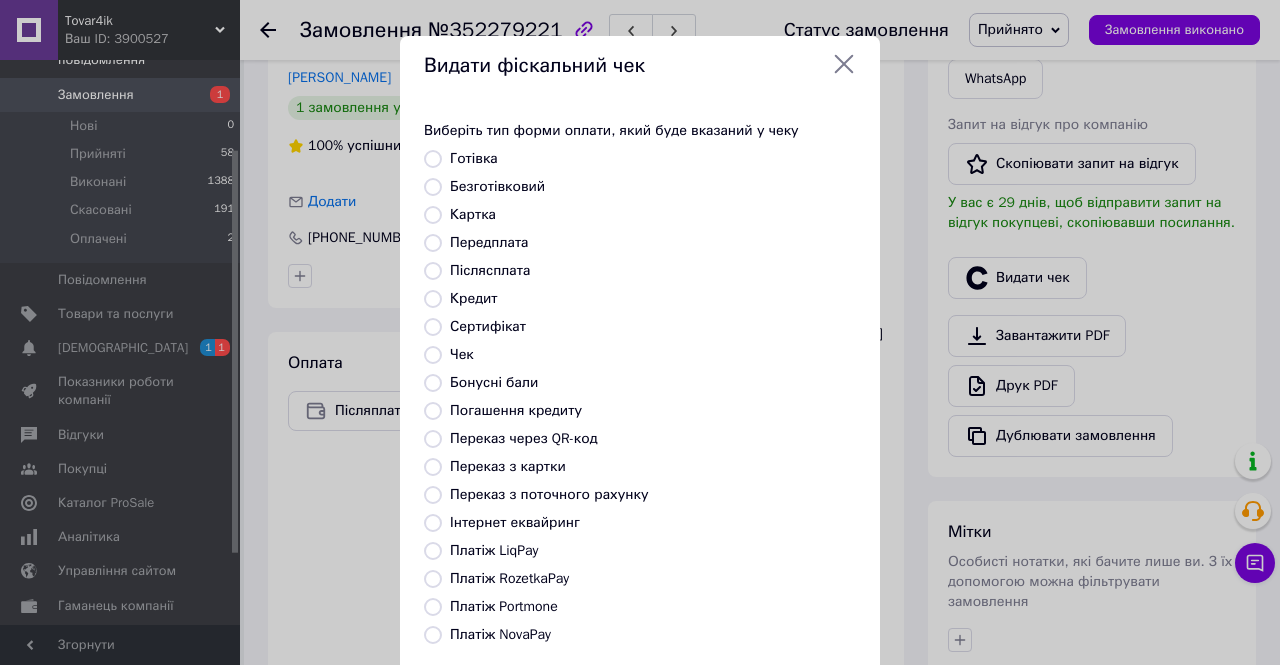click on "Післясплата" at bounding box center (490, 270) 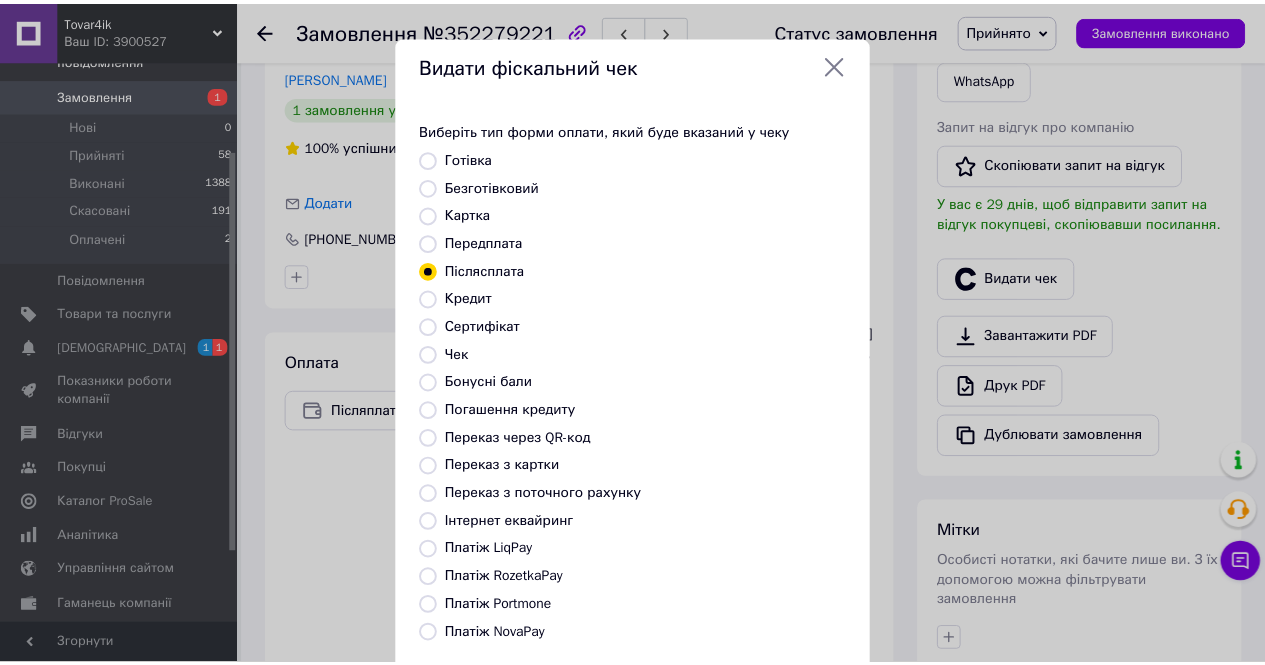 scroll, scrollTop: 194, scrollLeft: 0, axis: vertical 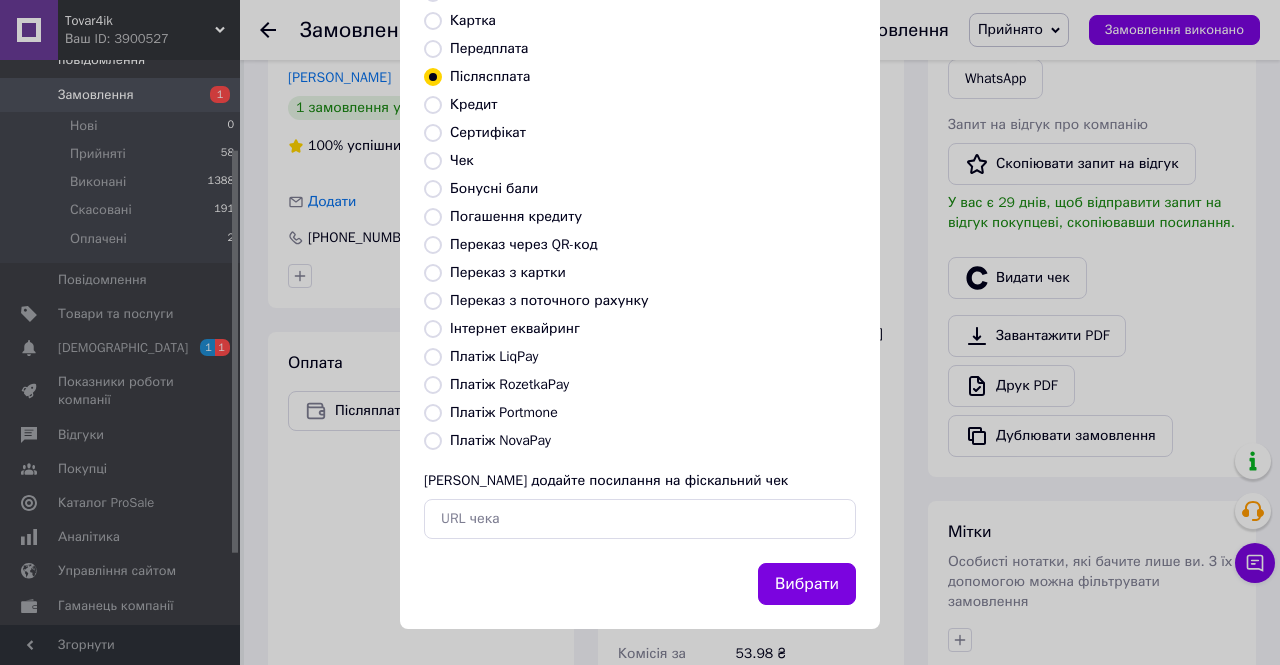 click on "Вибрати" at bounding box center [807, 584] 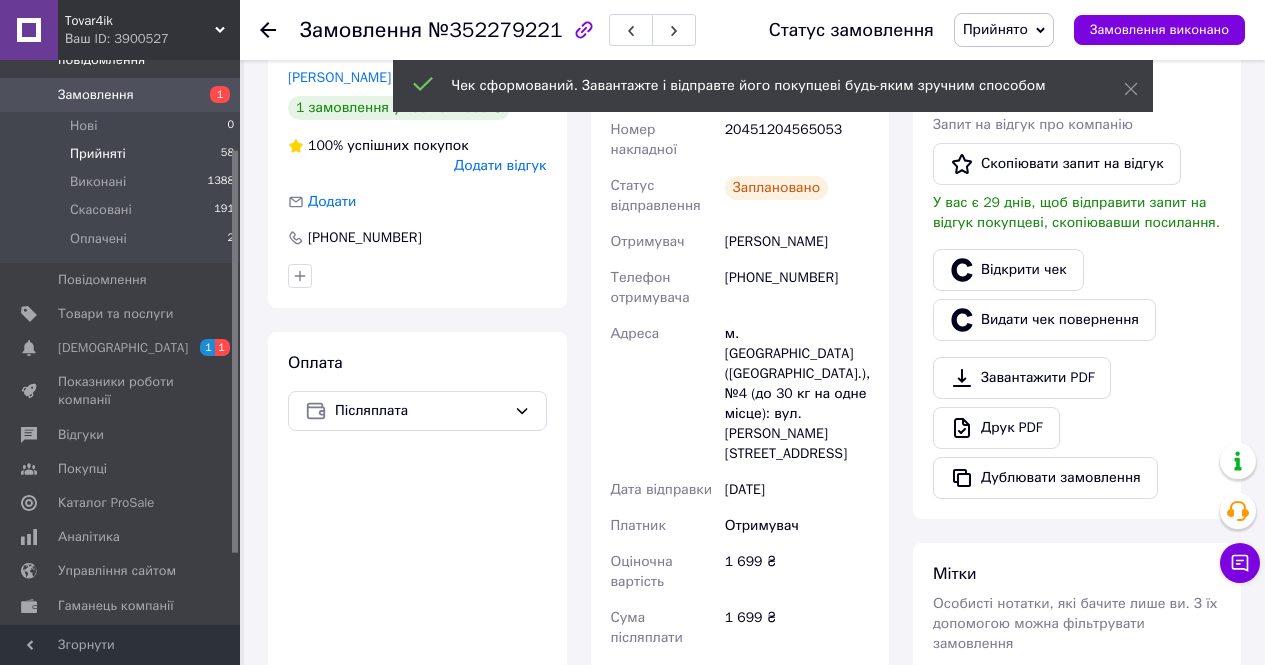 click on "Прийняті" at bounding box center [98, 154] 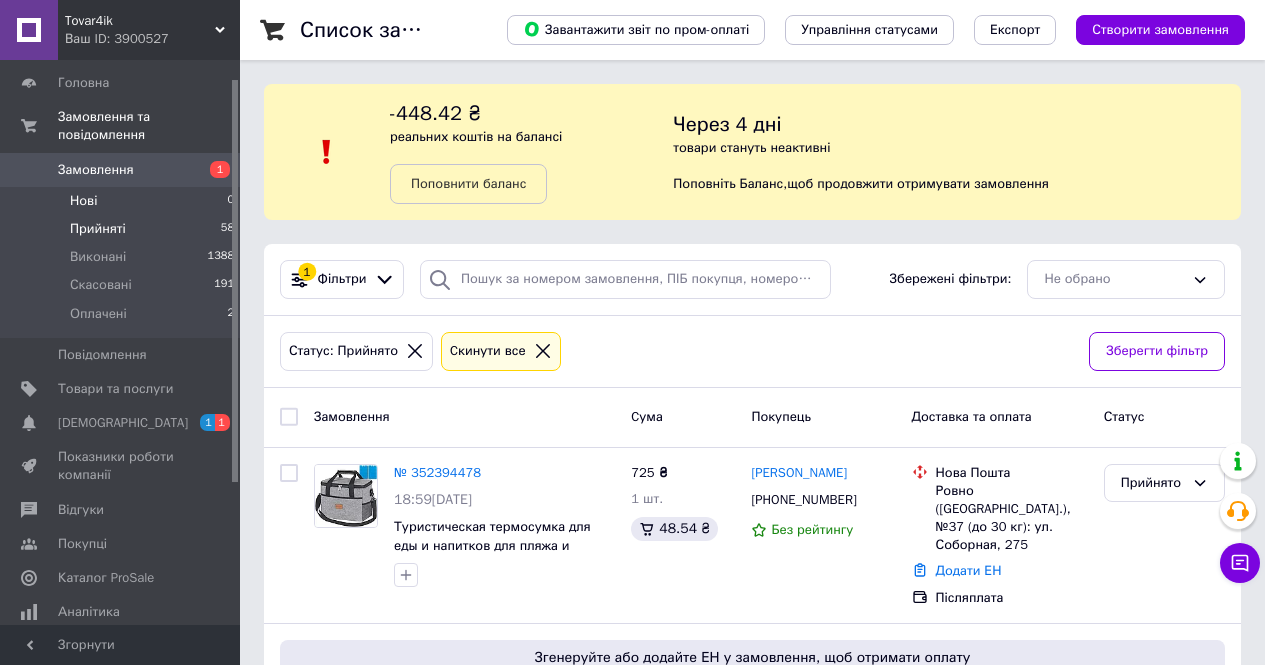 scroll, scrollTop: 25, scrollLeft: 0, axis: vertical 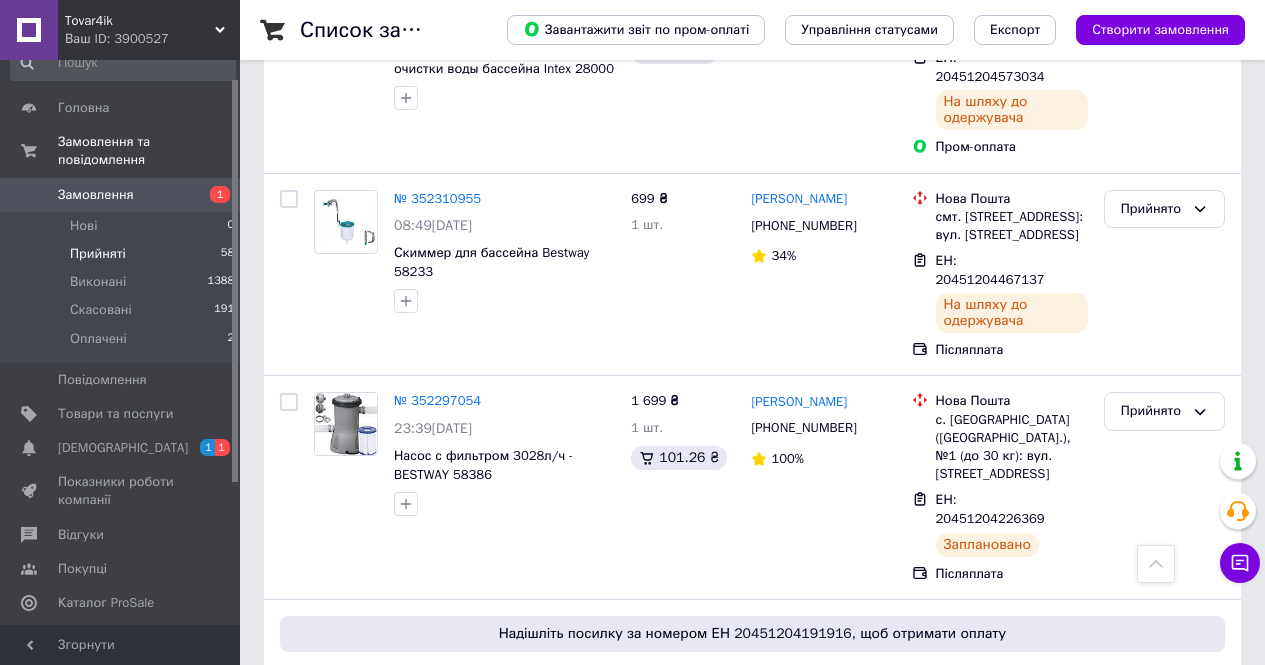 click 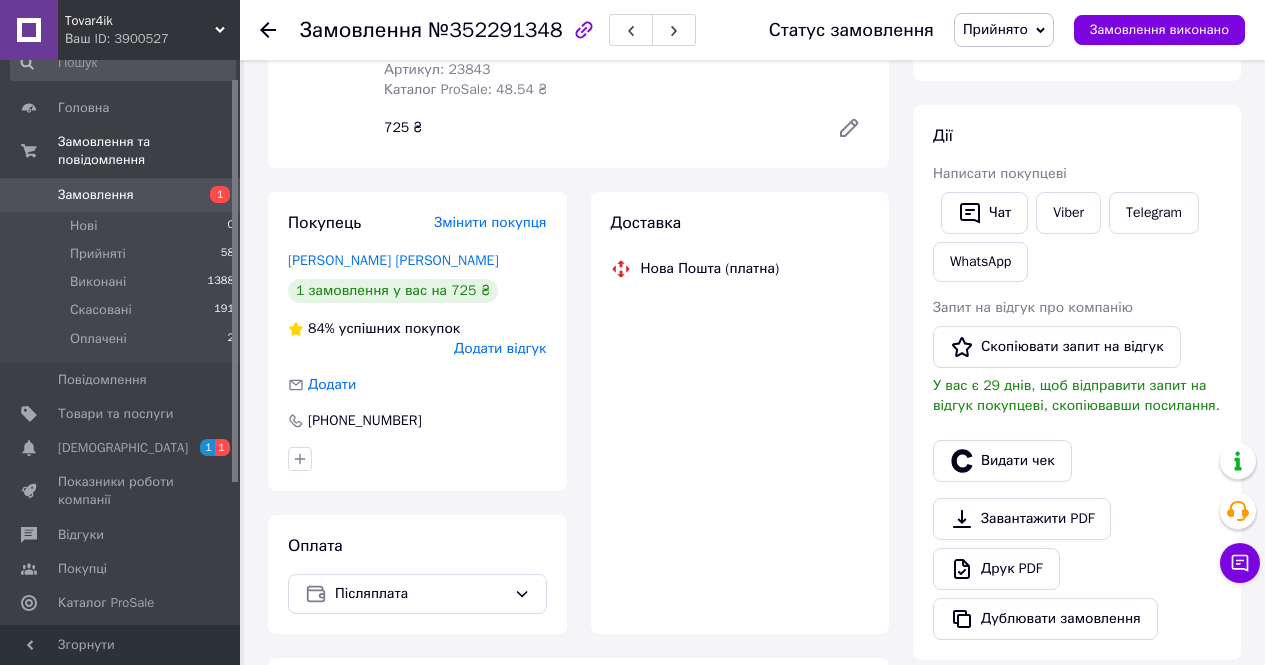 scroll, scrollTop: 970, scrollLeft: 0, axis: vertical 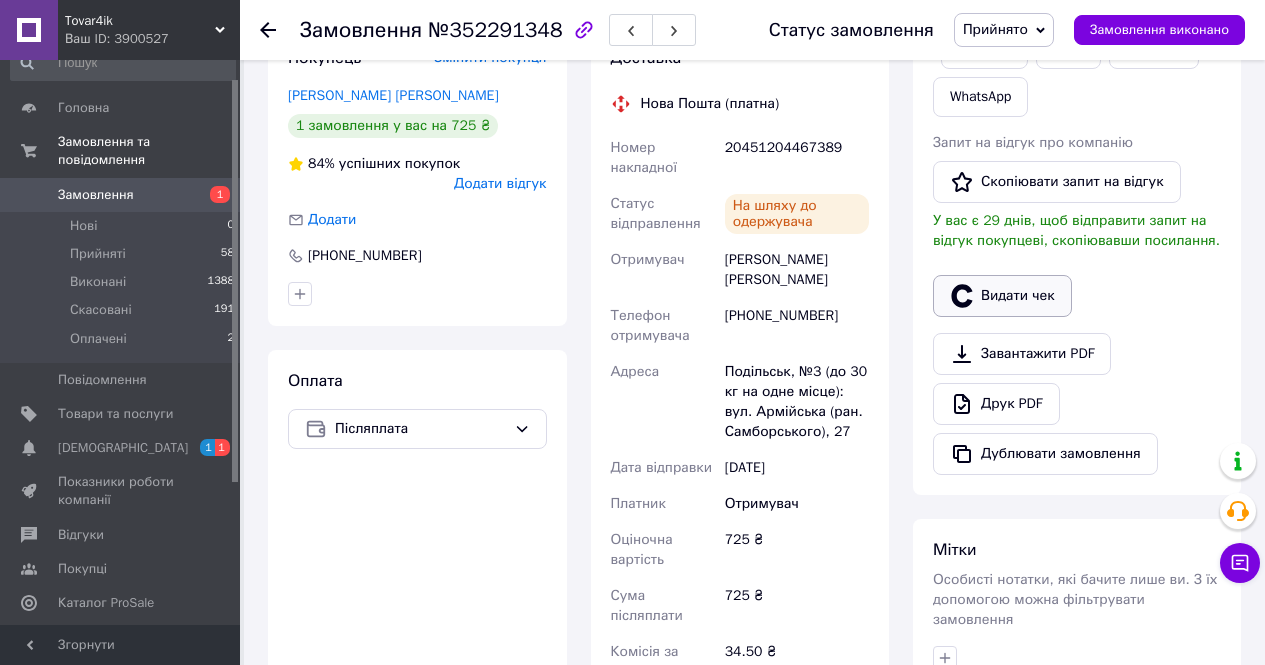 click on "Видати чек" at bounding box center (1002, 296) 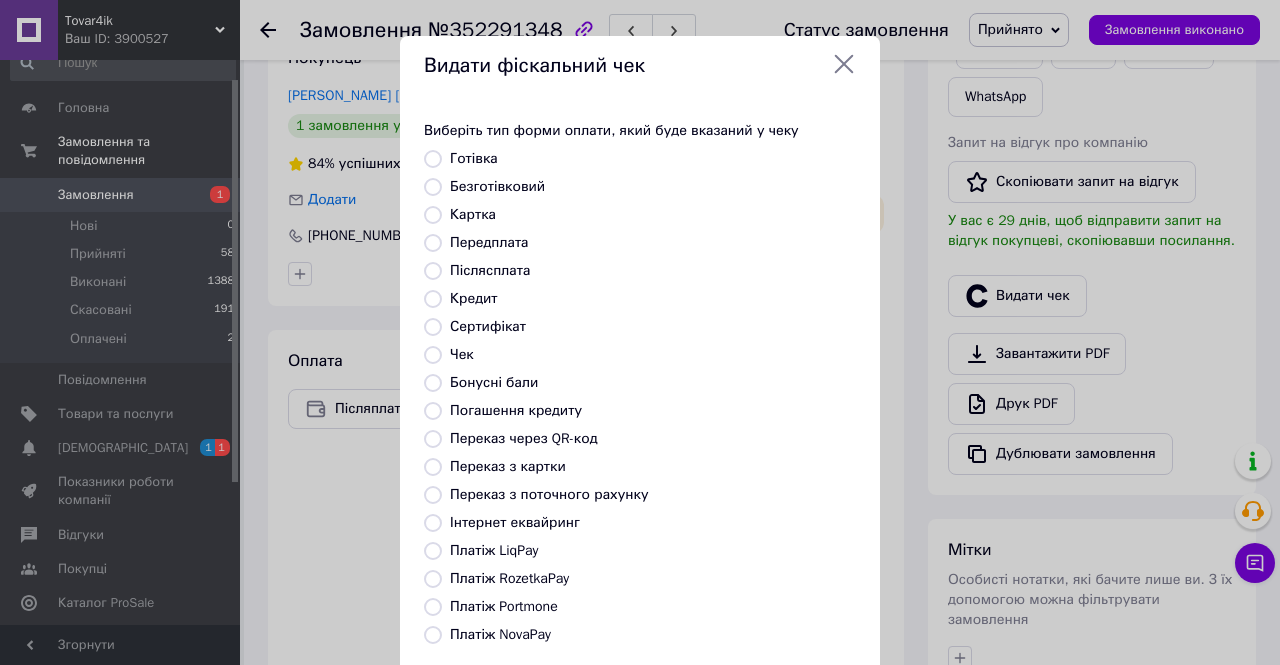 click on "Післясплата" at bounding box center (490, 270) 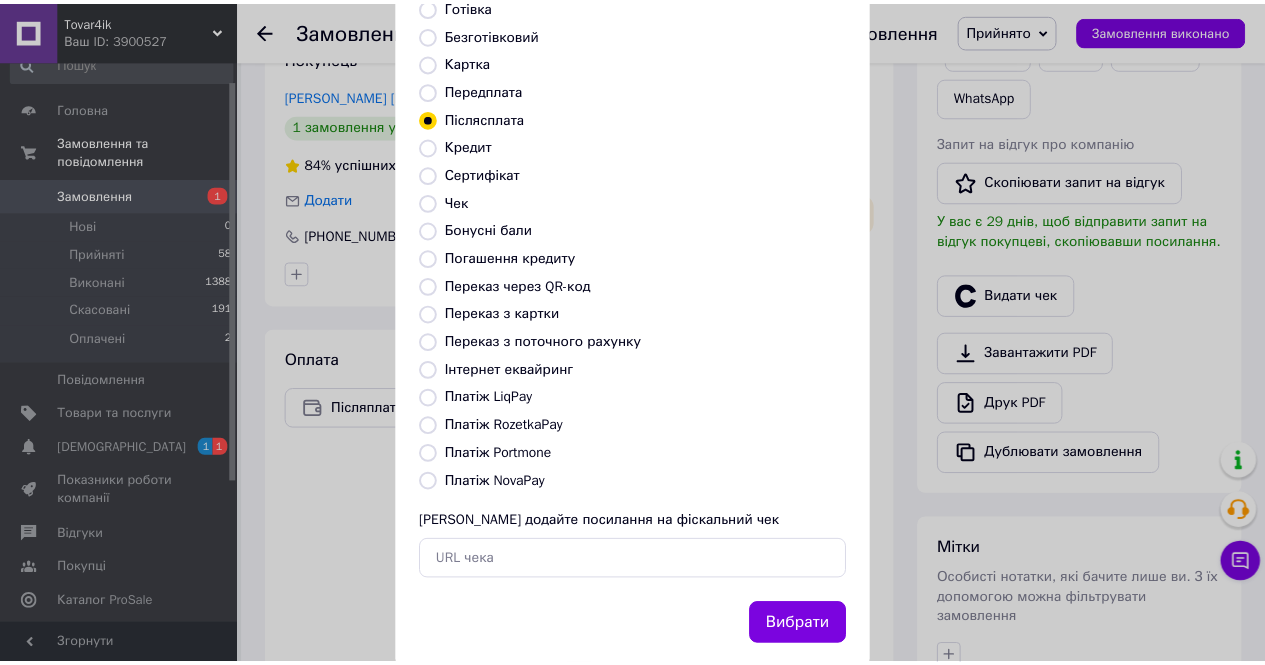 scroll, scrollTop: 194, scrollLeft: 0, axis: vertical 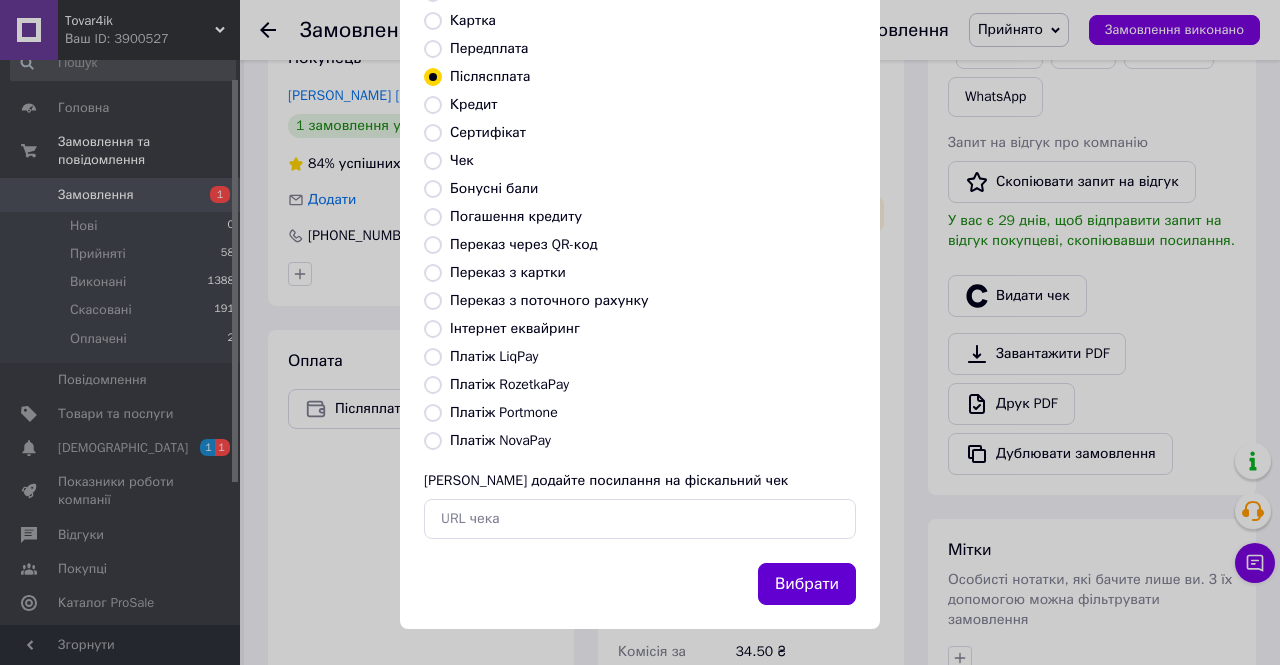 click on "Вибрати" at bounding box center (807, 584) 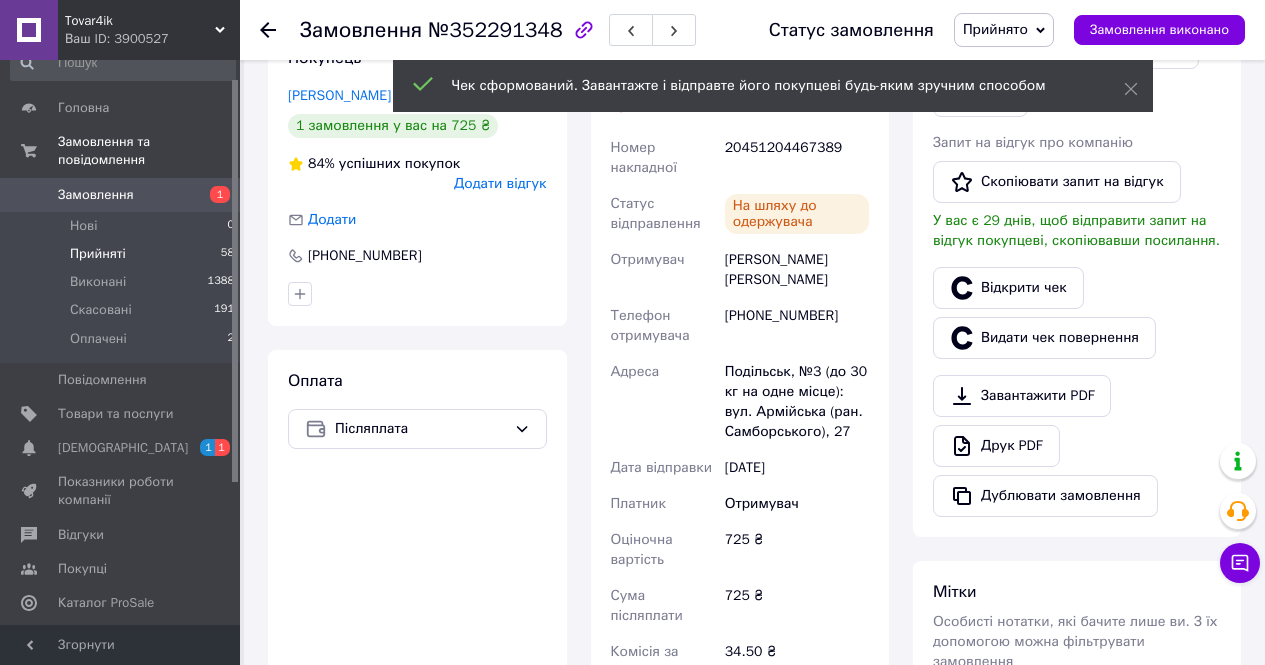 click on "Прийняті" at bounding box center (98, 254) 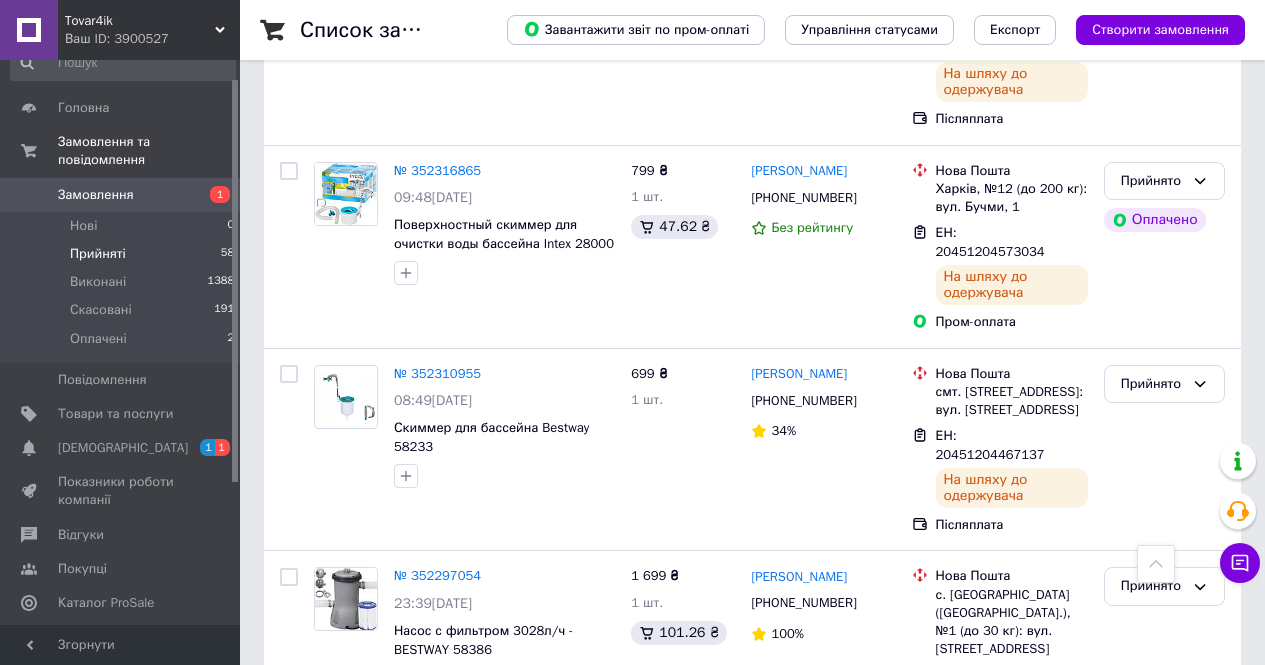 scroll, scrollTop: 3370, scrollLeft: 0, axis: vertical 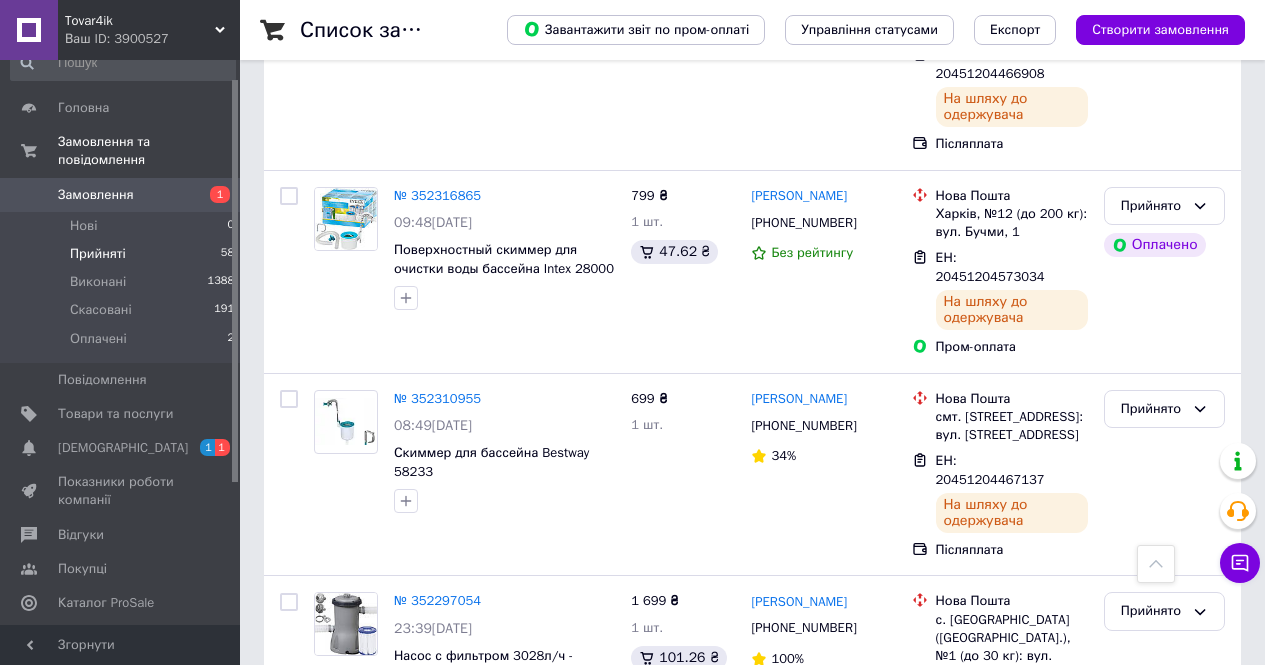 drag, startPoint x: 860, startPoint y: 475, endPoint x: 967, endPoint y: 648, distance: 203.41583 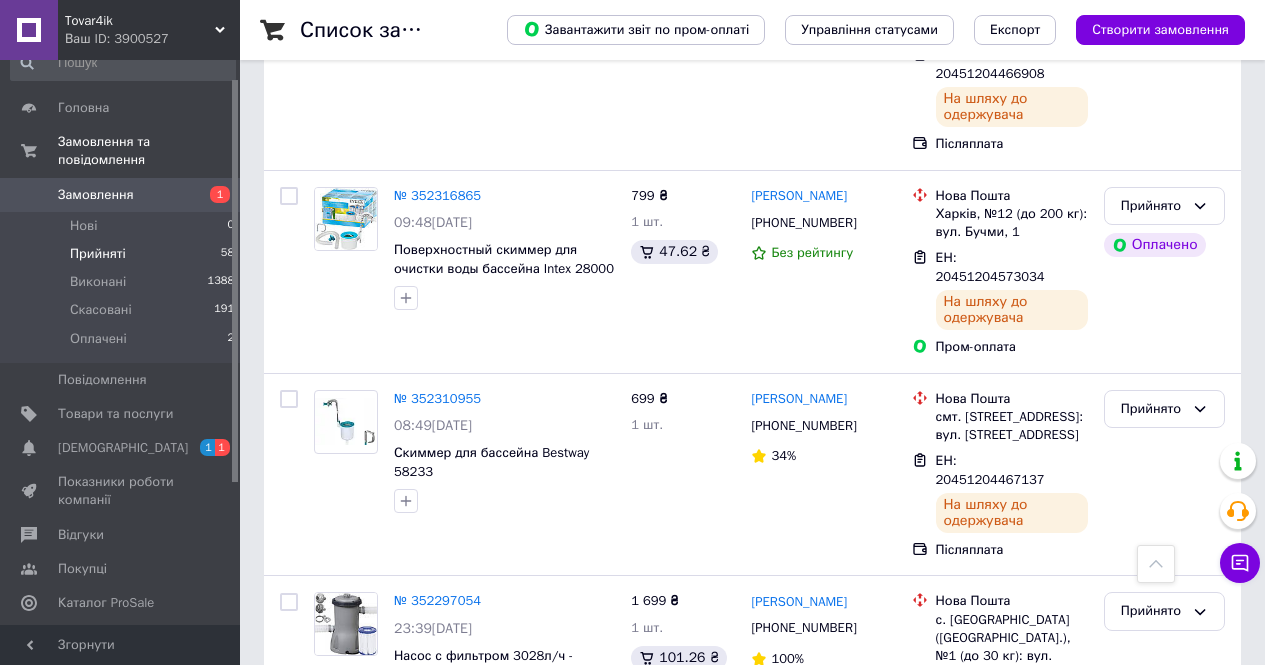 click 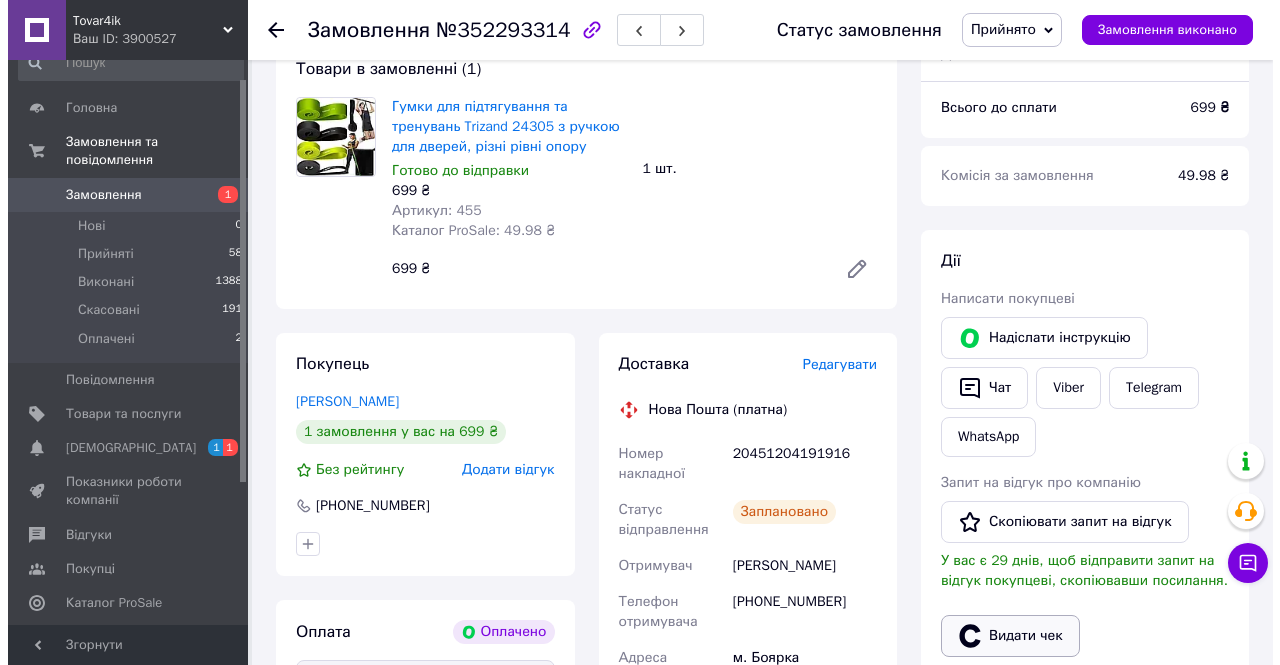 scroll, scrollTop: 400, scrollLeft: 0, axis: vertical 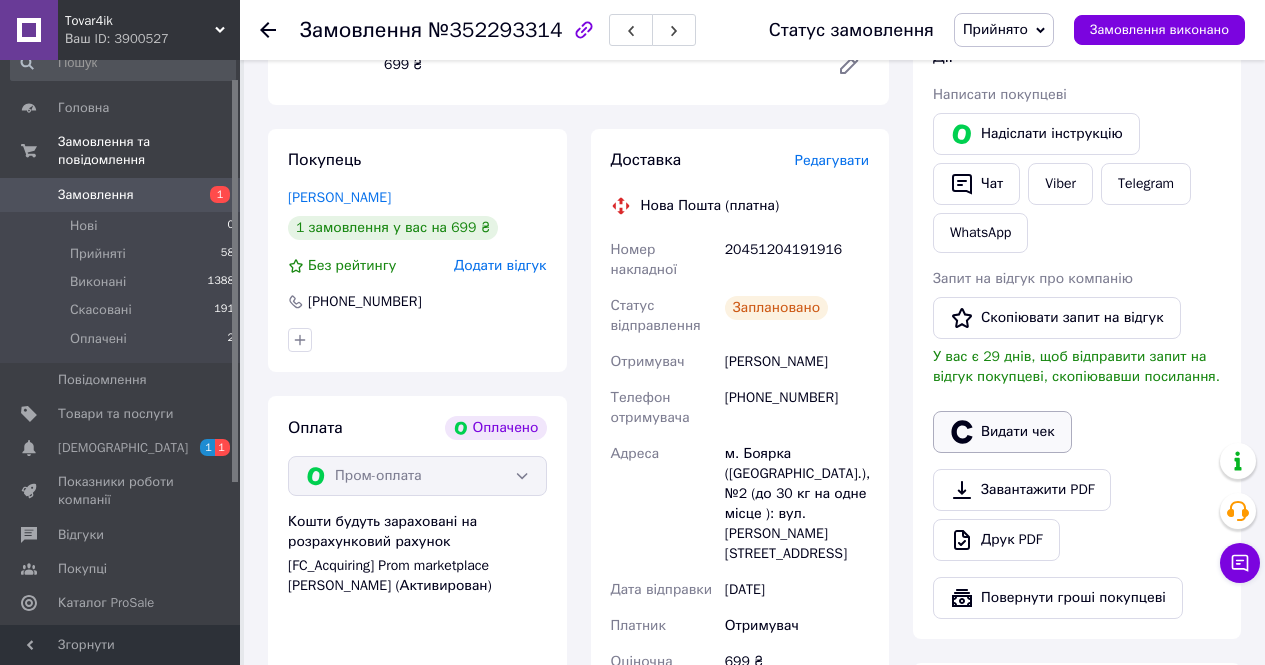 click on "Видати чек" at bounding box center [1002, 432] 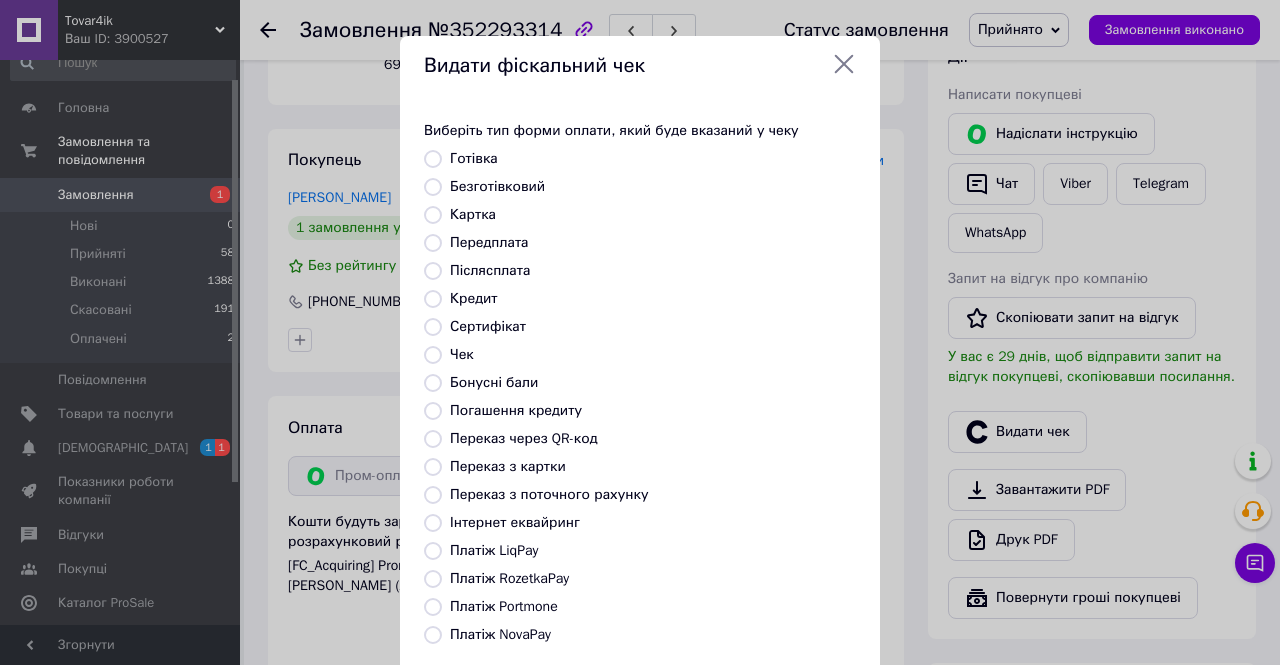 drag, startPoint x: 497, startPoint y: 191, endPoint x: 506, endPoint y: 210, distance: 21.023796 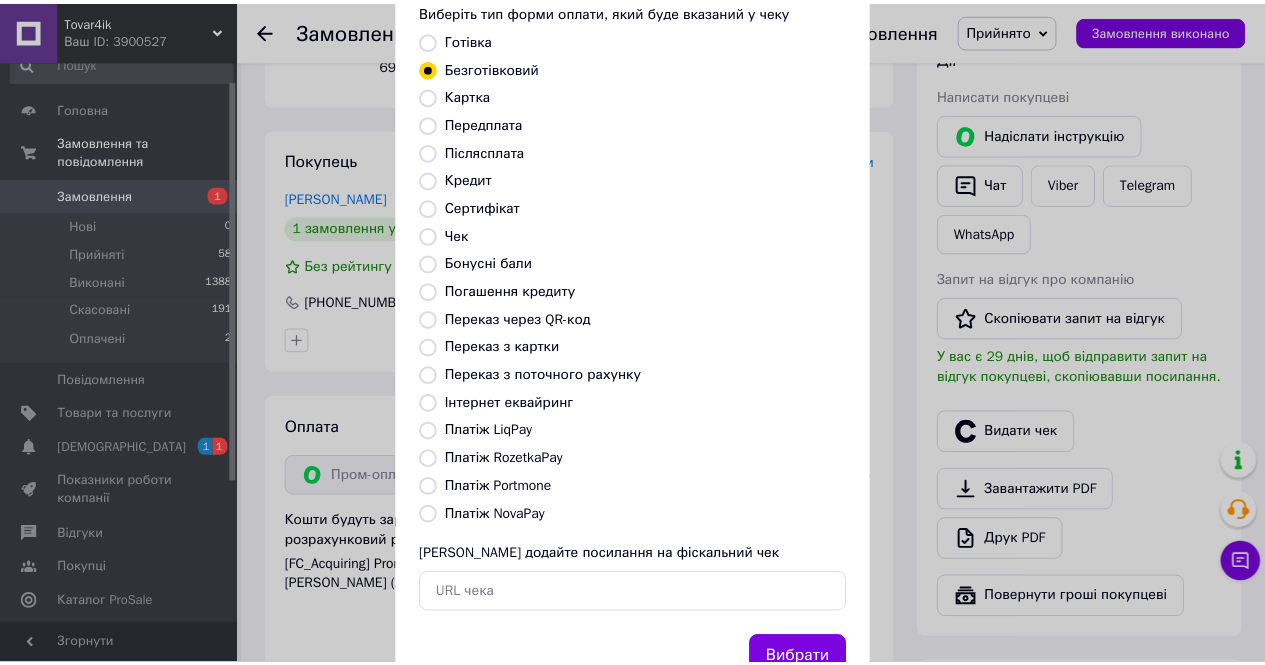 scroll, scrollTop: 194, scrollLeft: 0, axis: vertical 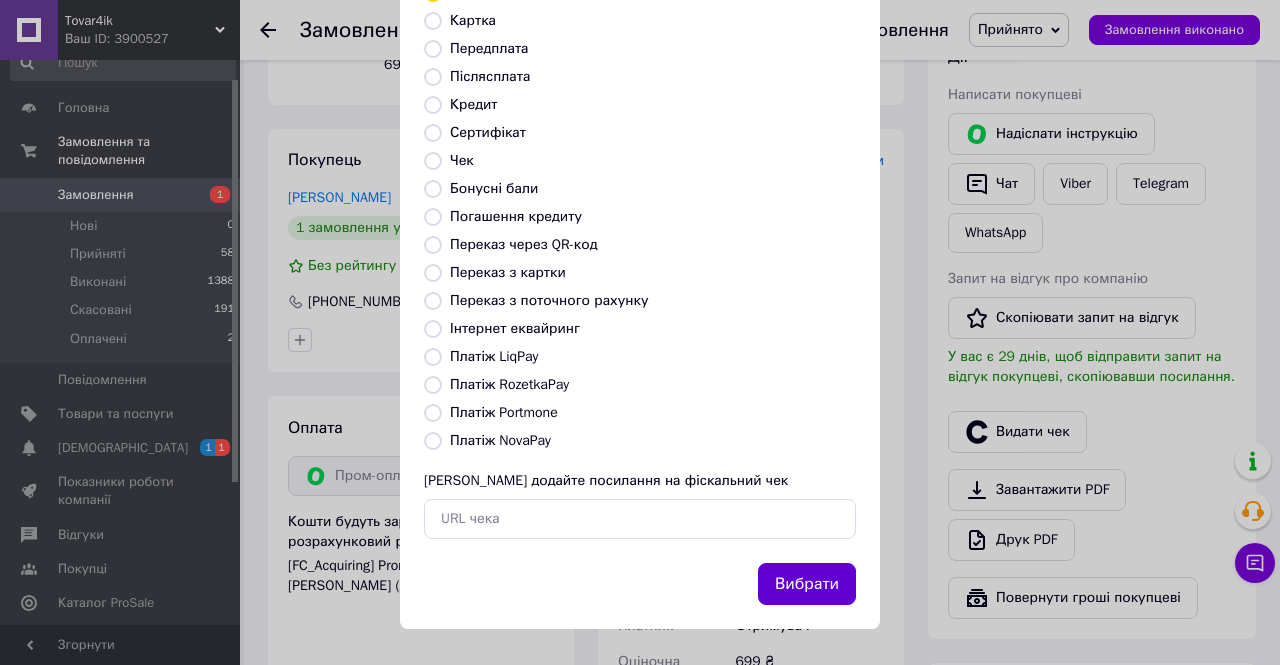 click on "Вибрати" at bounding box center [807, 584] 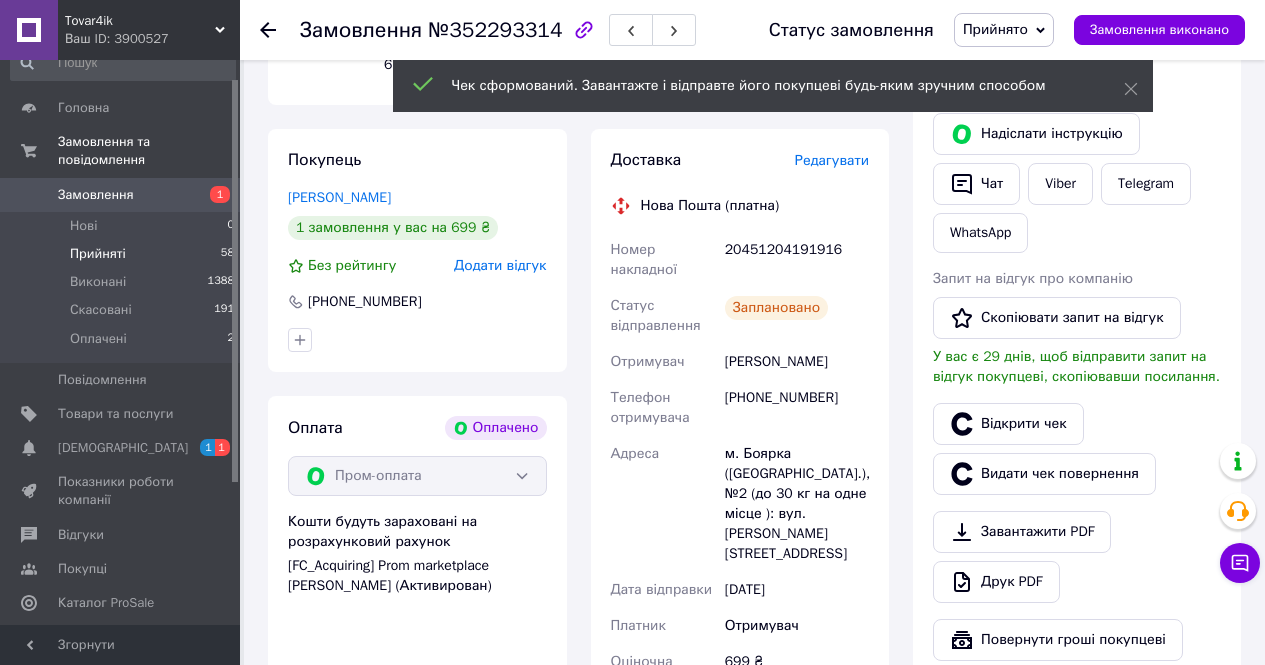 click on "Прийняті" at bounding box center [98, 254] 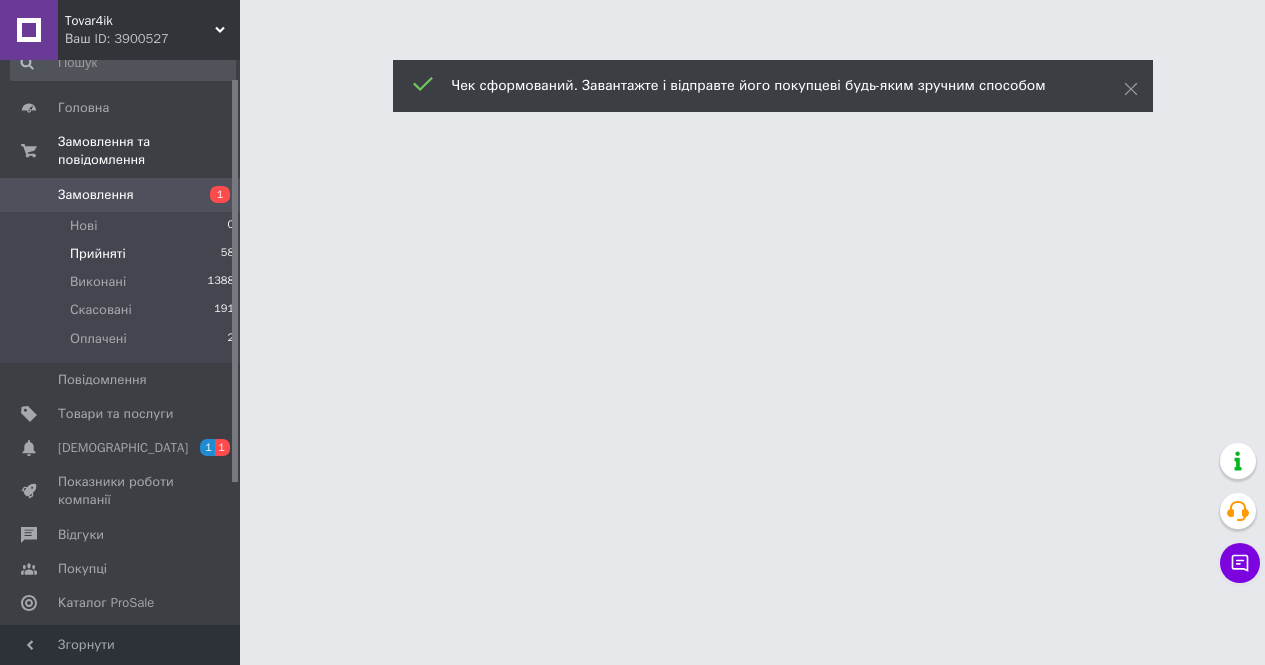 scroll, scrollTop: 0, scrollLeft: 0, axis: both 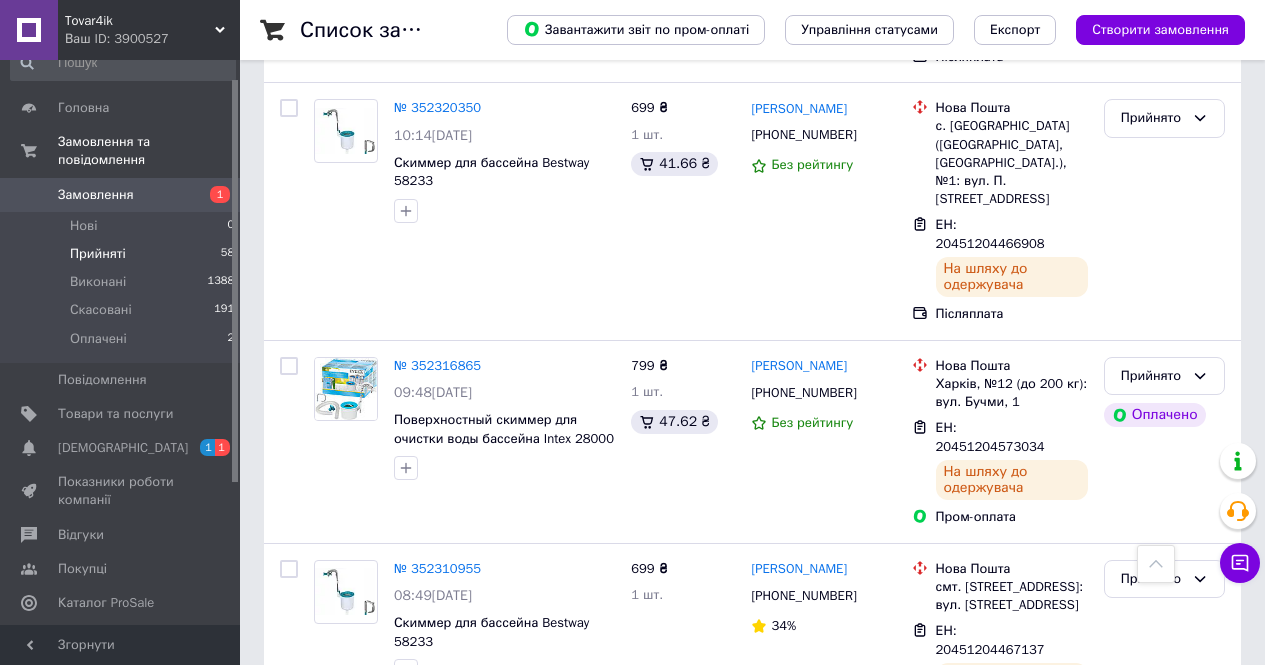 click 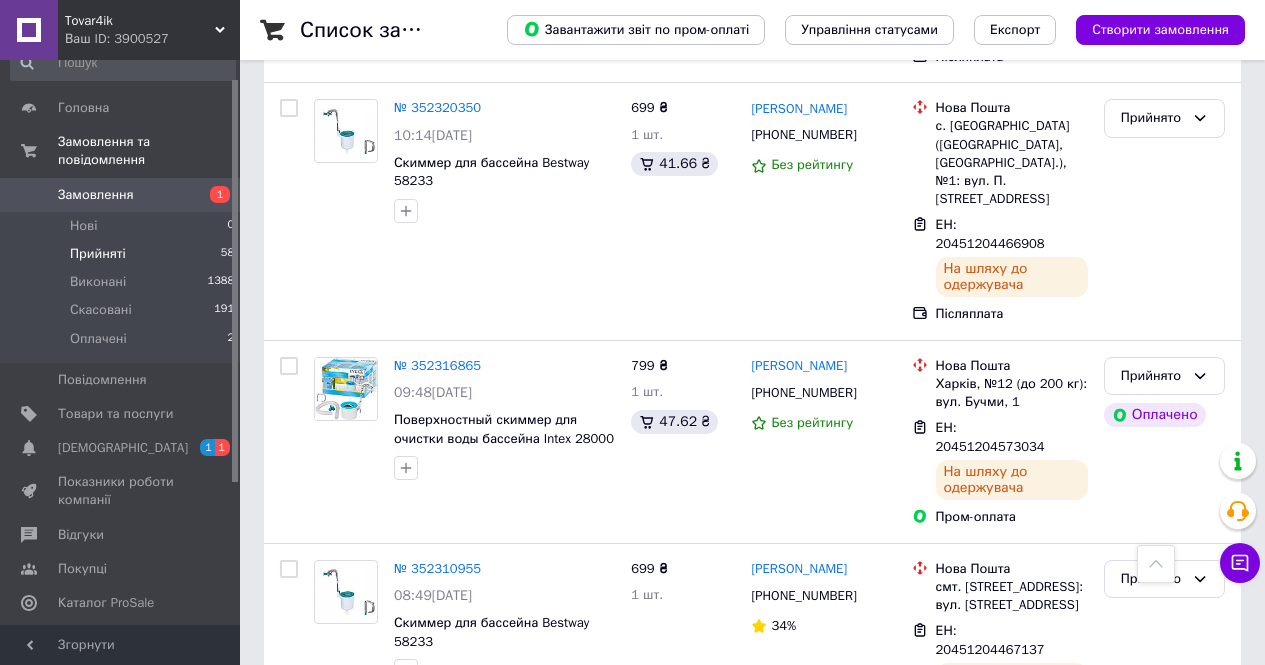 click 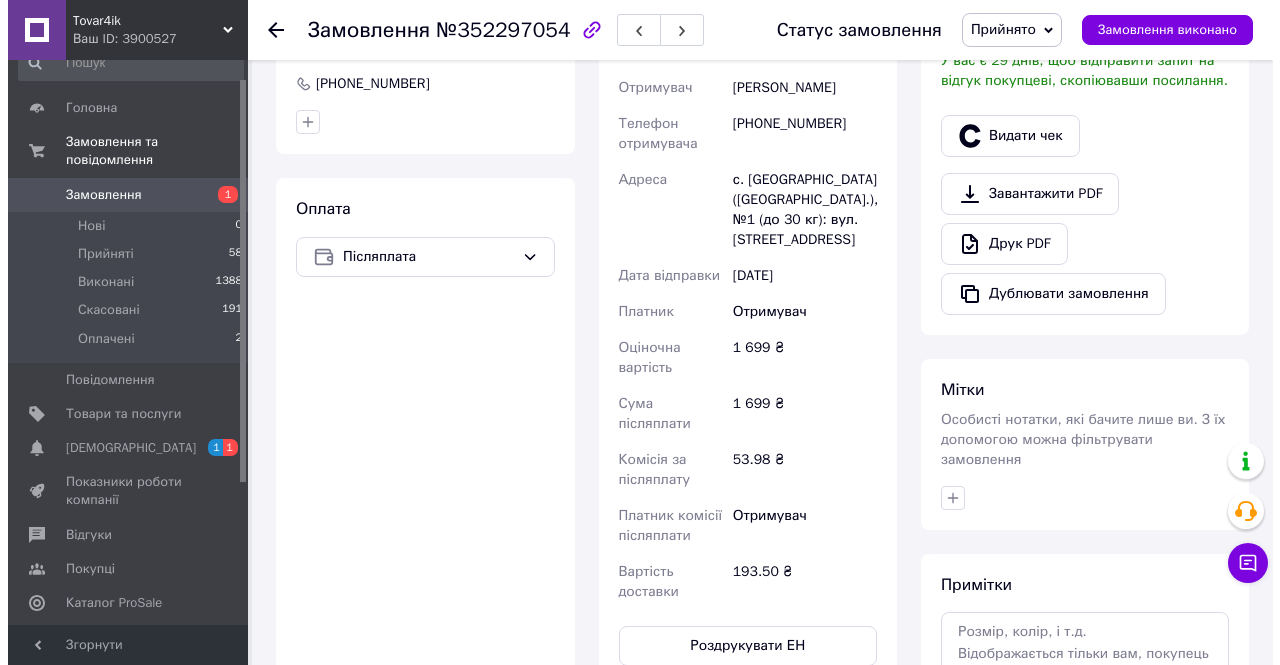 scroll, scrollTop: 520, scrollLeft: 0, axis: vertical 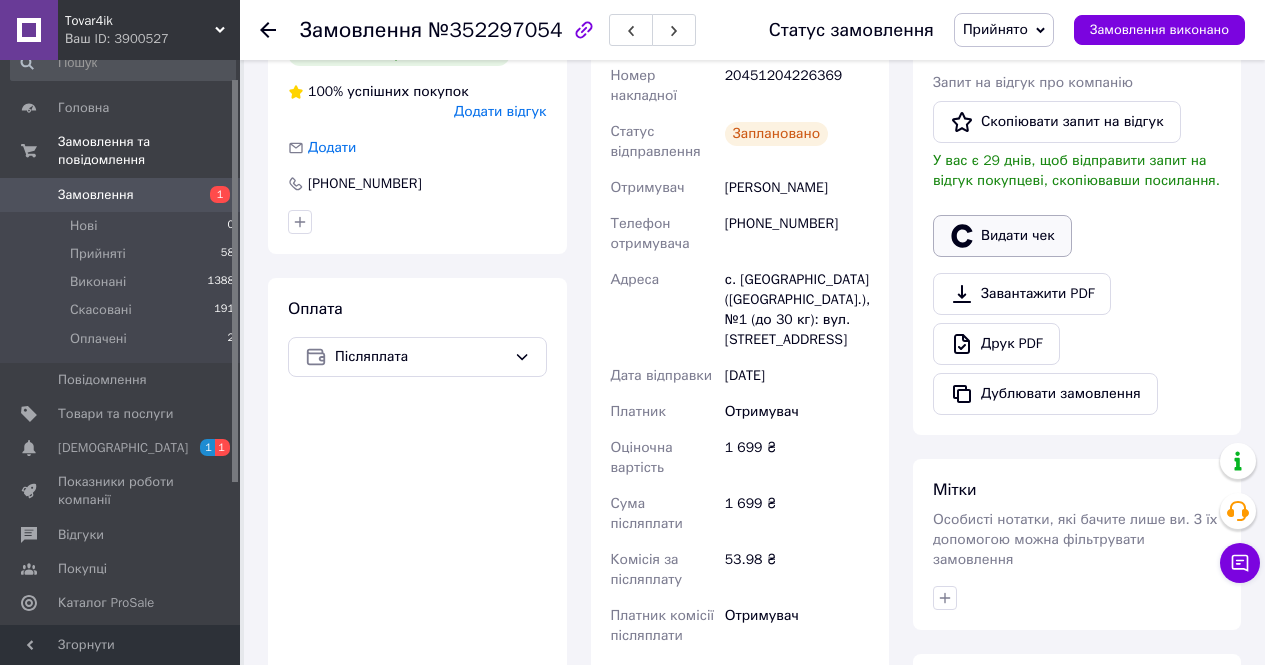 click on "Видати чек" at bounding box center (1002, 236) 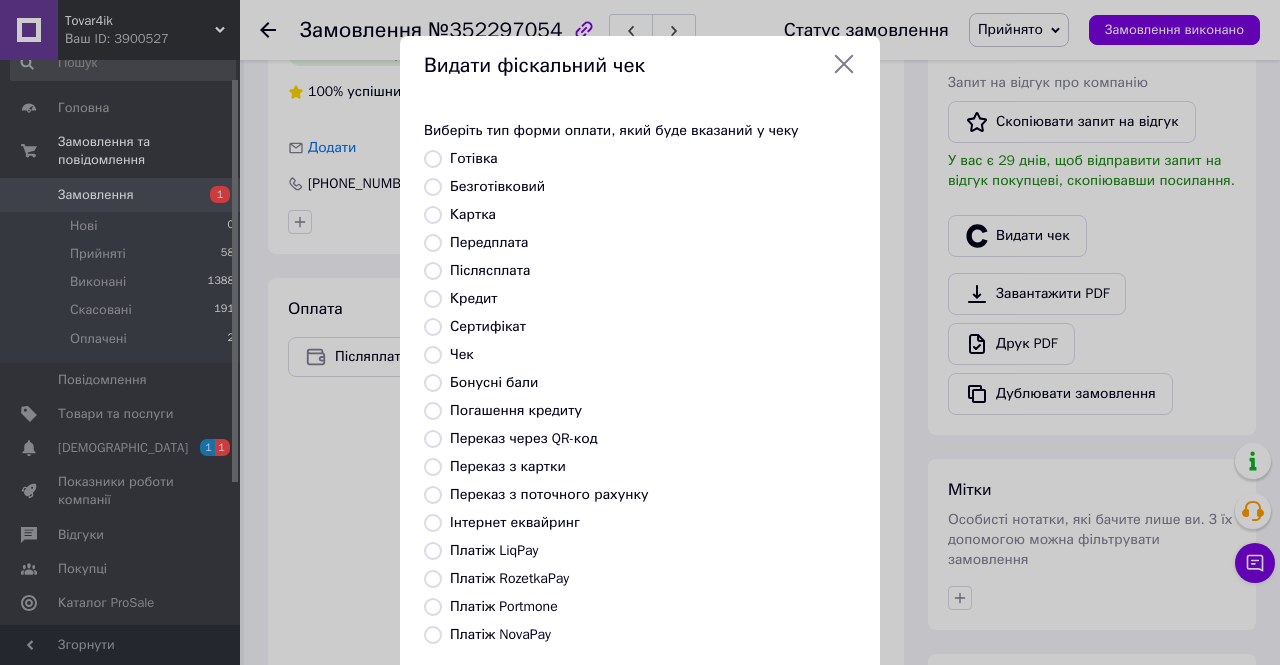 click on "Післясплата" at bounding box center (490, 270) 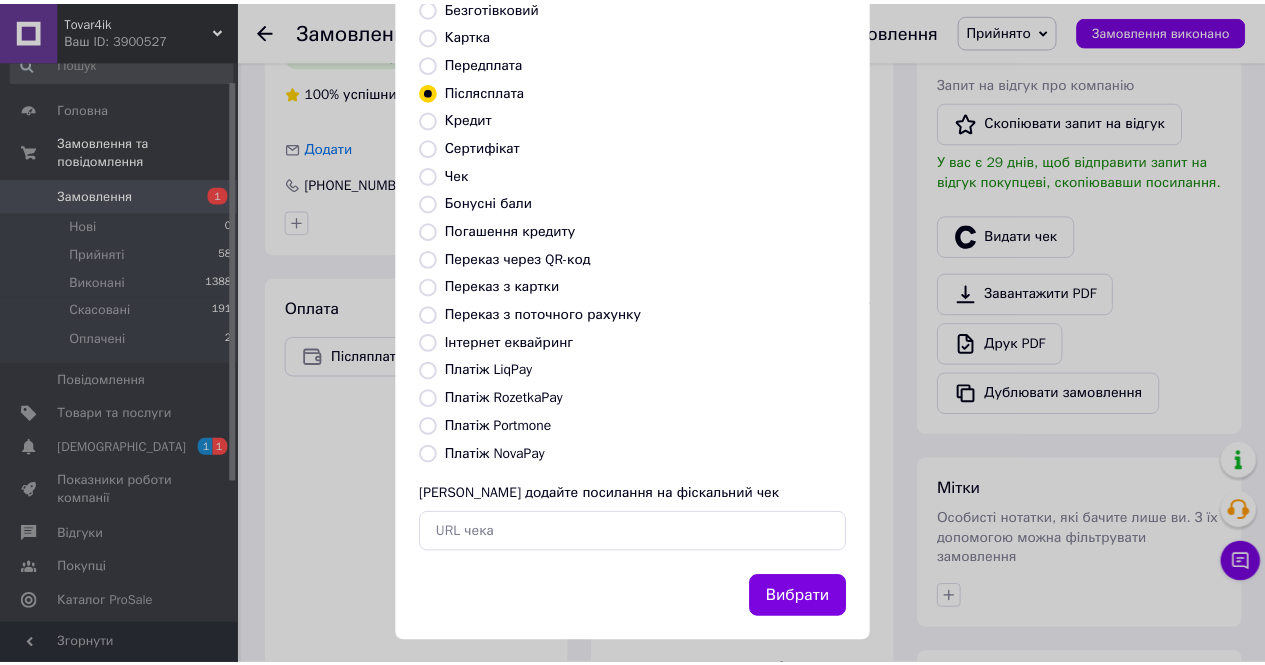 scroll, scrollTop: 194, scrollLeft: 0, axis: vertical 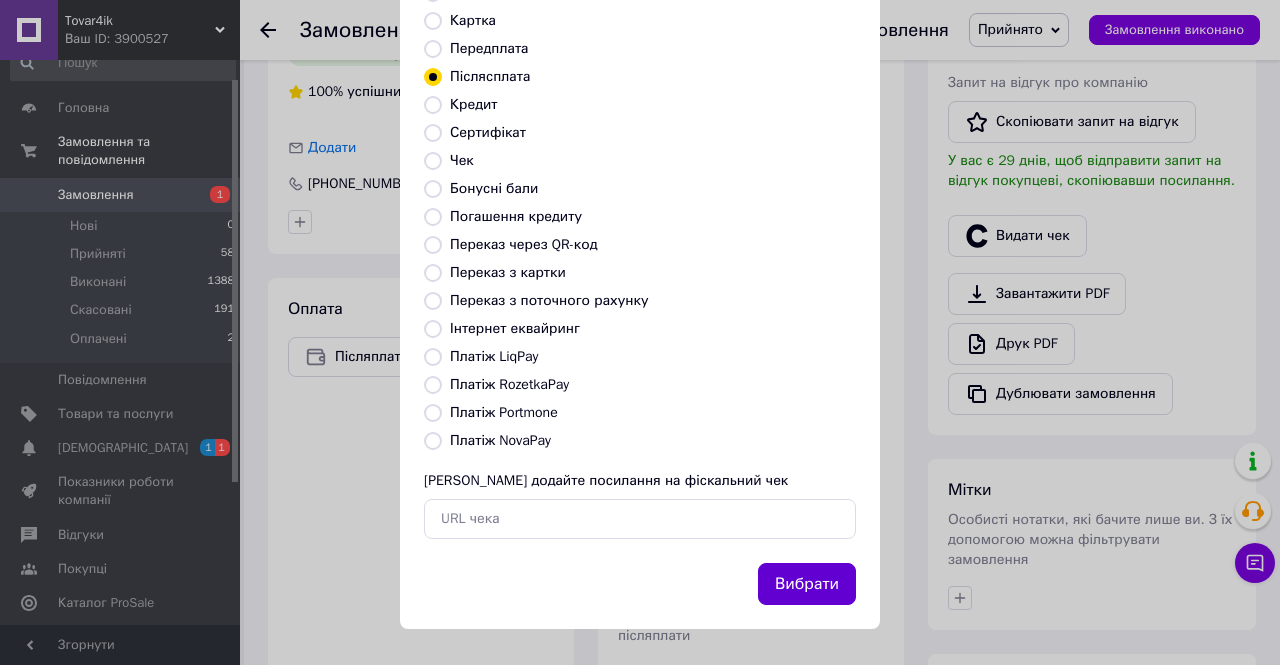 click on "Вибрати" at bounding box center [807, 584] 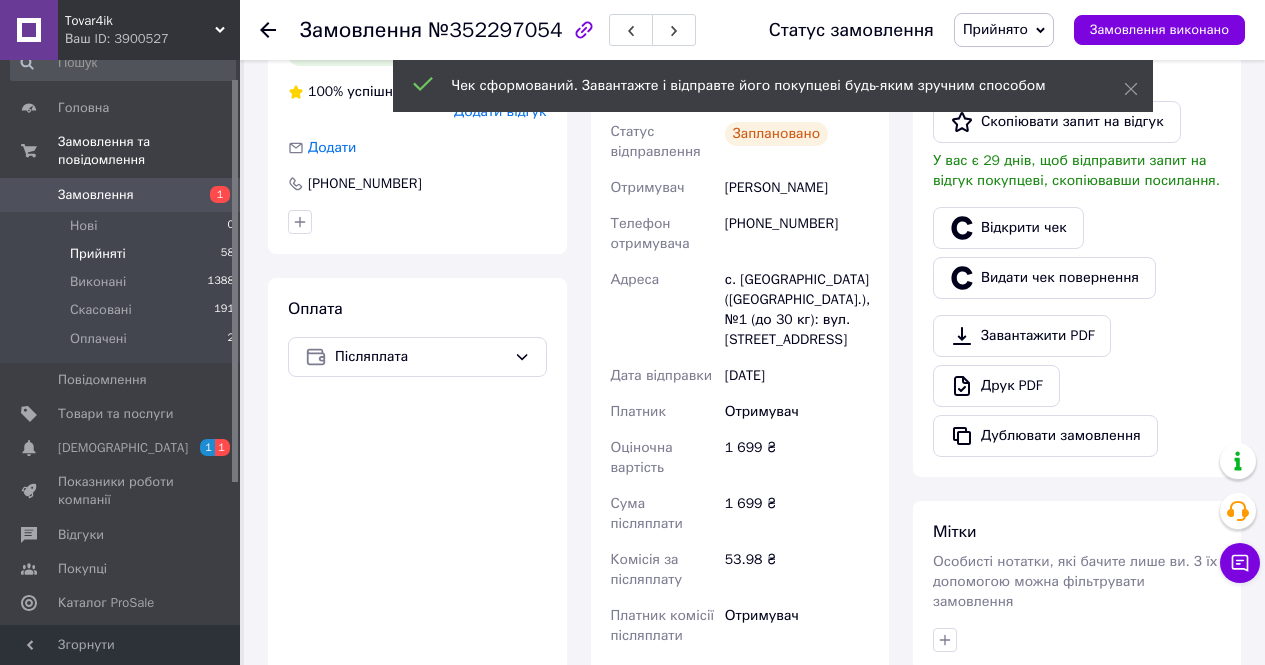click on "Прийняті" at bounding box center [98, 254] 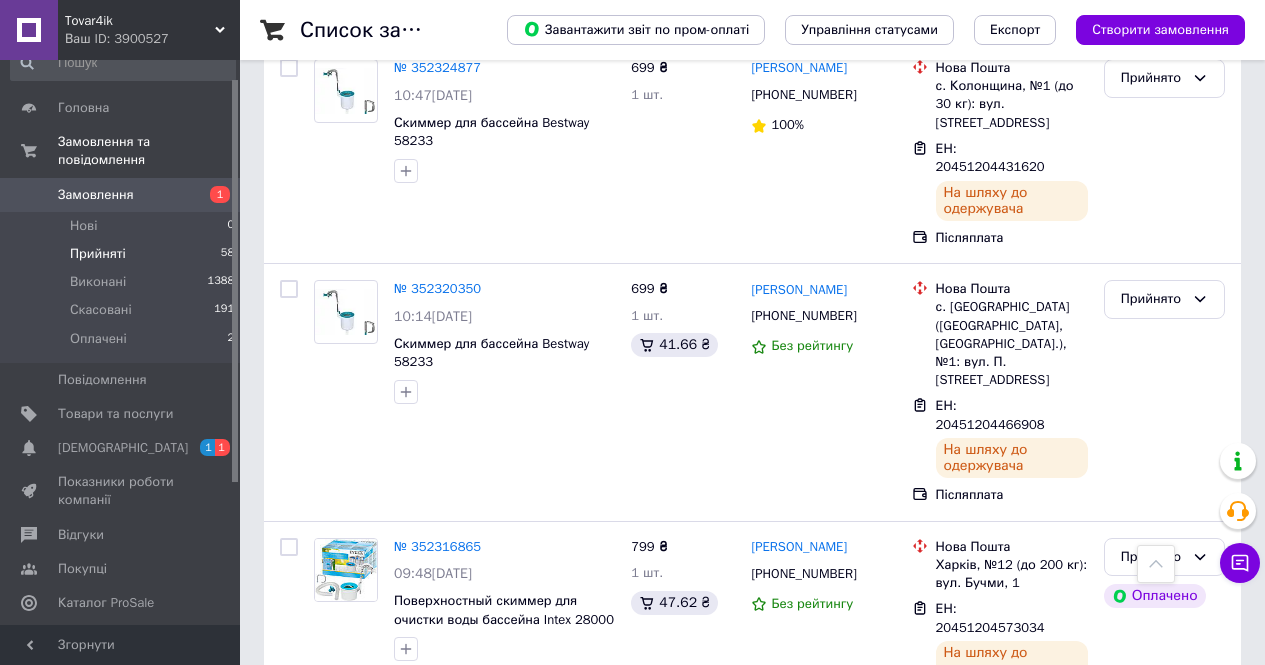 scroll, scrollTop: 2998, scrollLeft: 0, axis: vertical 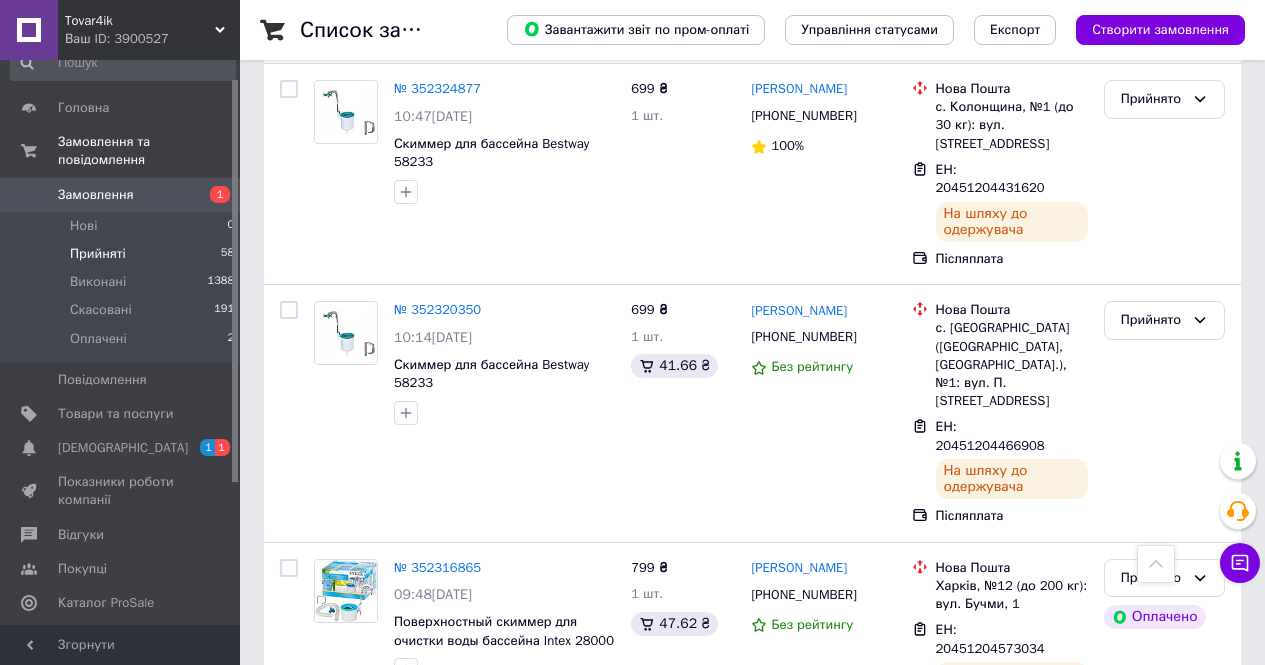 click 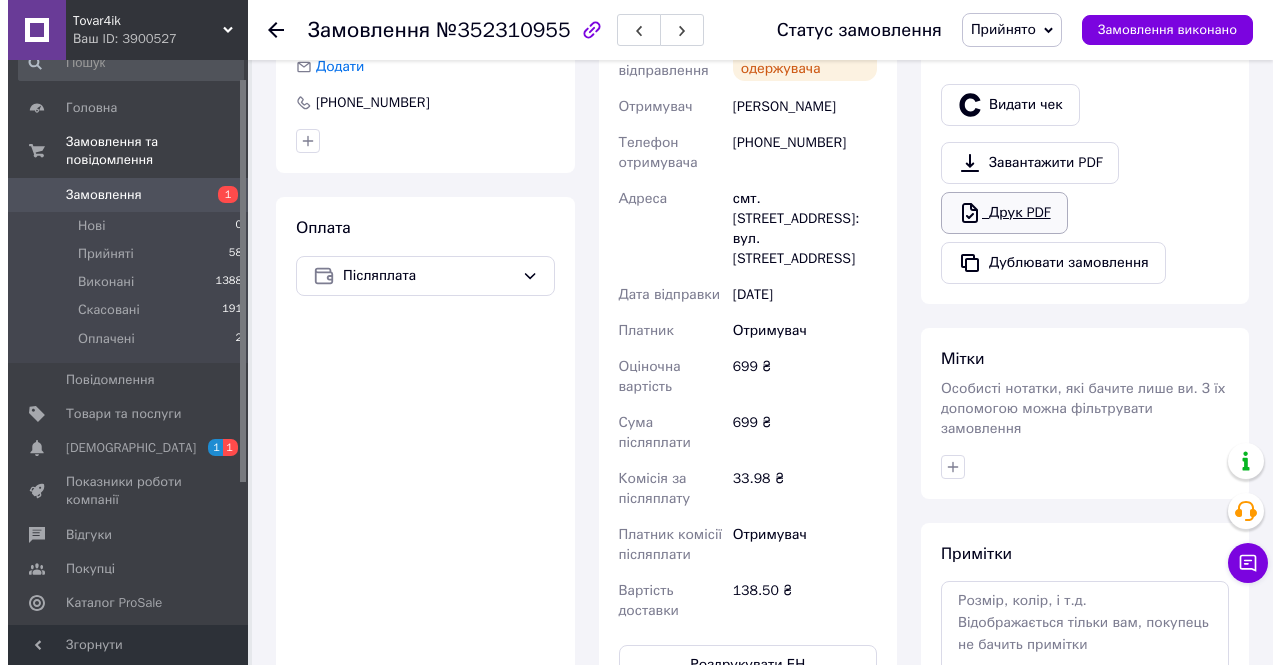 scroll, scrollTop: 359, scrollLeft: 0, axis: vertical 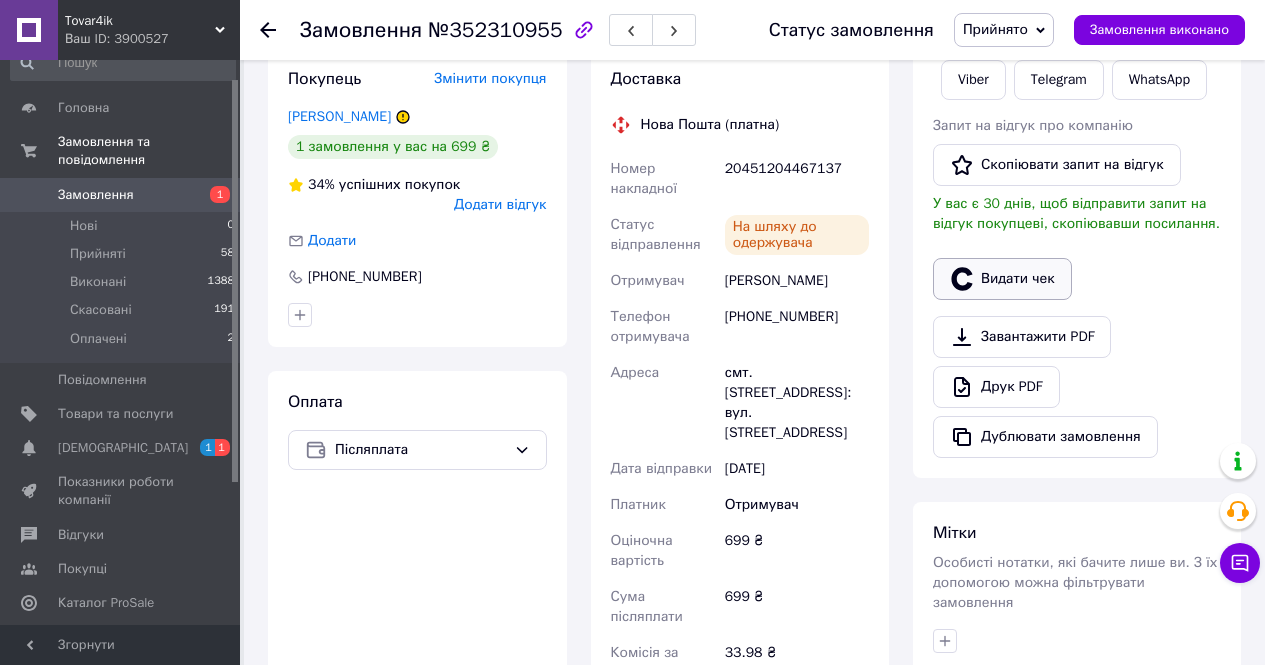 click on "Видати чек" at bounding box center (1002, 279) 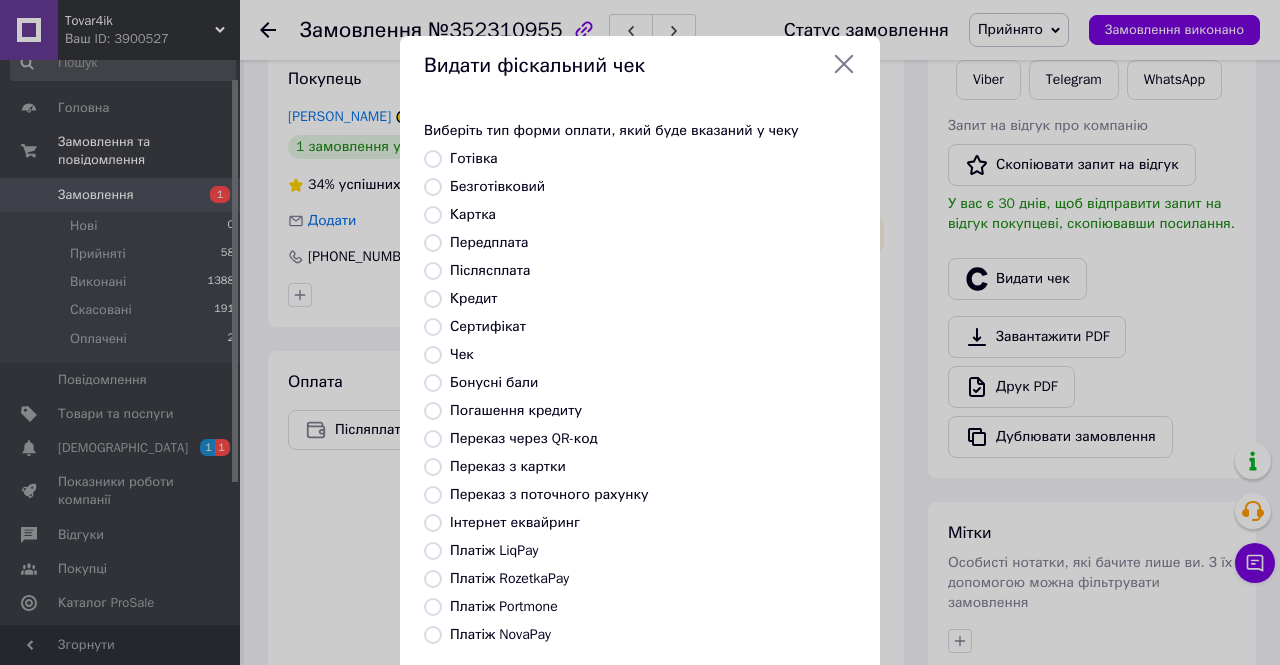click on "Післясплата" at bounding box center [490, 270] 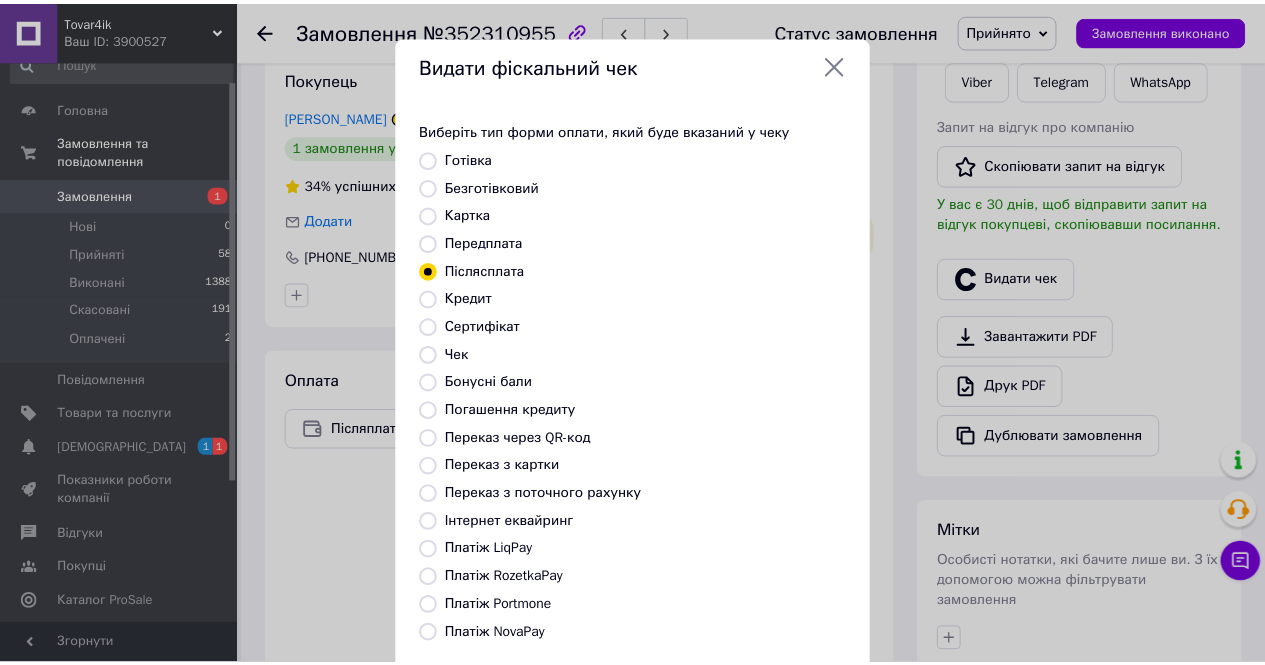 scroll, scrollTop: 194, scrollLeft: 0, axis: vertical 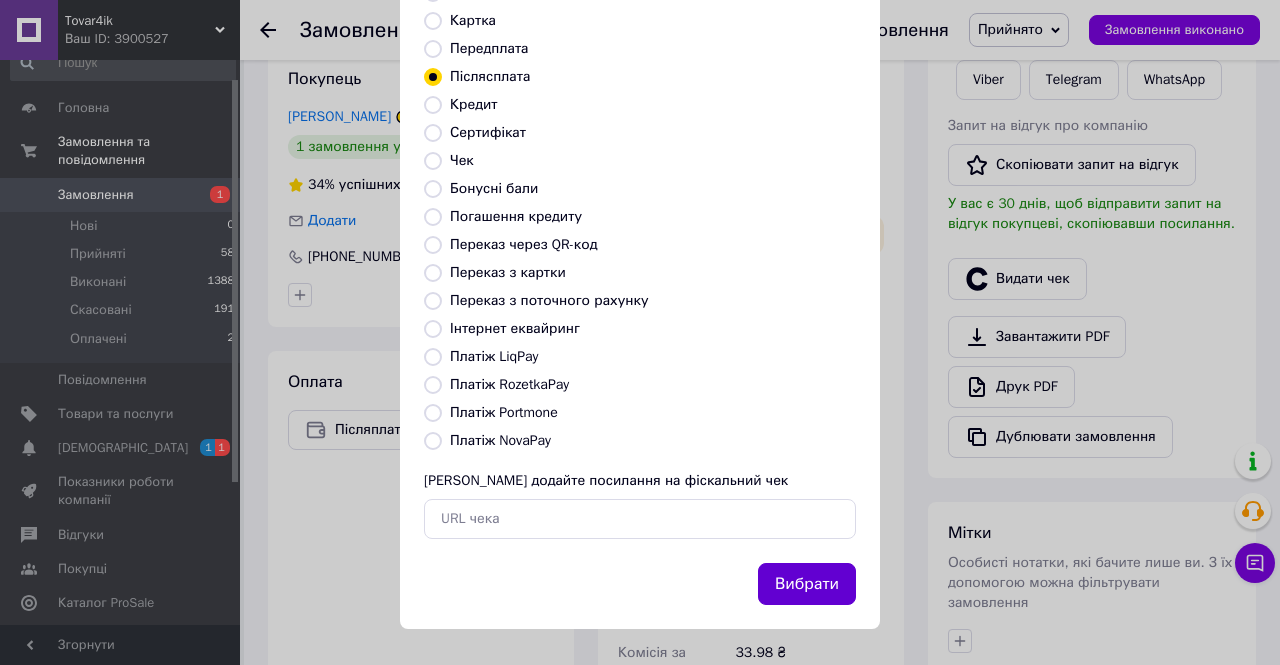 click on "Вибрати" at bounding box center [807, 584] 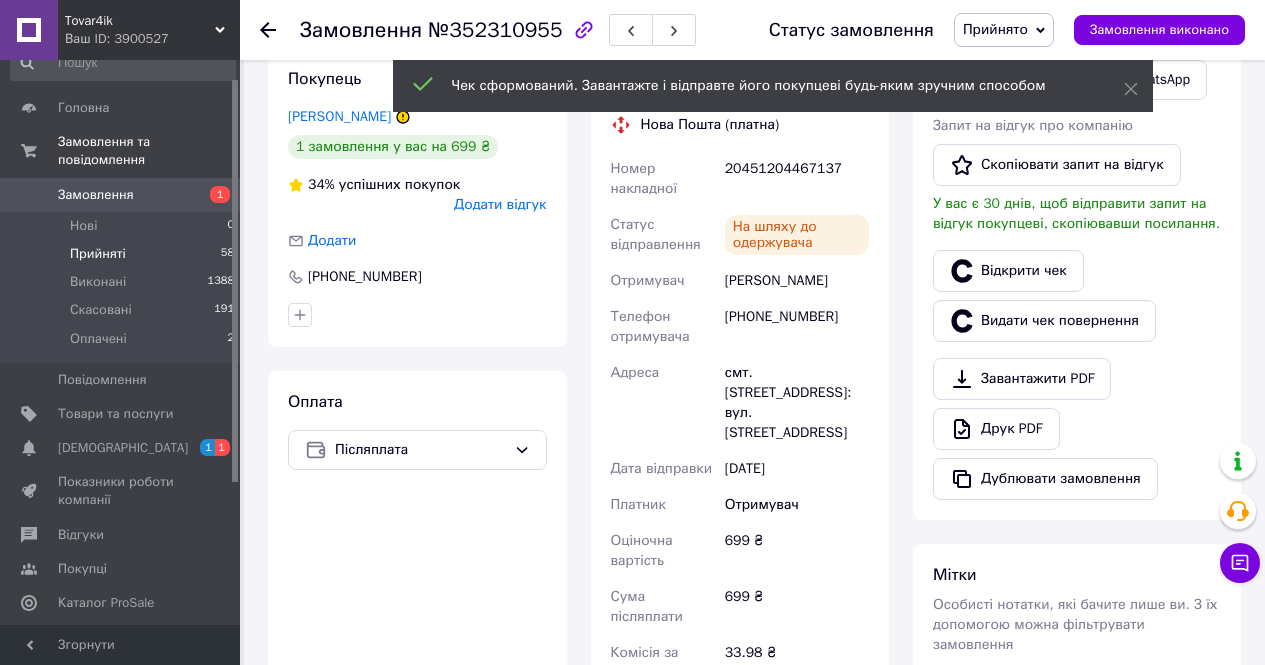 click on "Прийняті" at bounding box center [98, 254] 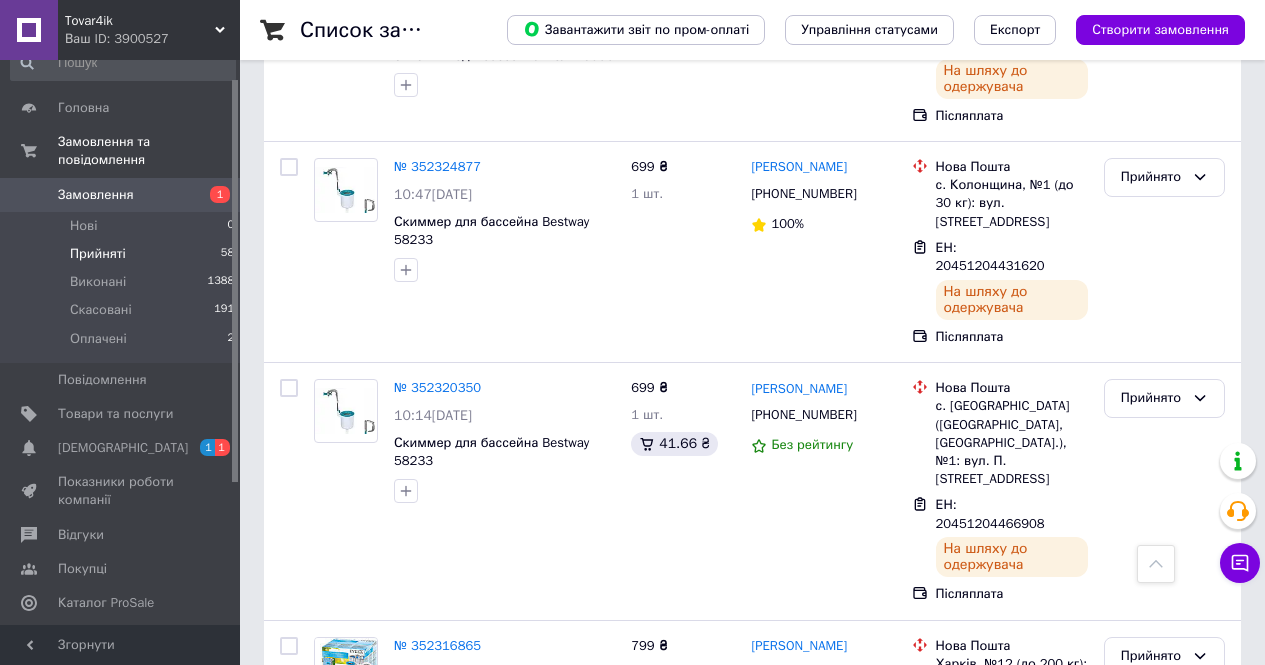 scroll, scrollTop: 2900, scrollLeft: 0, axis: vertical 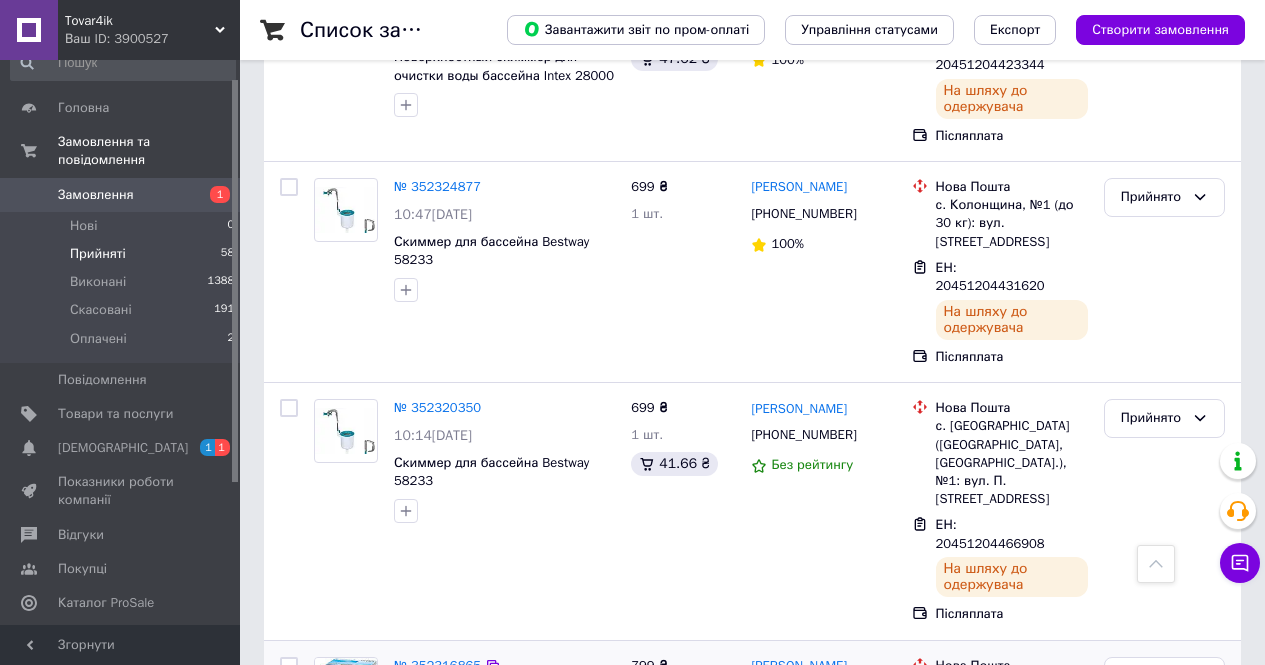 click 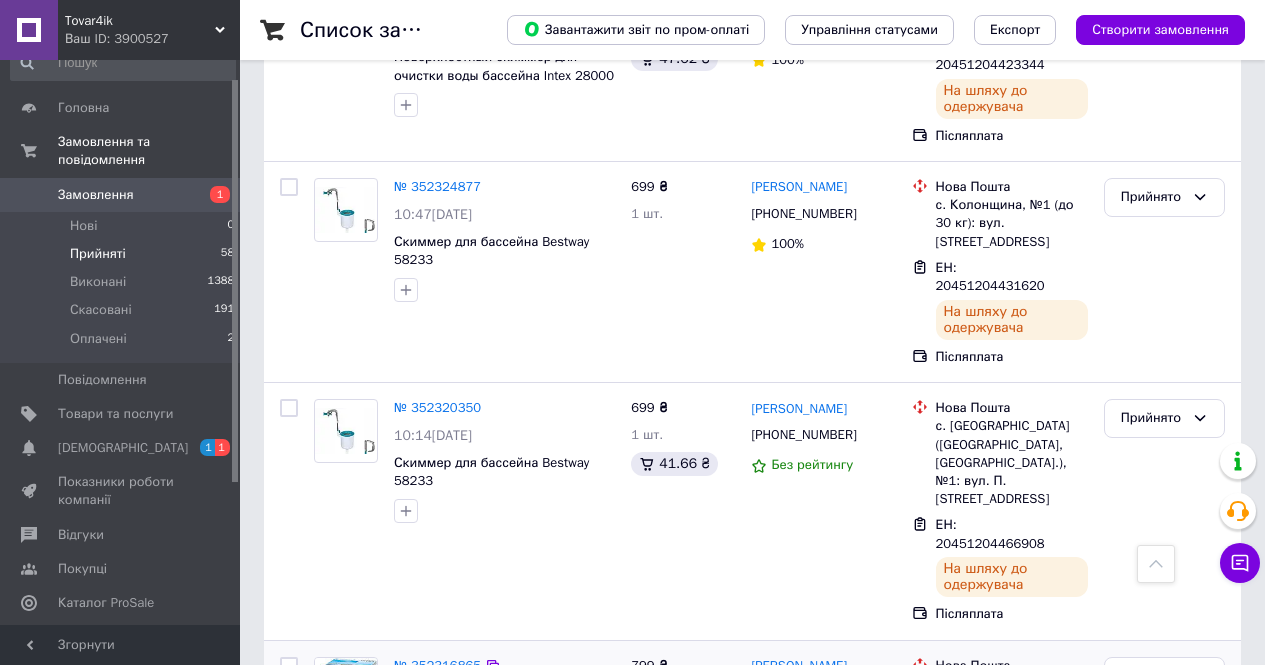 click 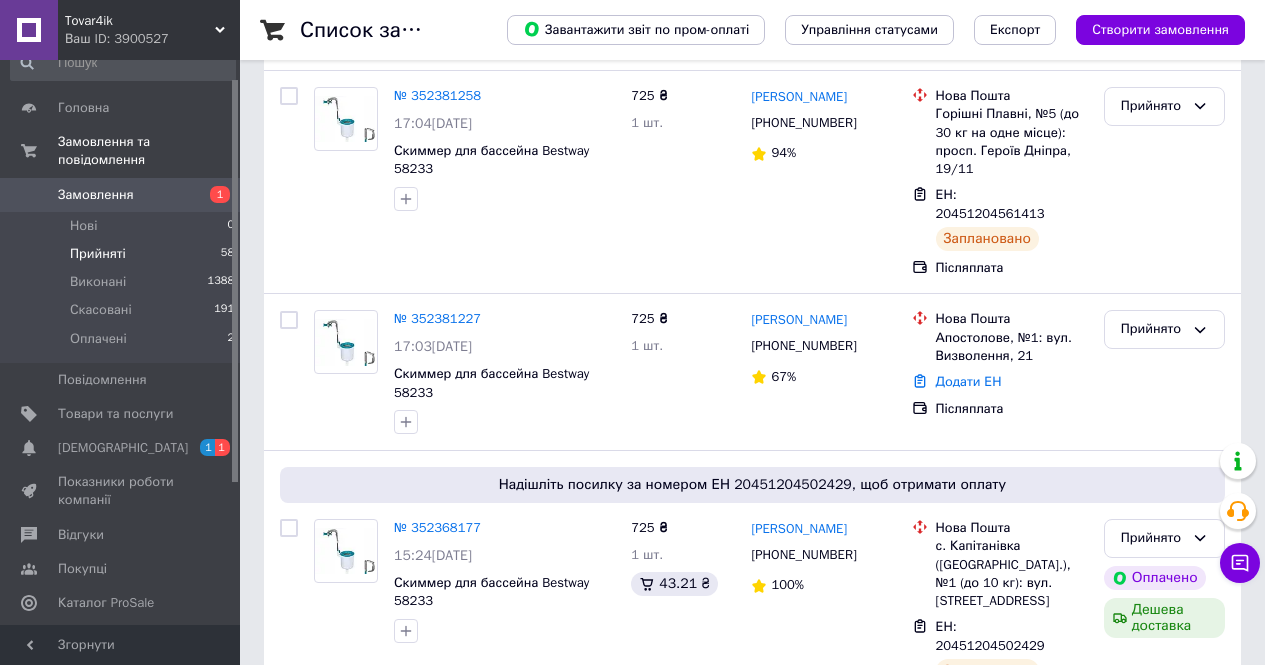 scroll, scrollTop: 1200, scrollLeft: 0, axis: vertical 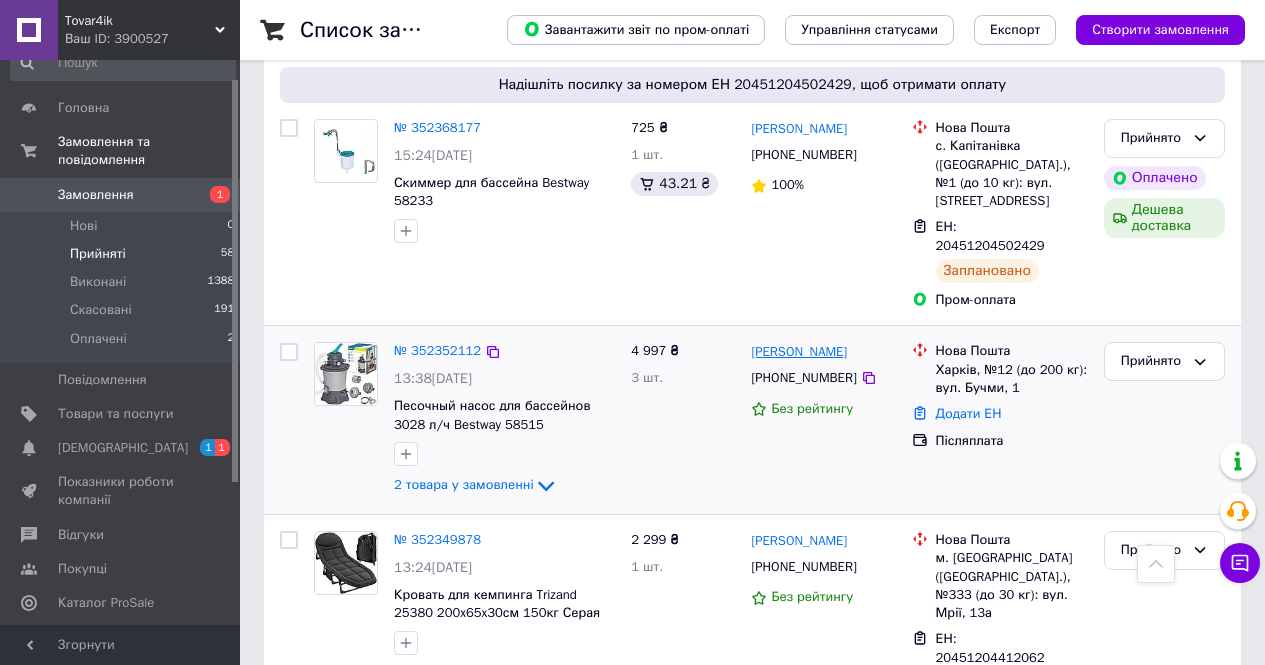 drag, startPoint x: 857, startPoint y: 281, endPoint x: 855, endPoint y: 271, distance: 10.198039 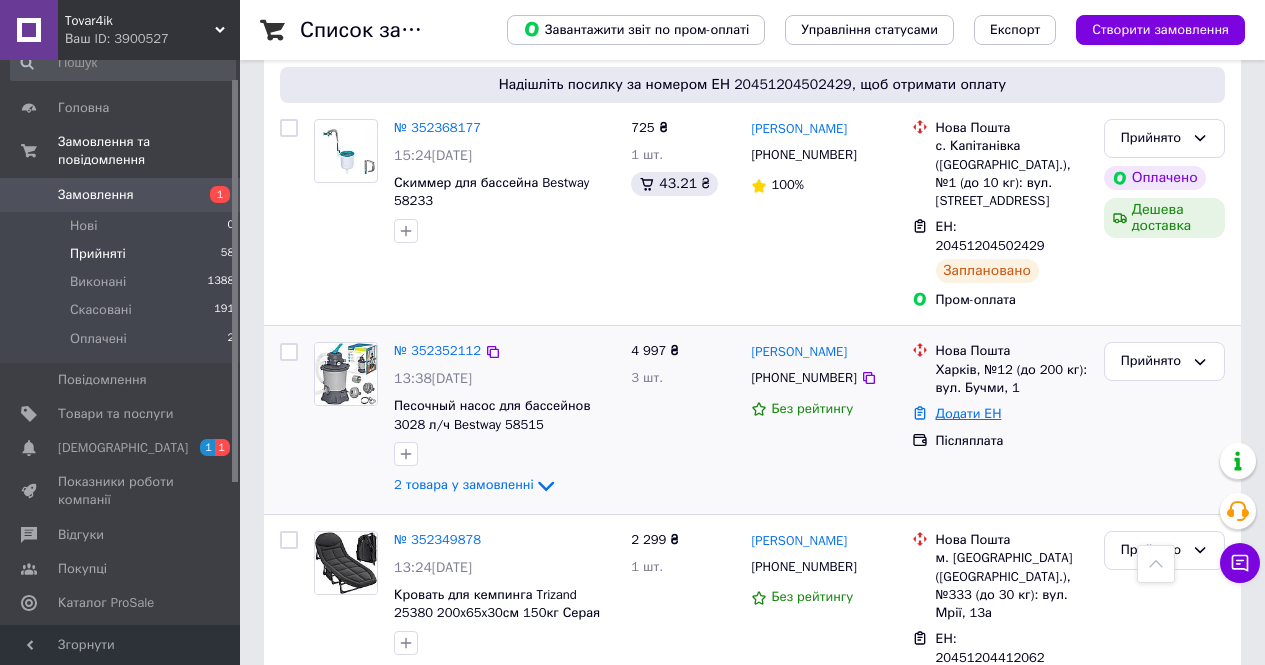 click on "Додати ЕН" at bounding box center (969, 413) 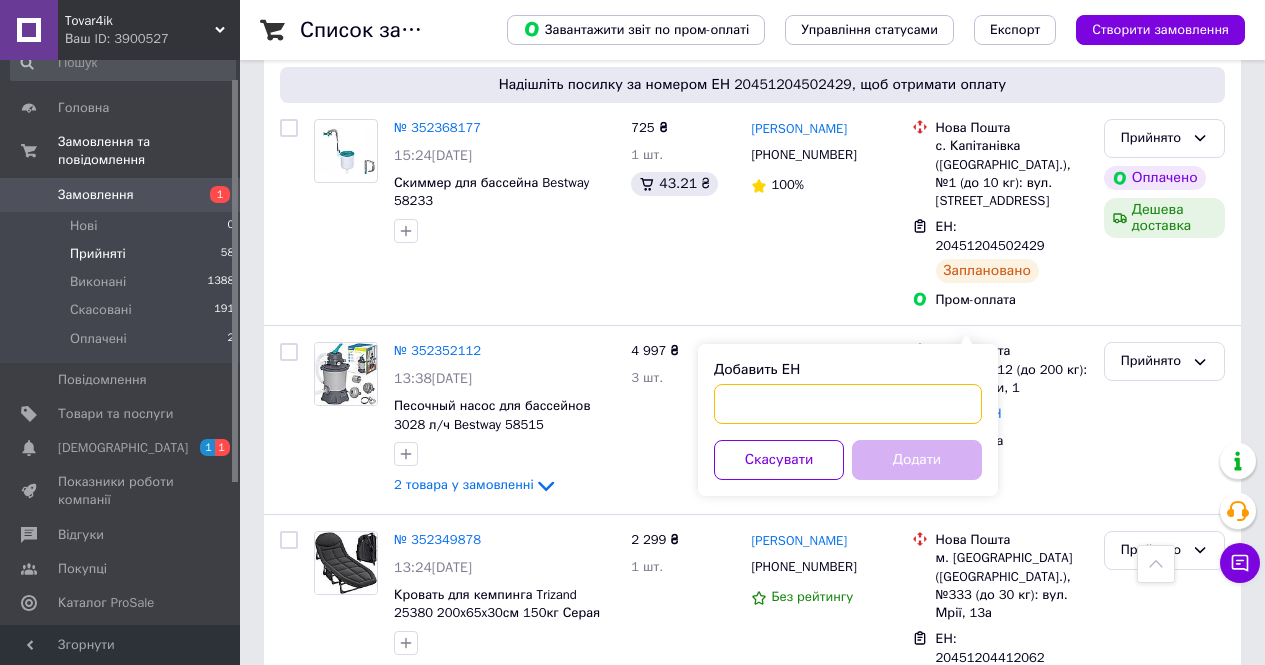 click on "Добавить ЕН" at bounding box center (848, 404) 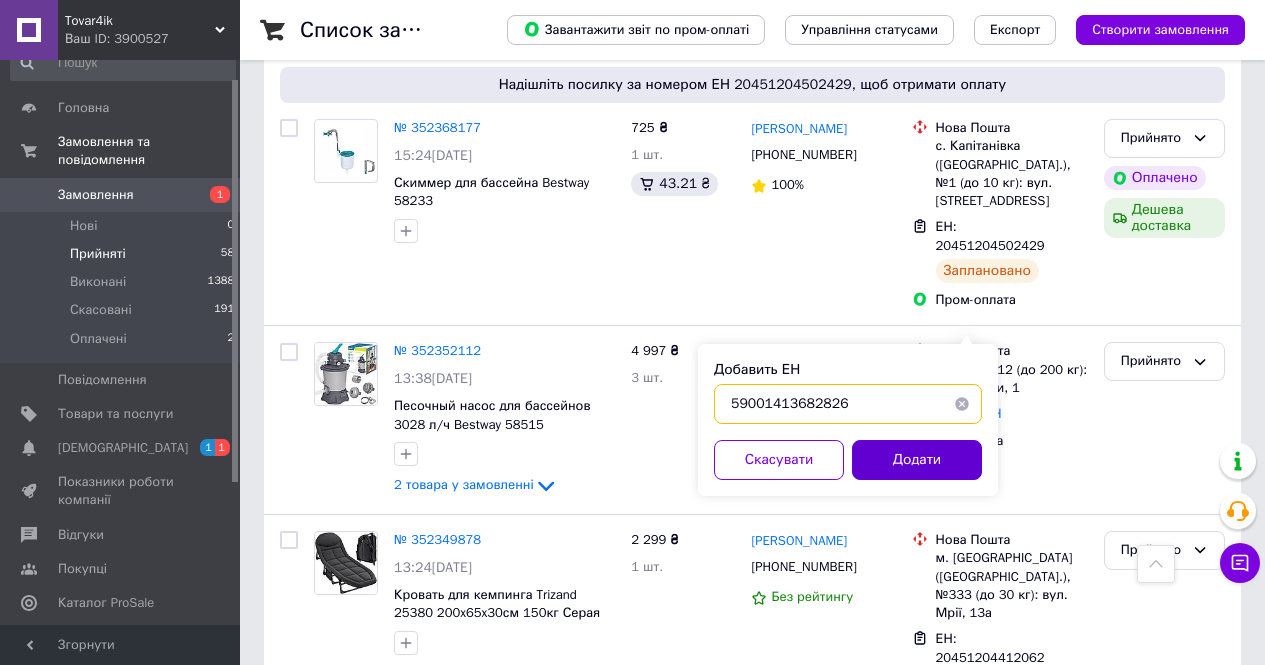 type on "59001413682826" 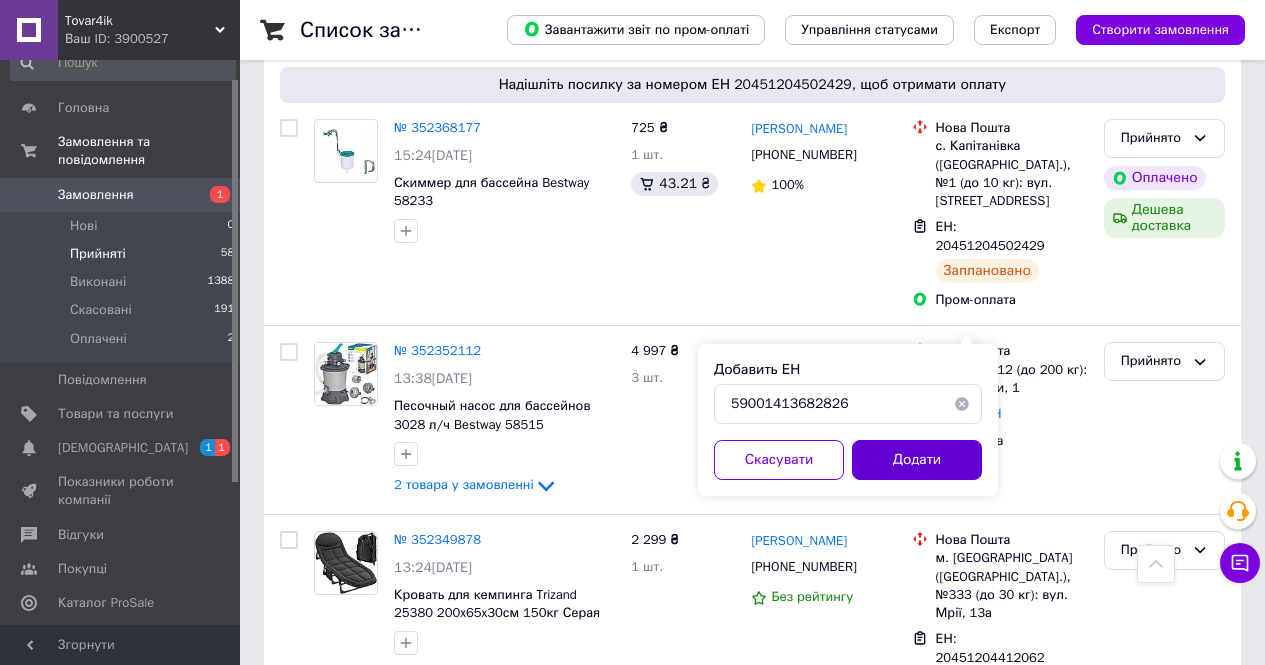 click on "Додати" at bounding box center (917, 460) 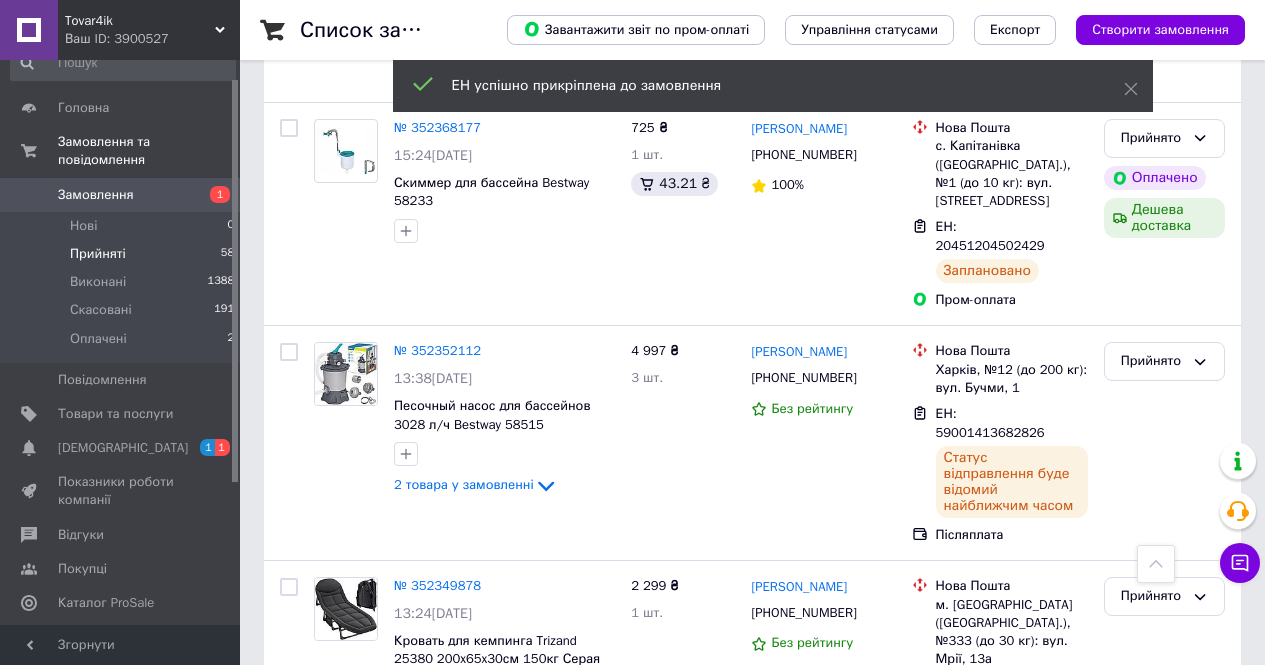 scroll, scrollTop: 1200, scrollLeft: 0, axis: vertical 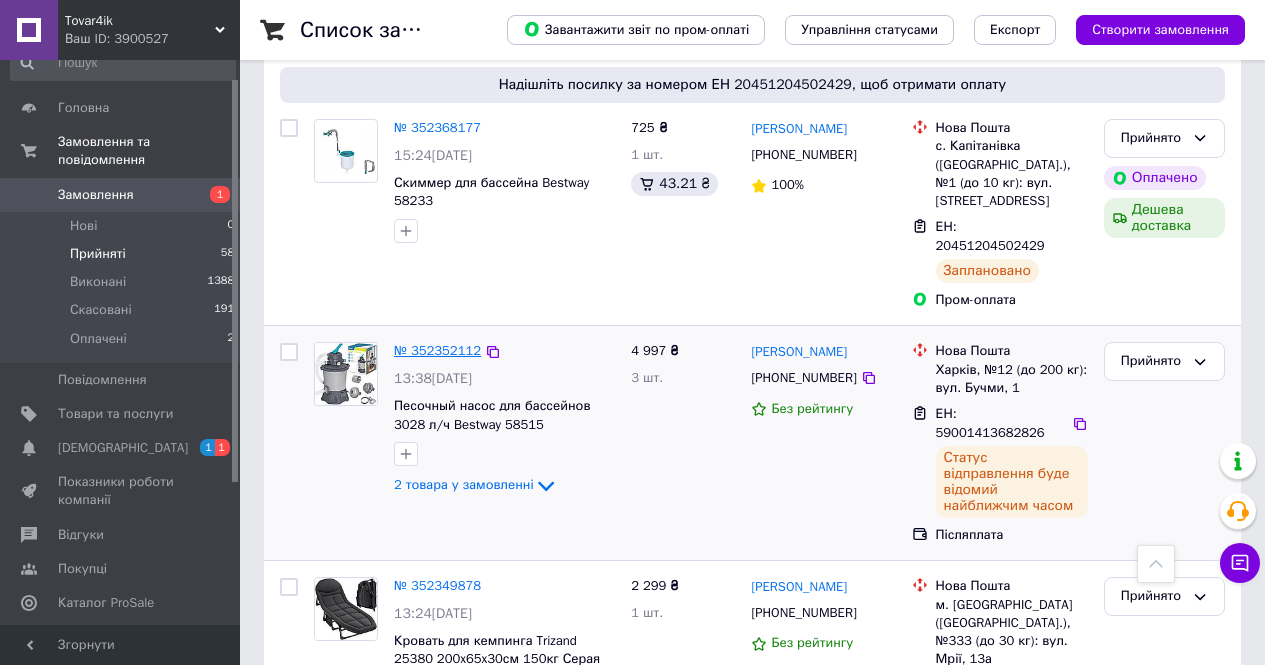 click on "№ 352352112" at bounding box center (437, 350) 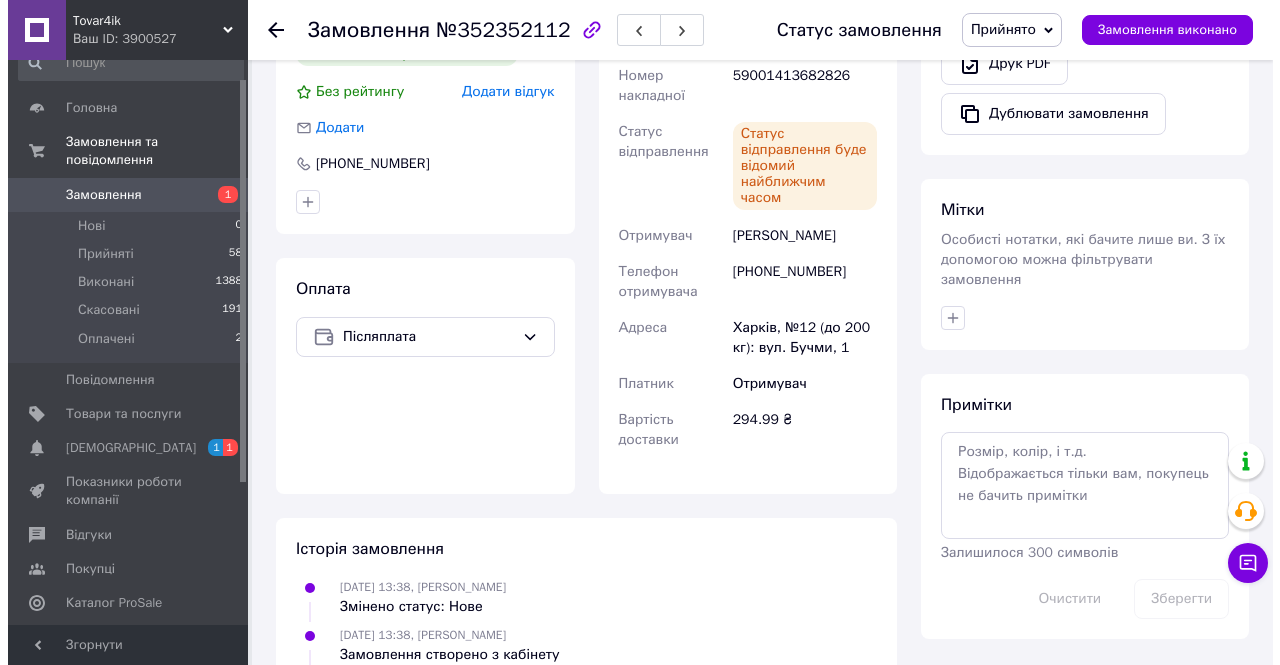 scroll, scrollTop: 532, scrollLeft: 0, axis: vertical 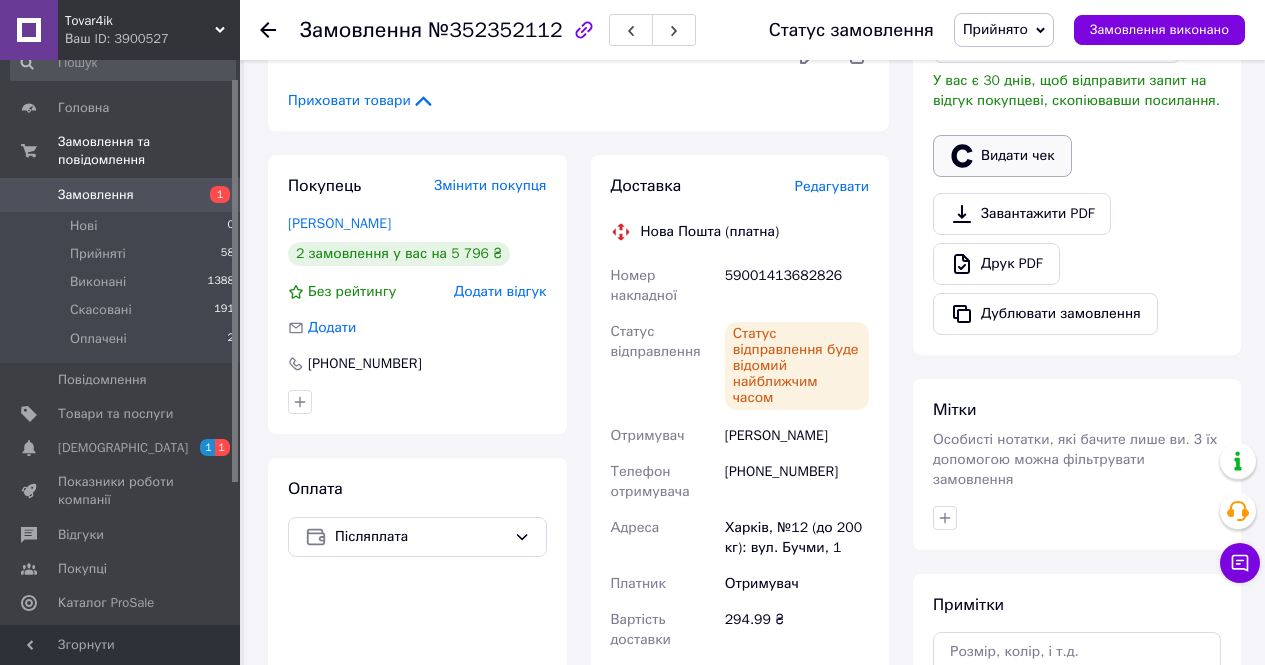 click on "Видати чек" at bounding box center [1002, 156] 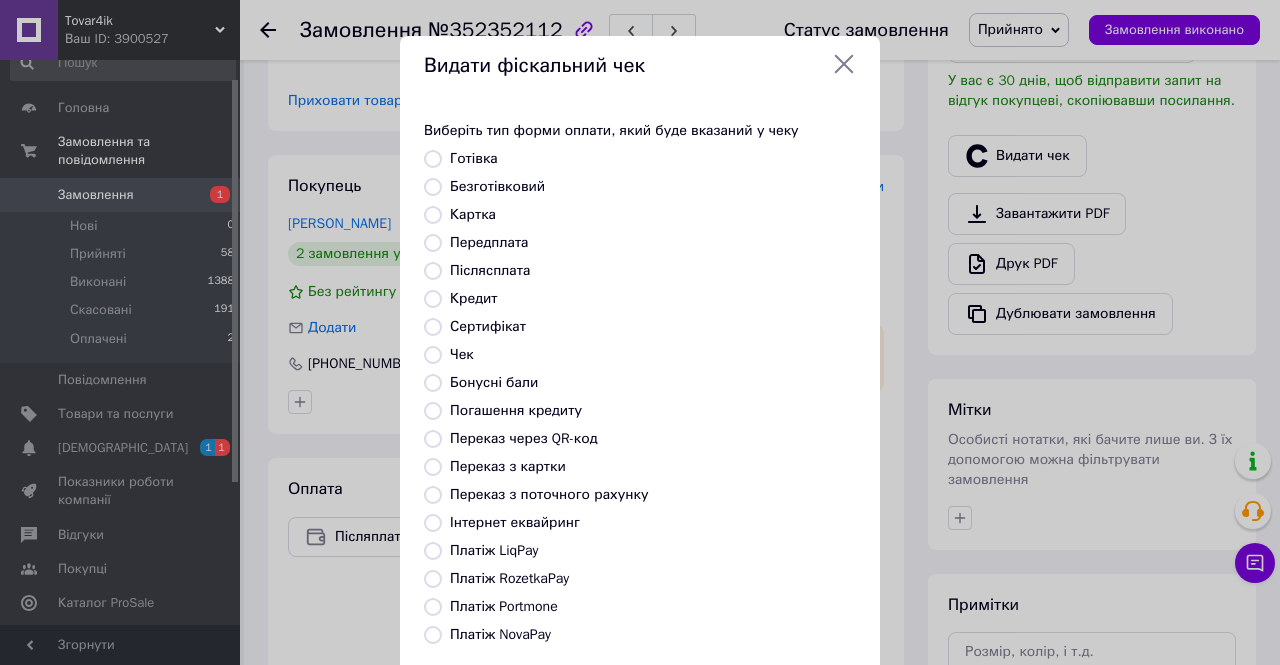 click on "Післясплата" at bounding box center (490, 270) 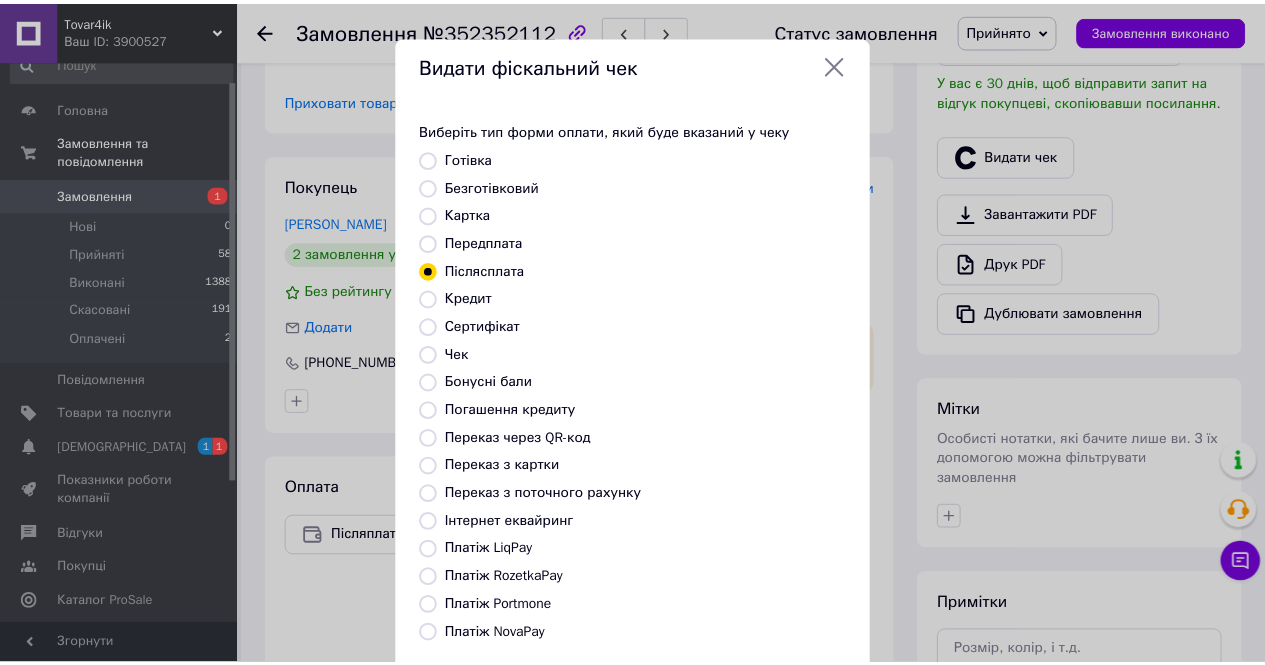 scroll, scrollTop: 194, scrollLeft: 0, axis: vertical 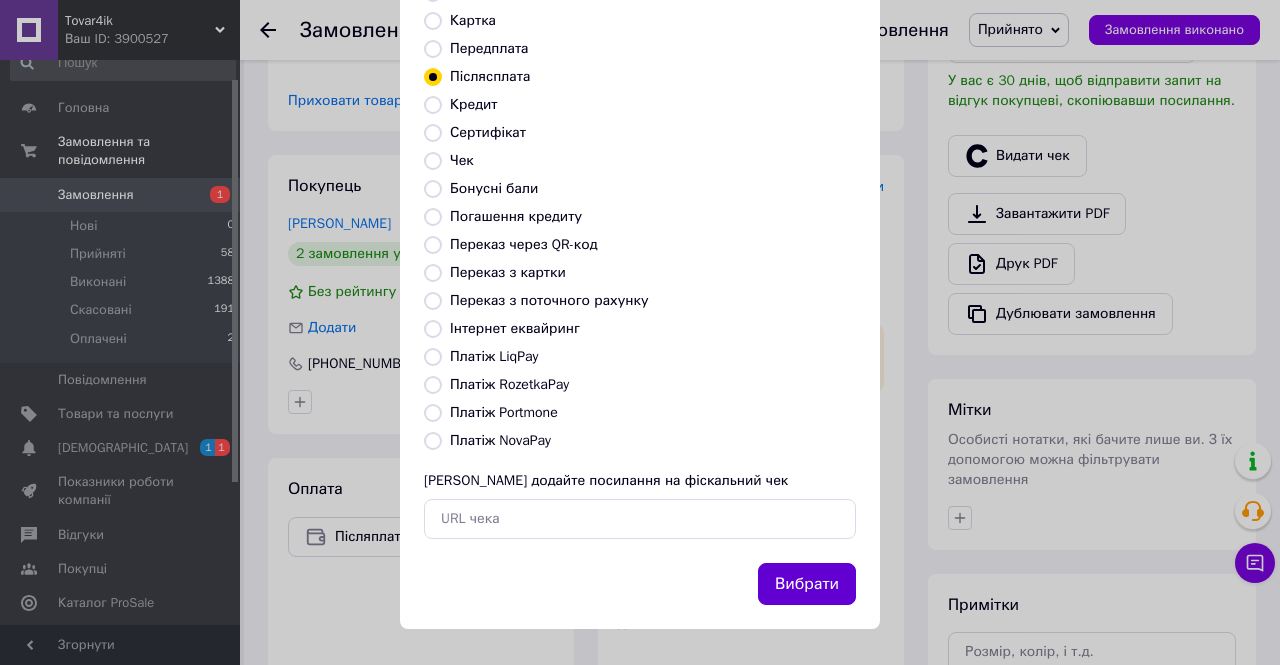 click on "Вибрати" at bounding box center [807, 584] 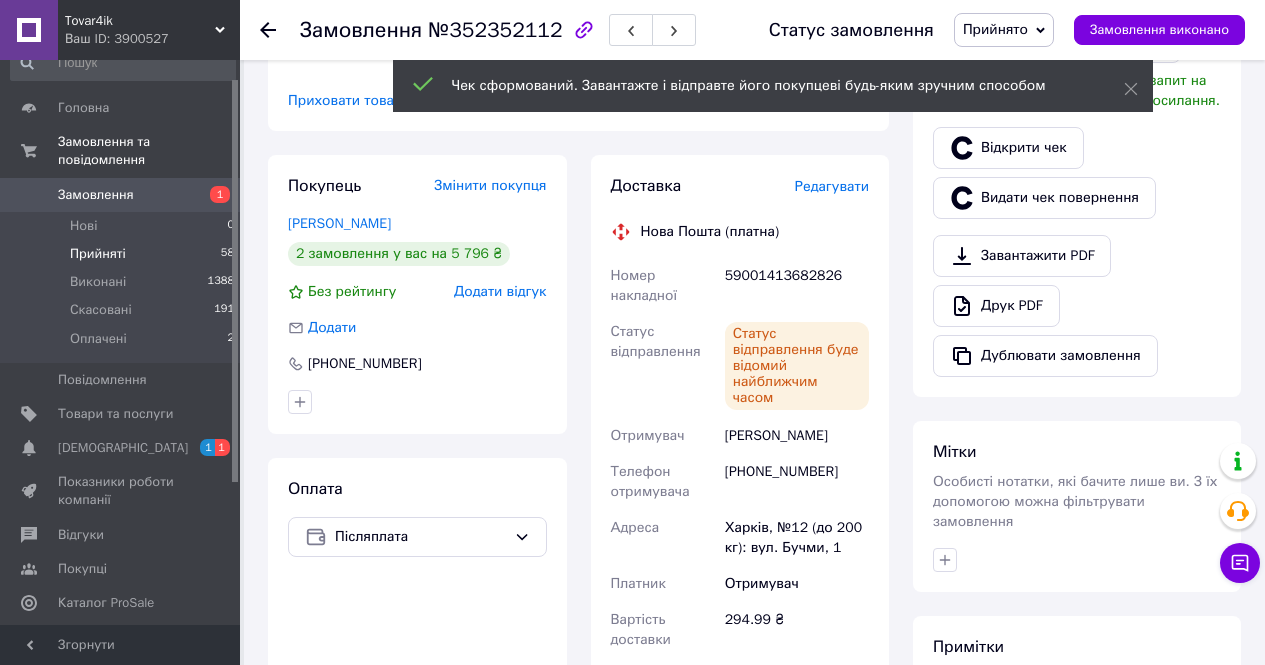 click on "Прийняті" at bounding box center (98, 254) 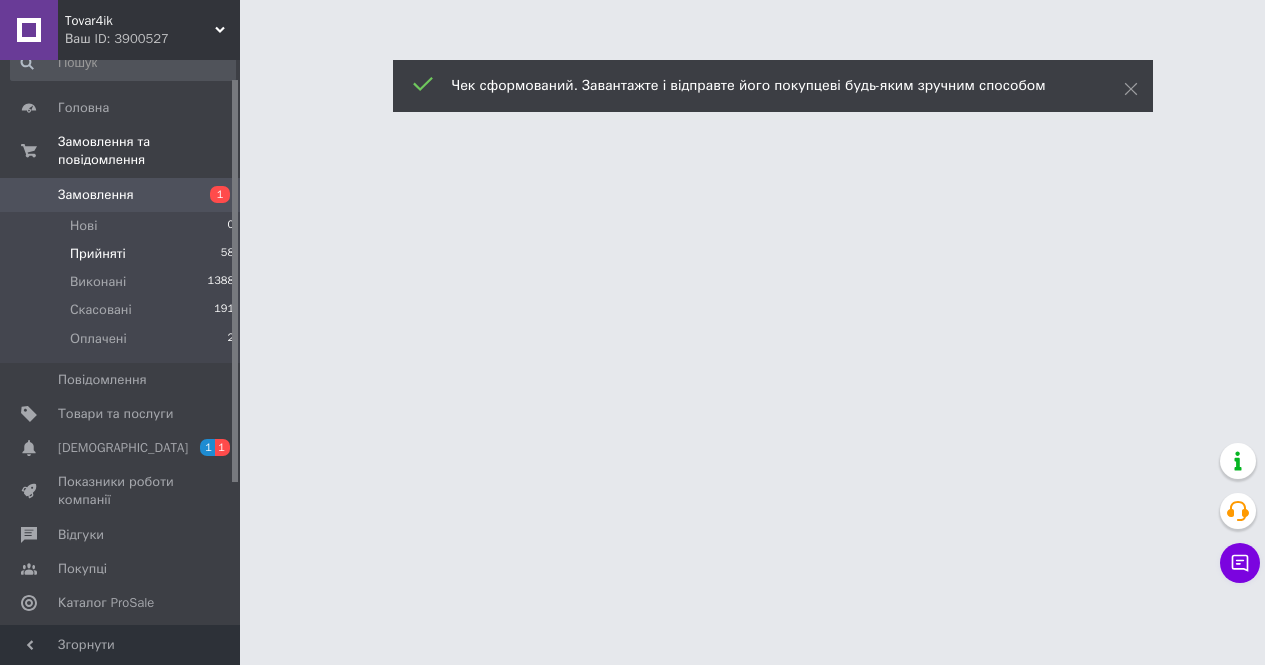 scroll, scrollTop: 0, scrollLeft: 0, axis: both 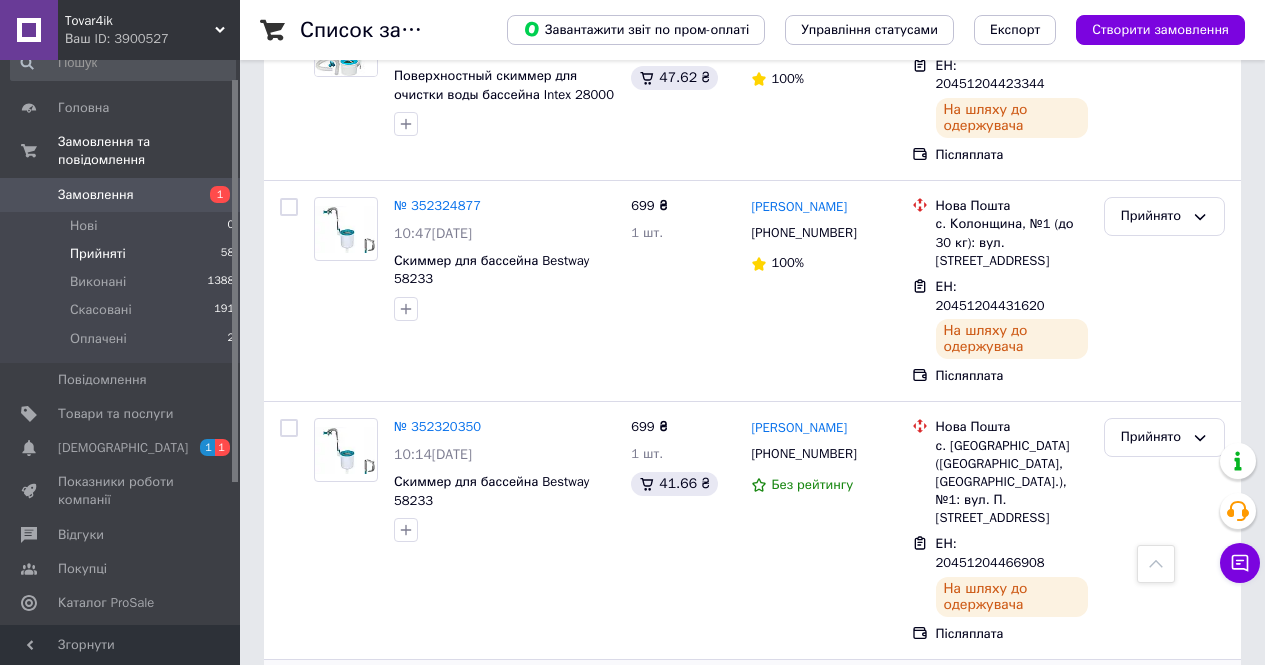 click on "№ 352316865" at bounding box center (437, 684) 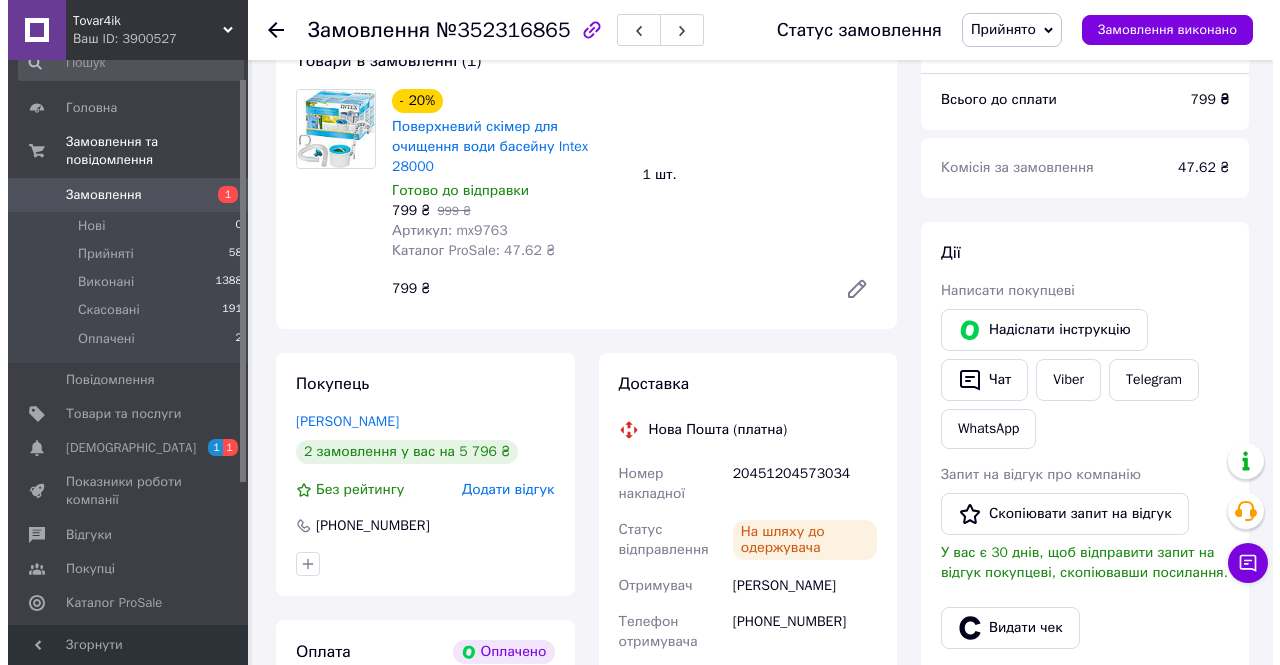 scroll, scrollTop: 300, scrollLeft: 0, axis: vertical 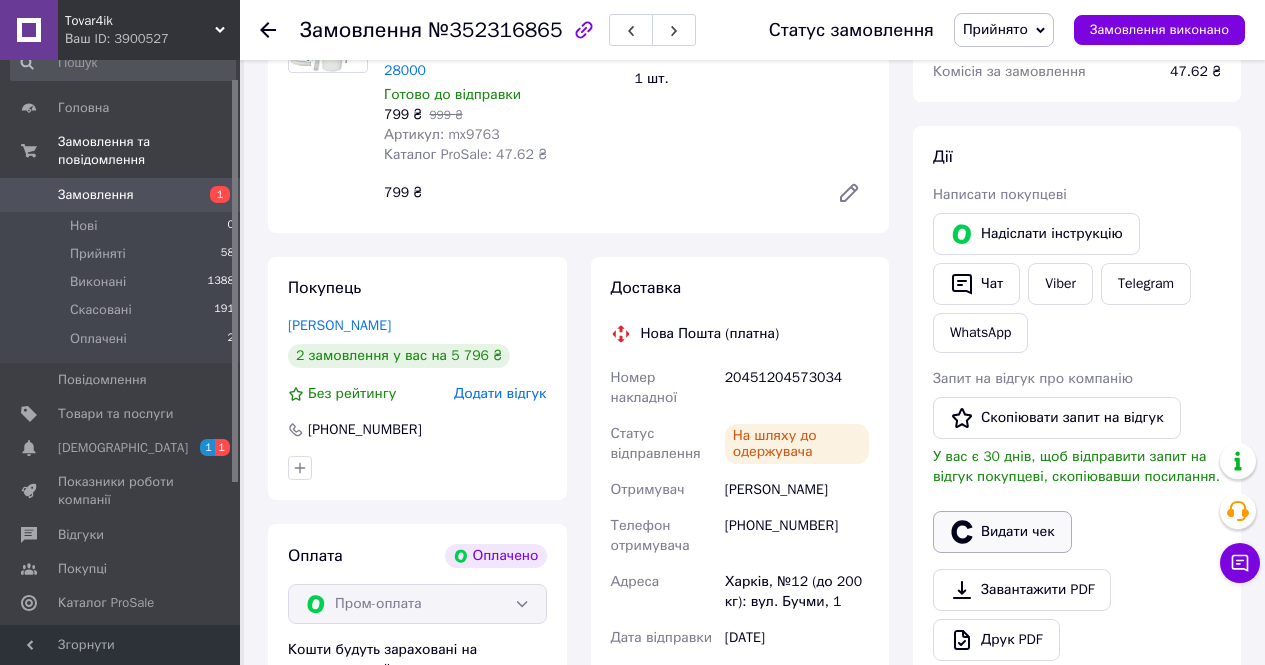 click on "Видати чек" at bounding box center [1002, 532] 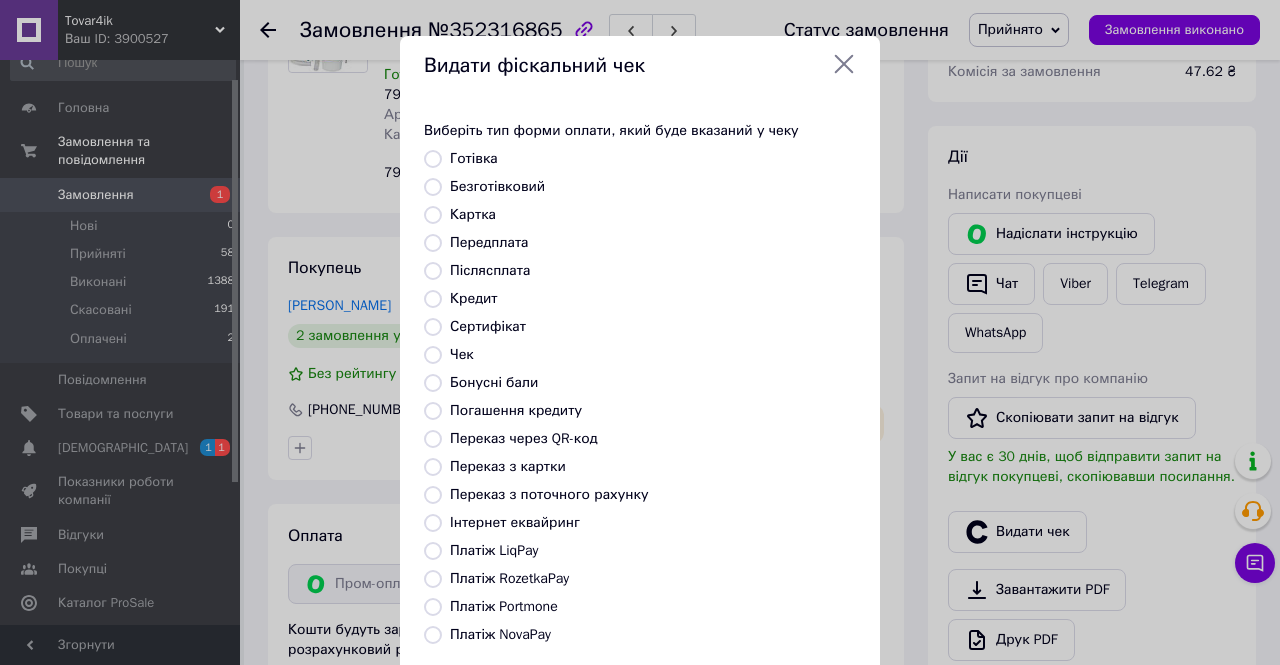 click on "Безготівковий" at bounding box center (497, 186) 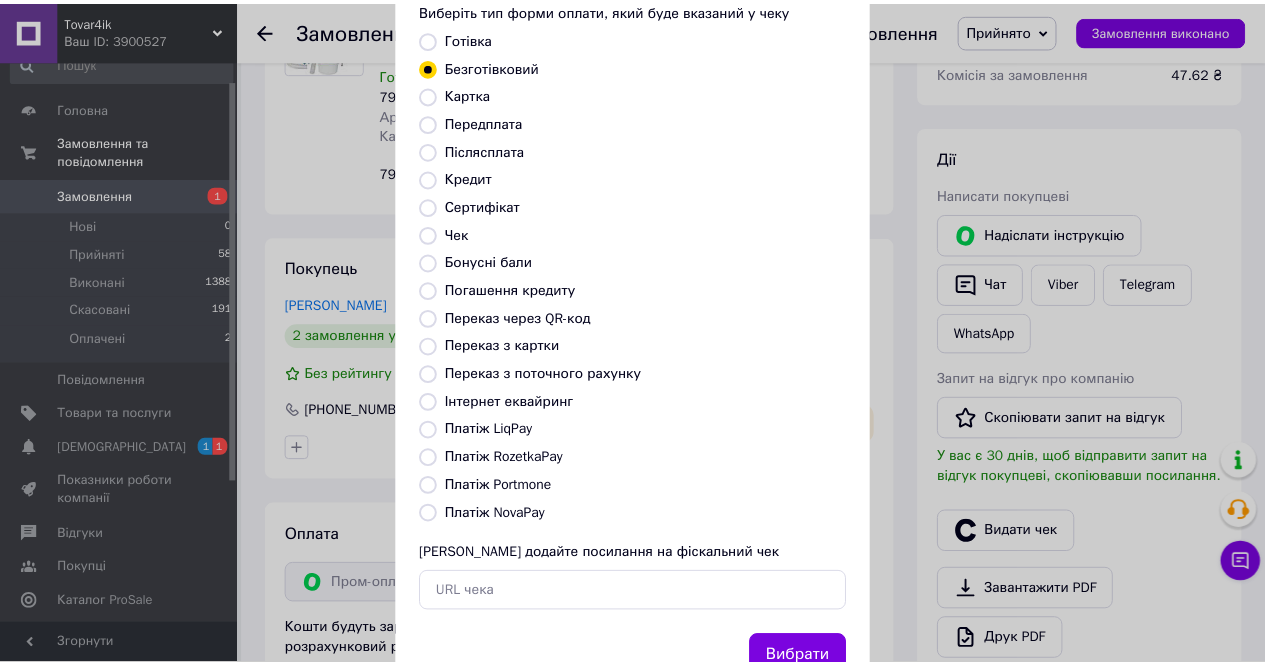 scroll, scrollTop: 194, scrollLeft: 0, axis: vertical 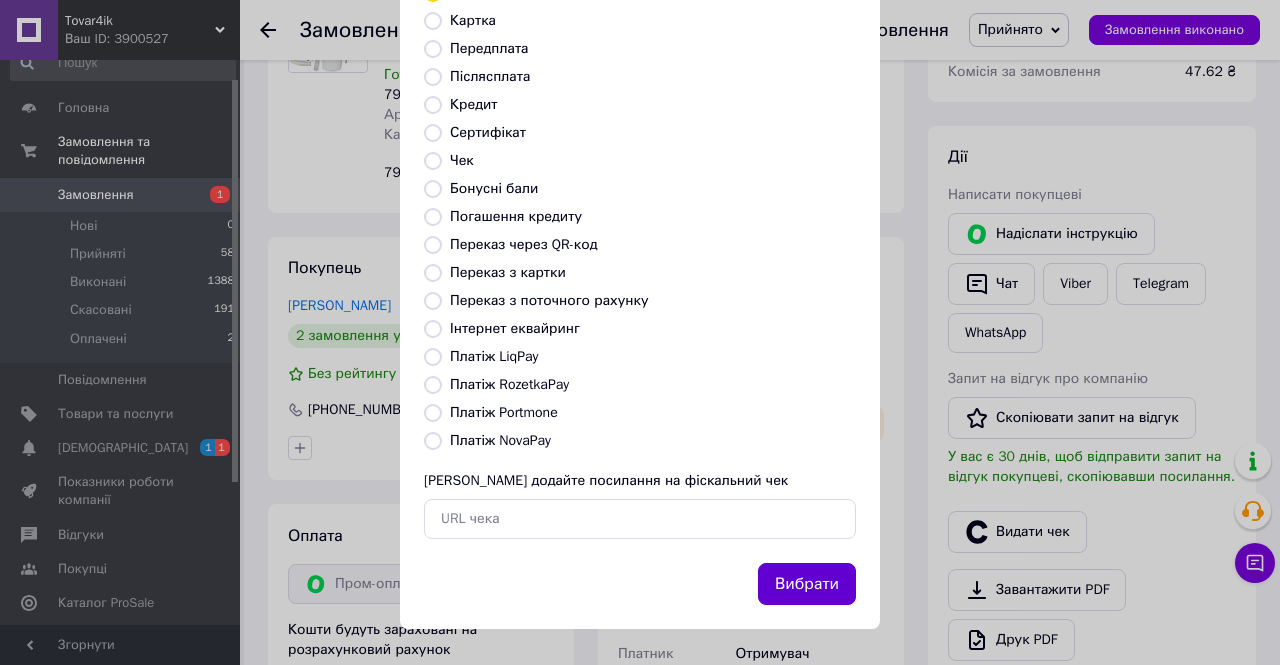 click on "Вибрати" at bounding box center [807, 584] 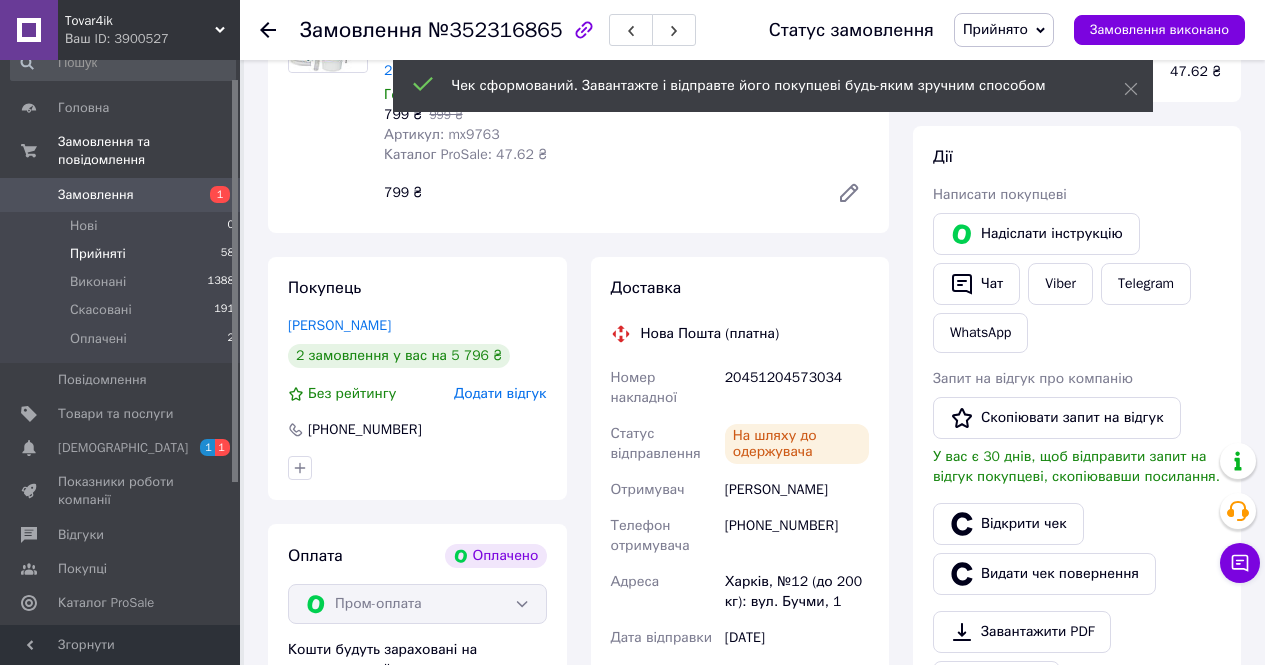 click on "Прийняті" at bounding box center [98, 254] 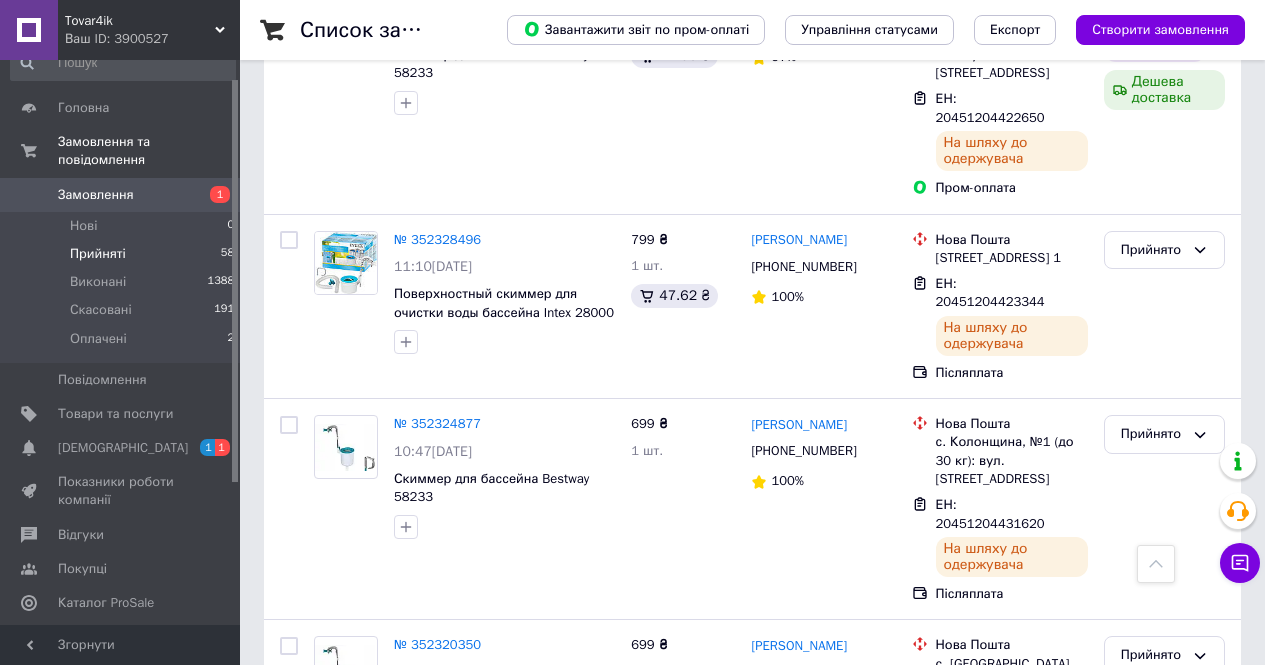 scroll, scrollTop: 2670, scrollLeft: 0, axis: vertical 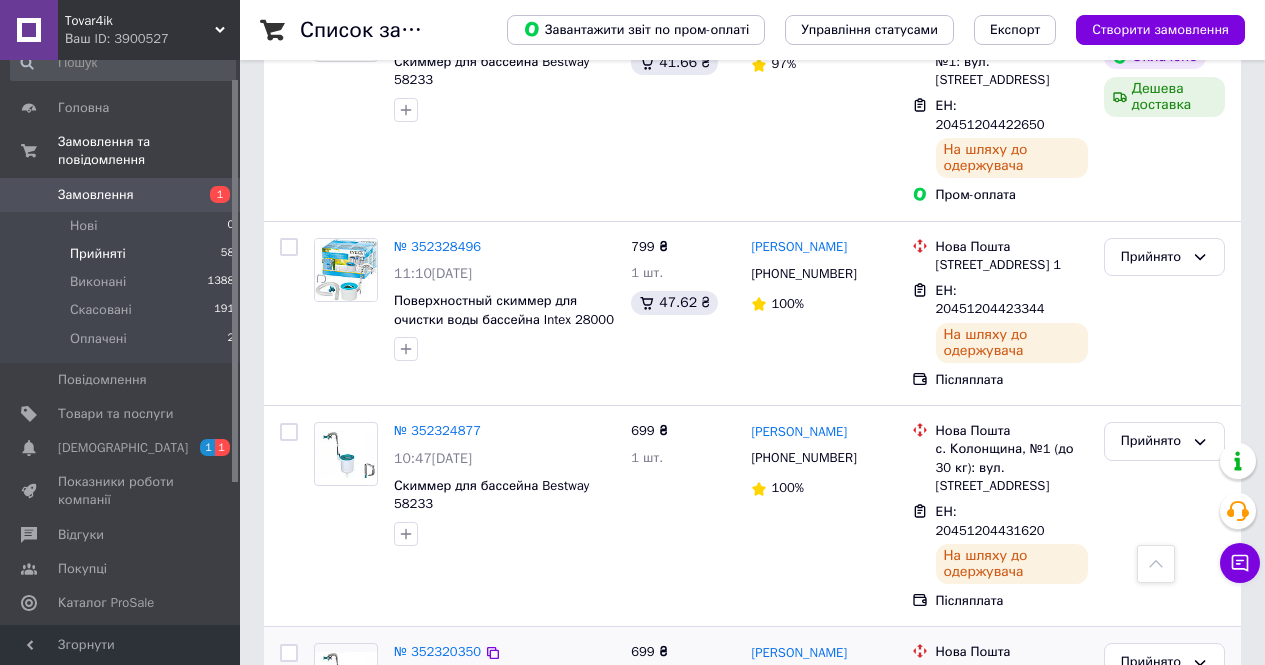 click 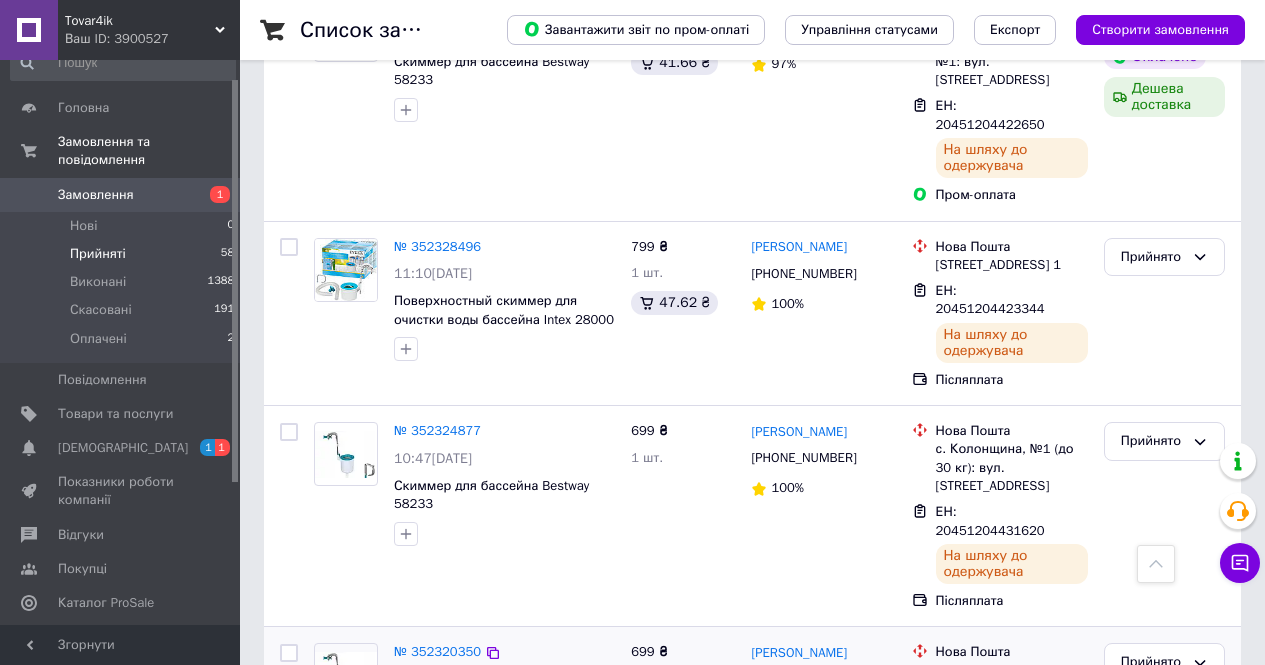 click 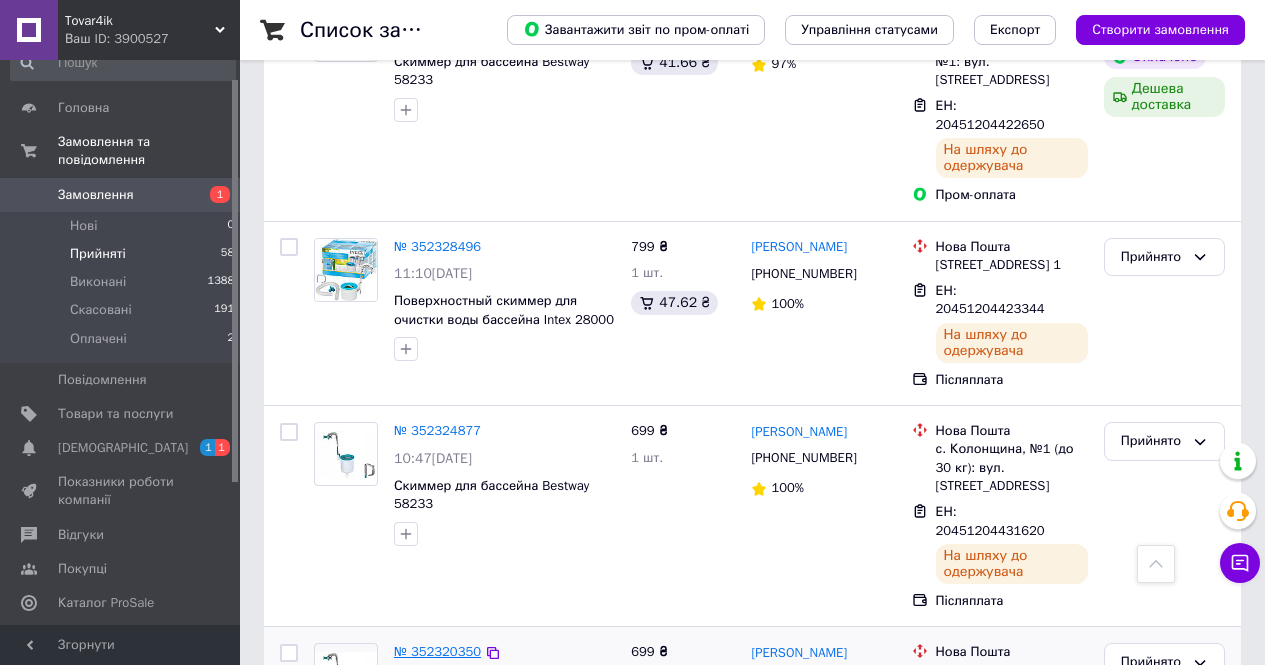 click on "№ 352320350" at bounding box center (437, 651) 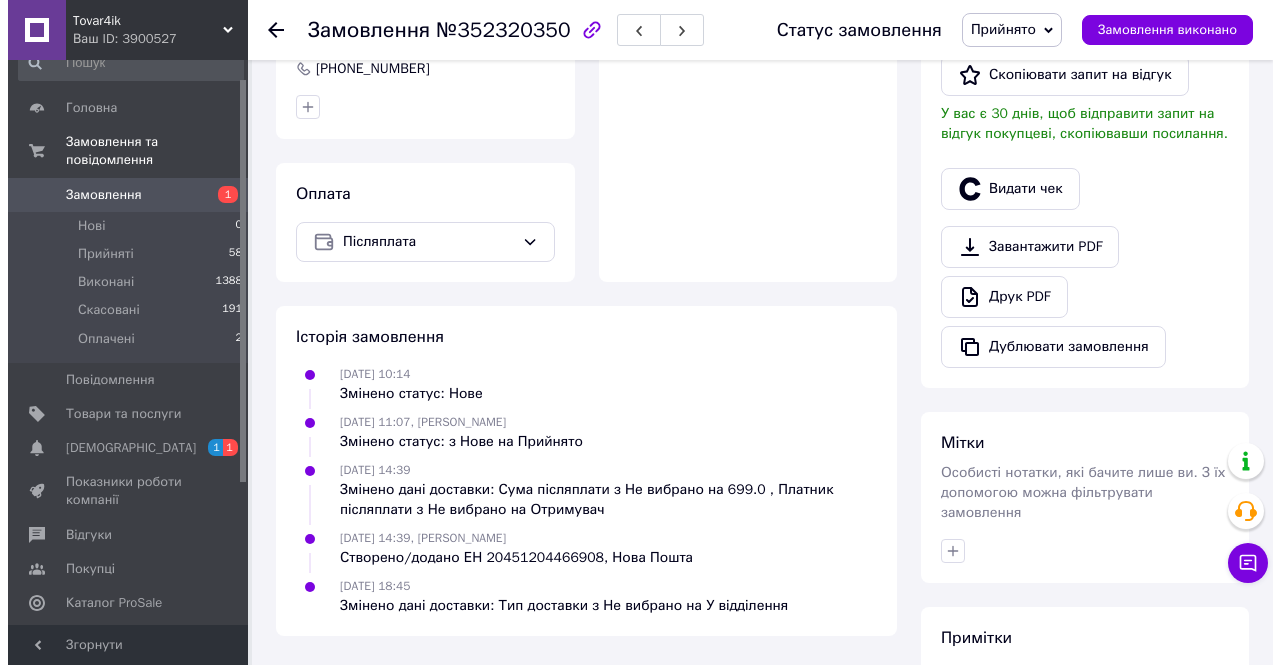 scroll, scrollTop: 477, scrollLeft: 0, axis: vertical 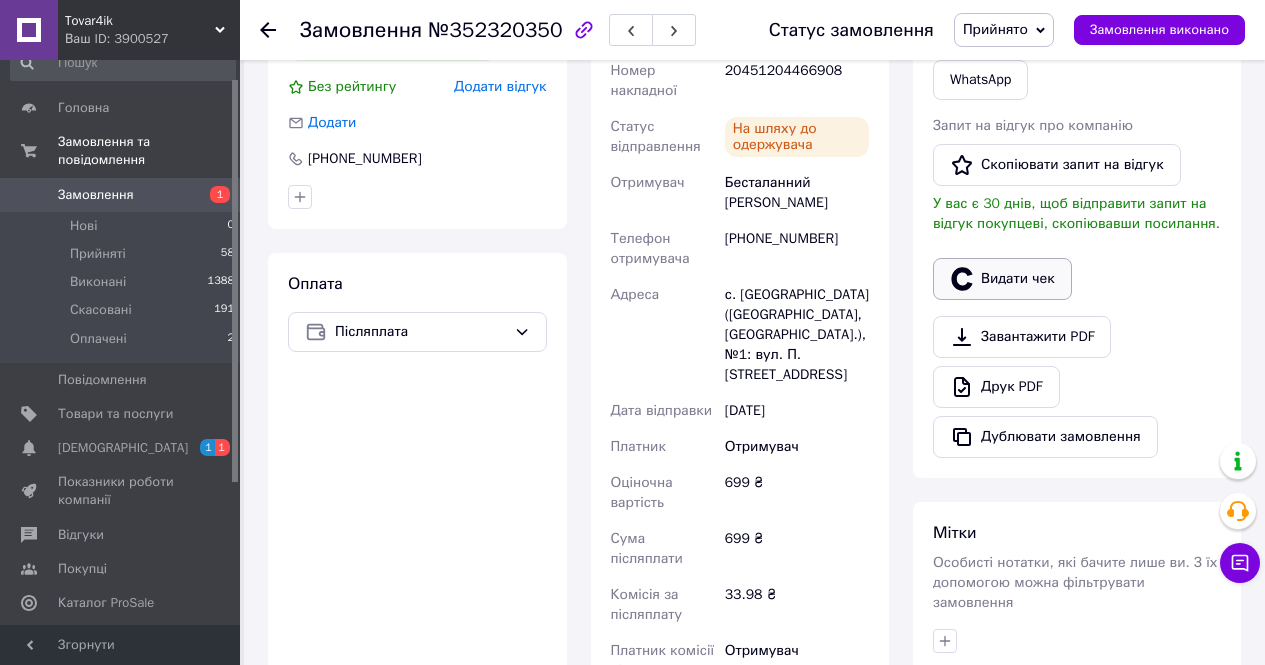 click on "Видати чек" at bounding box center (1002, 279) 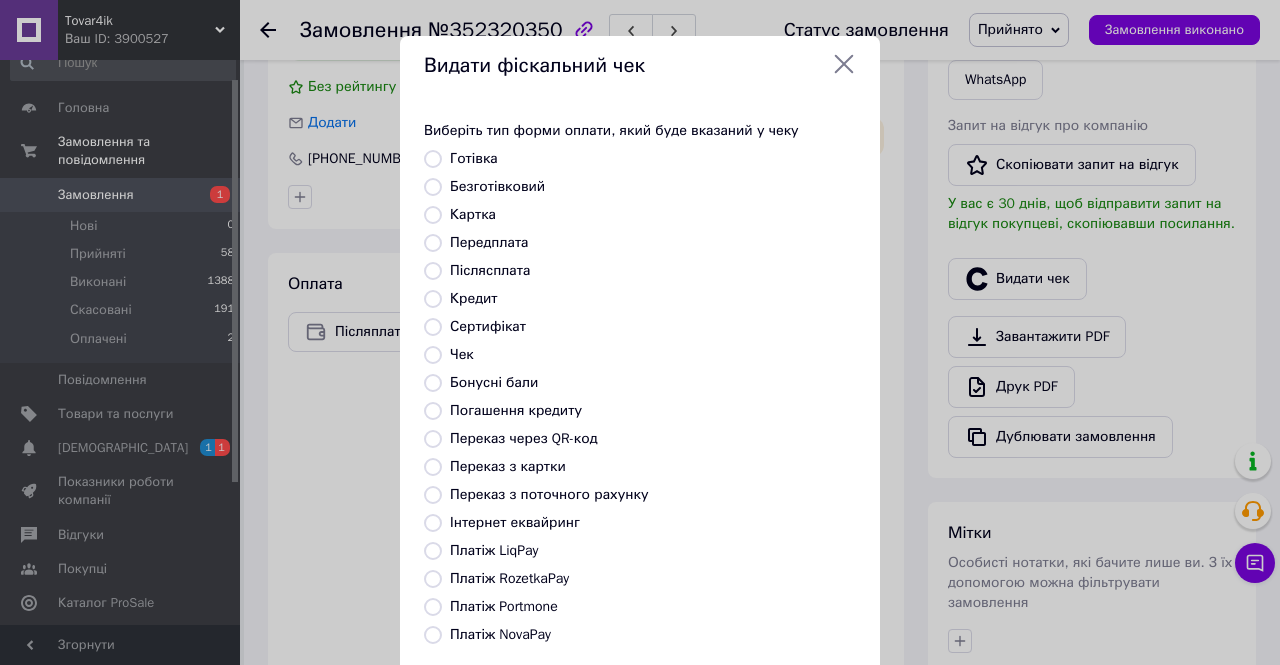 click on "Післясплата" at bounding box center (490, 270) 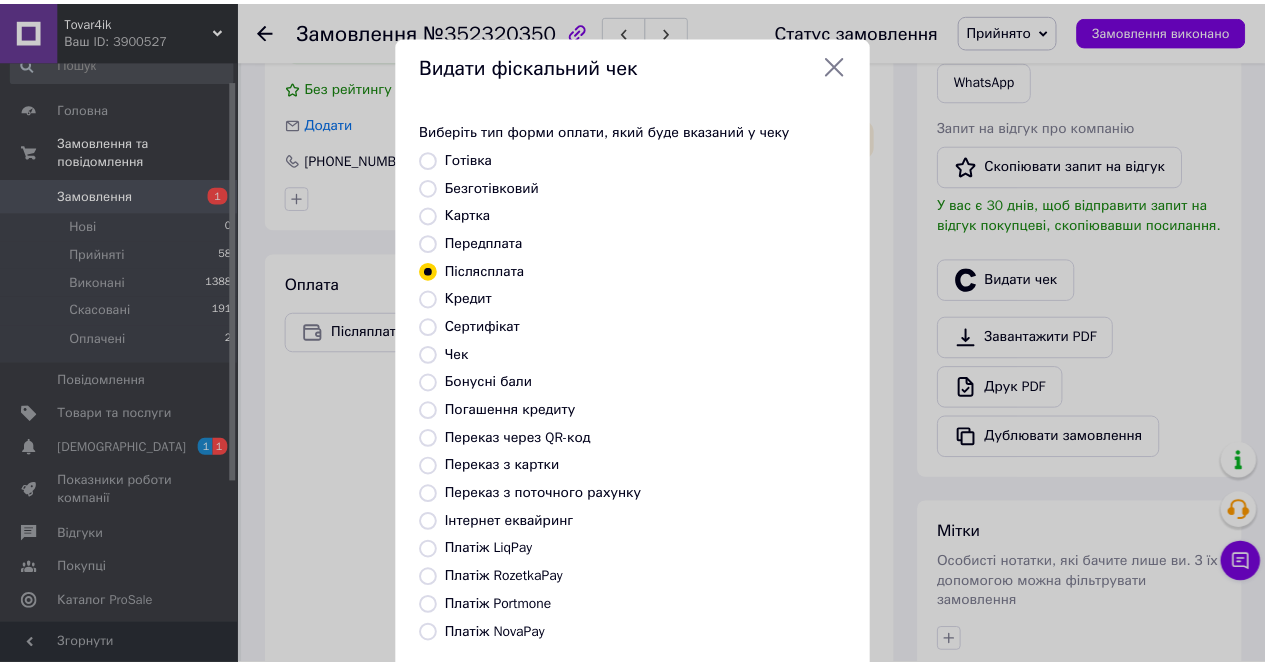 scroll, scrollTop: 194, scrollLeft: 0, axis: vertical 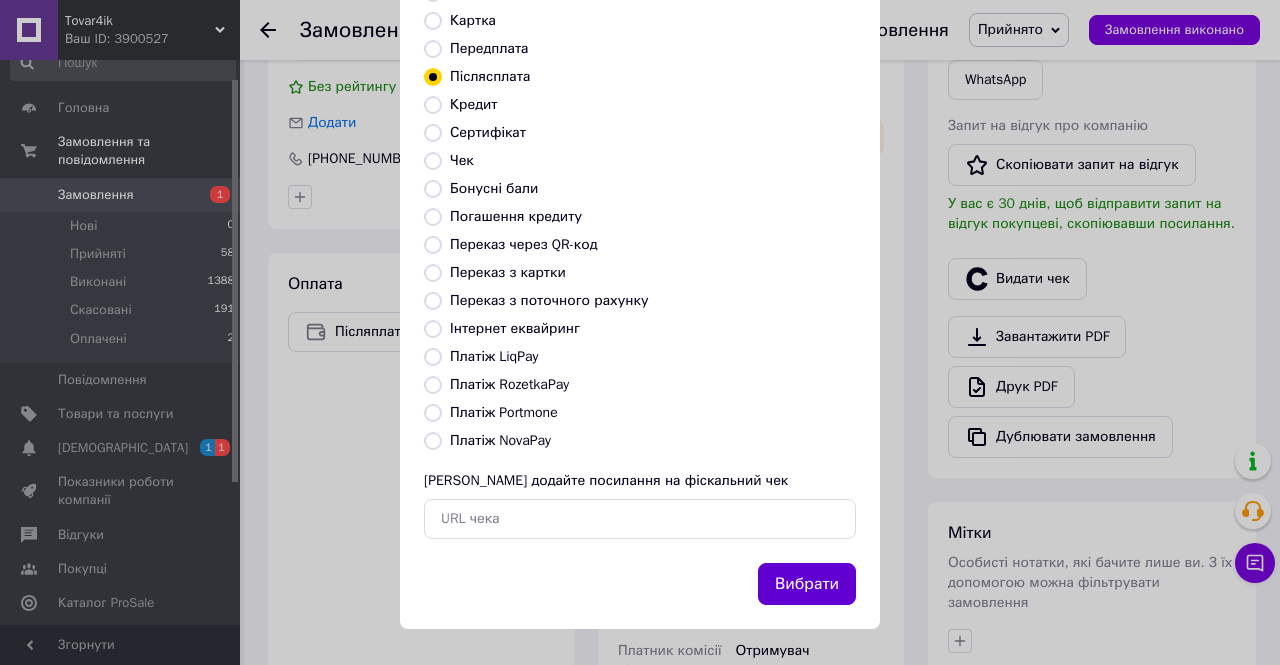 click on "Вибрати" at bounding box center (807, 584) 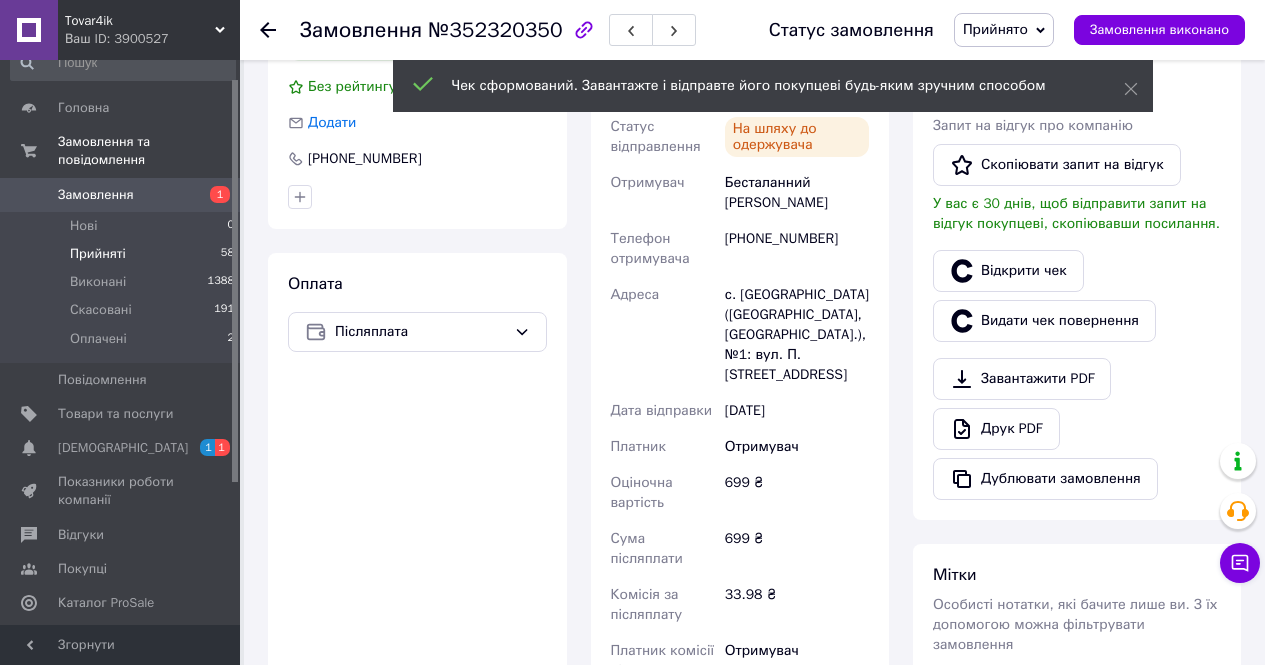 click on "Прийняті" at bounding box center [98, 254] 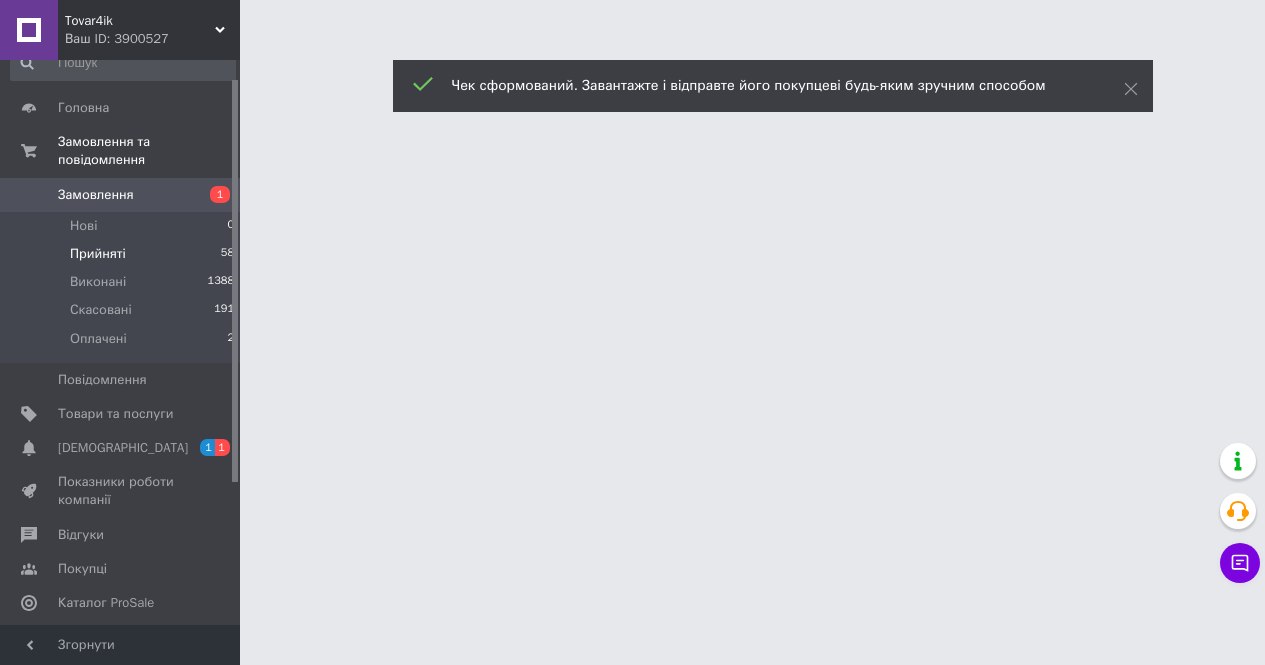 scroll, scrollTop: 0, scrollLeft: 0, axis: both 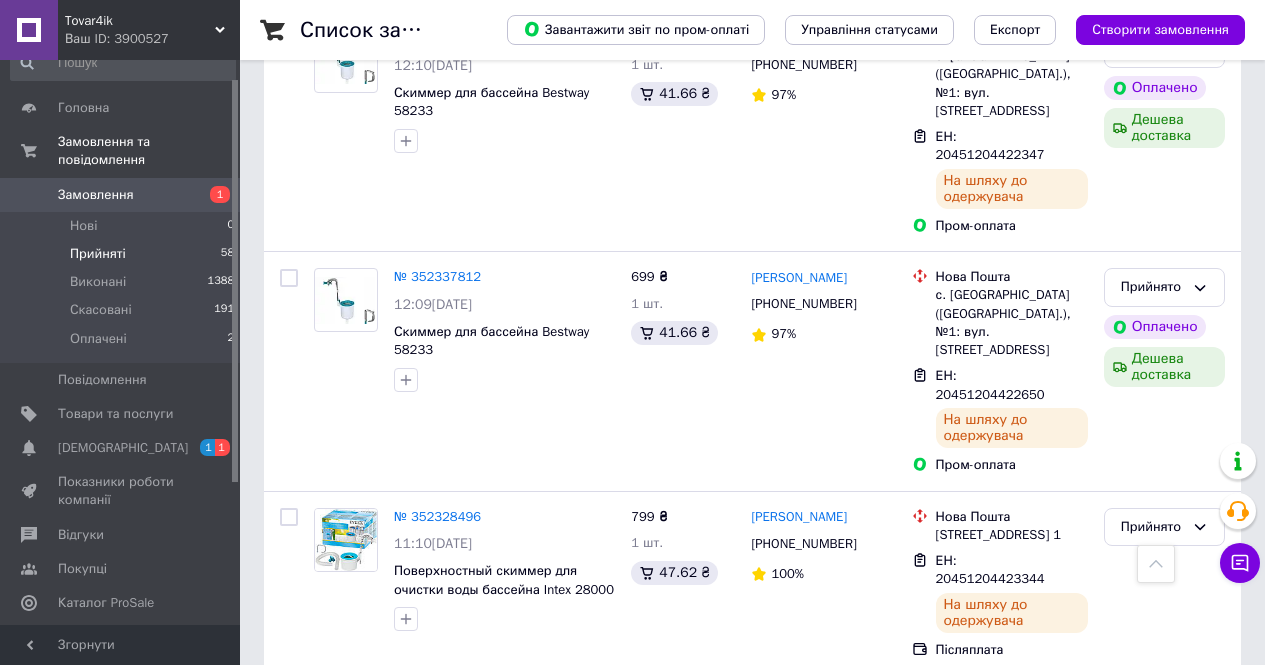 click 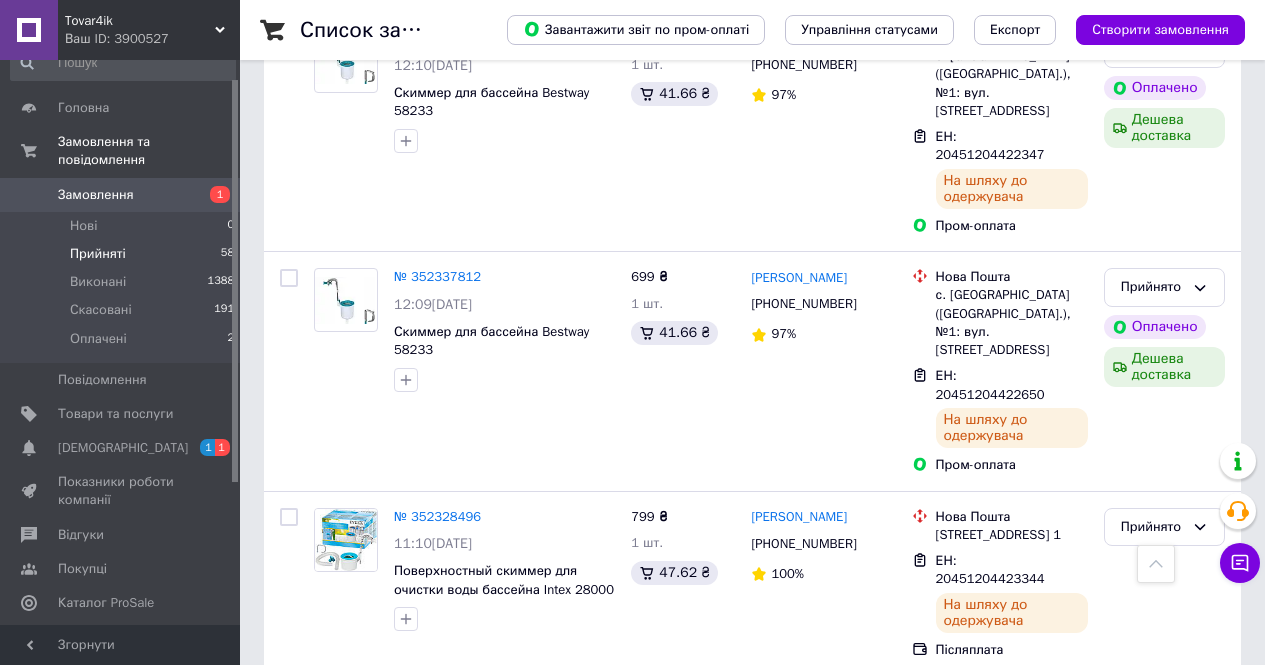 click on "№ 352324877" at bounding box center (437, 700) 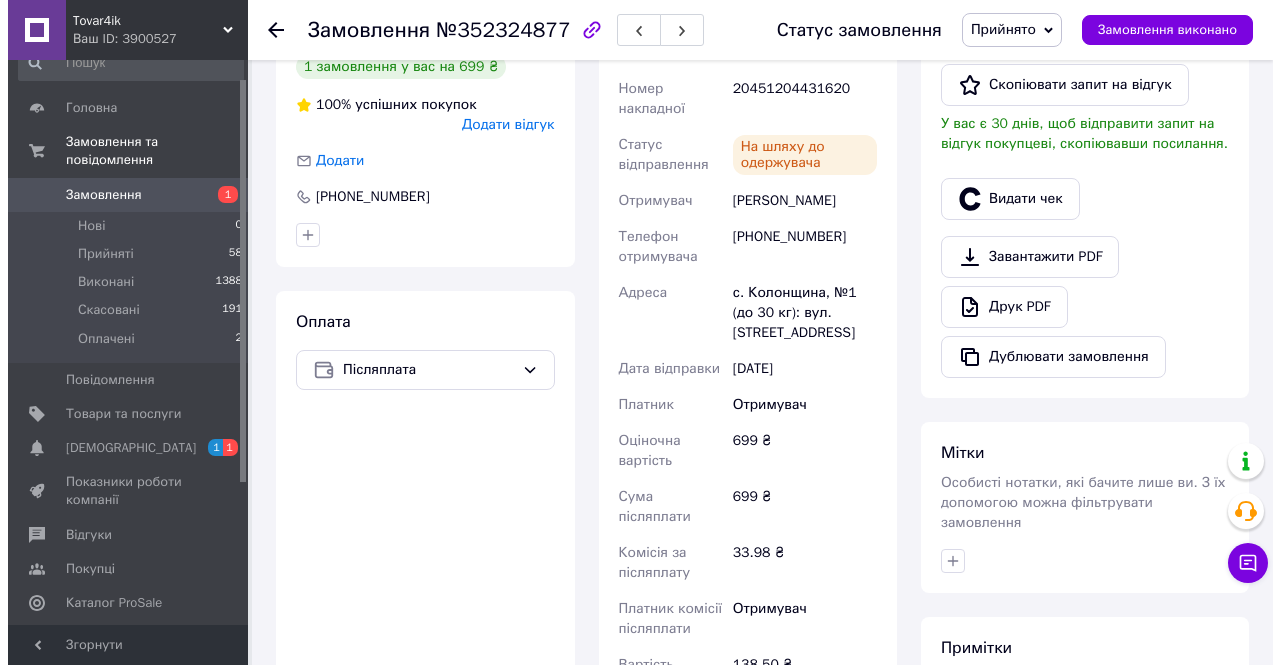 scroll, scrollTop: 259, scrollLeft: 0, axis: vertical 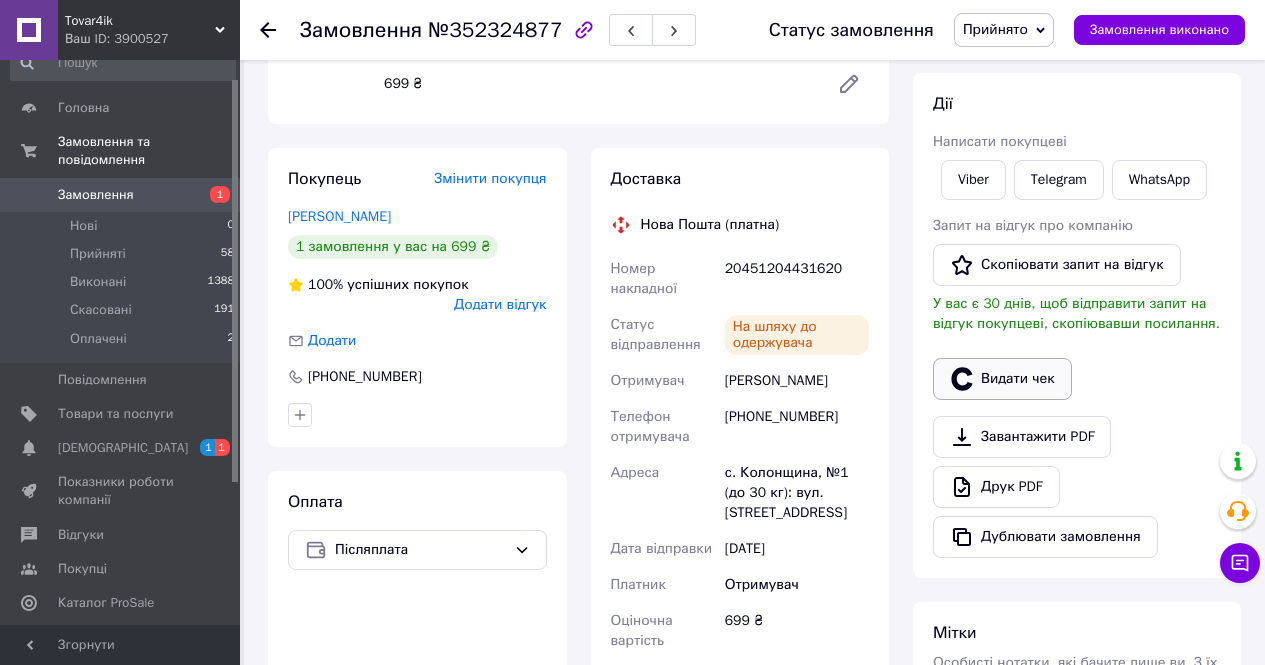 click on "Видати чек" at bounding box center [1002, 379] 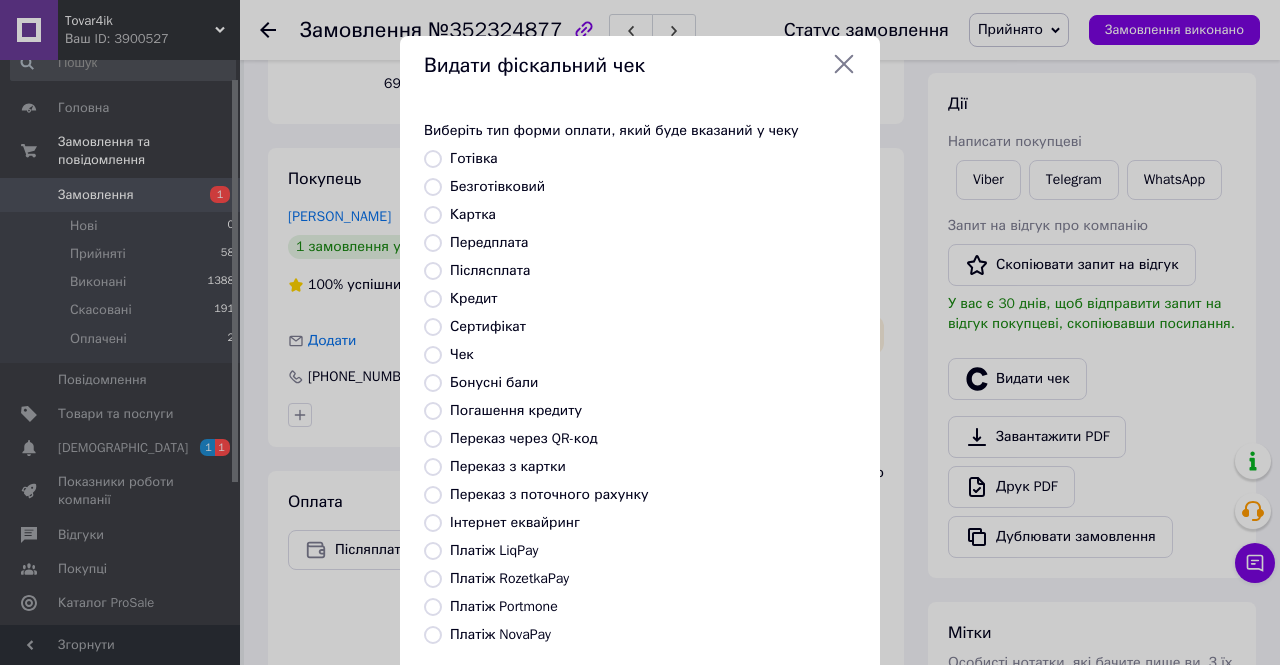 click on "Післясплата" at bounding box center [490, 270] 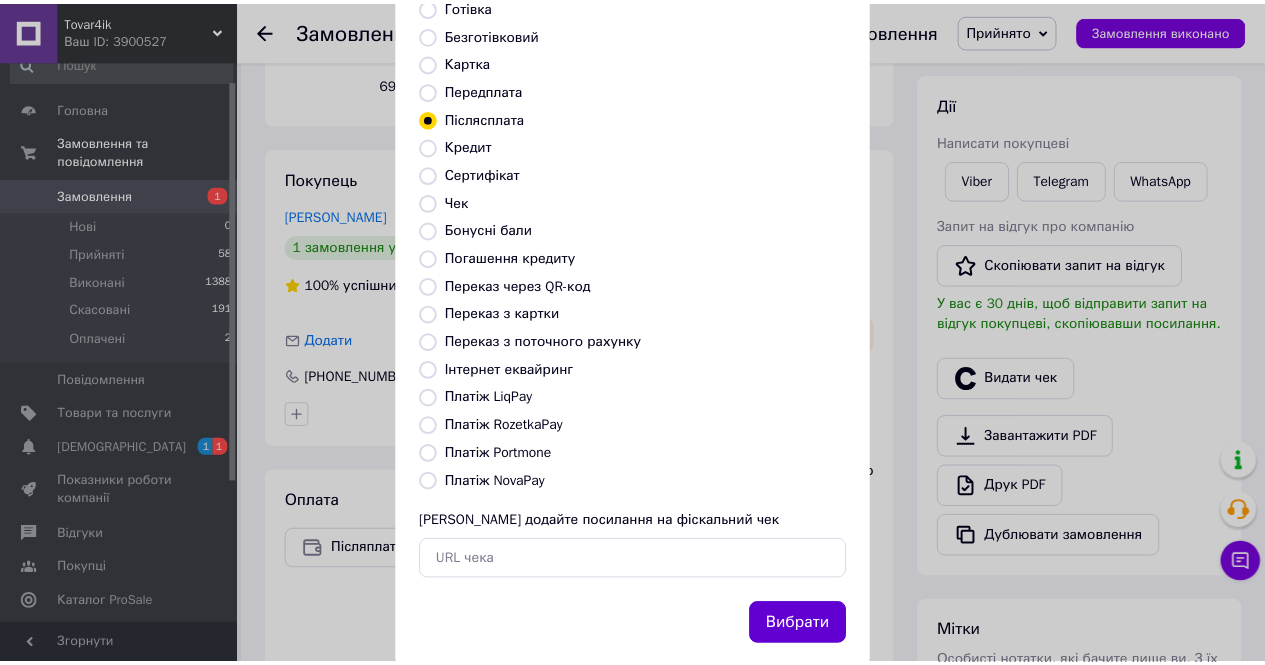 scroll, scrollTop: 194, scrollLeft: 0, axis: vertical 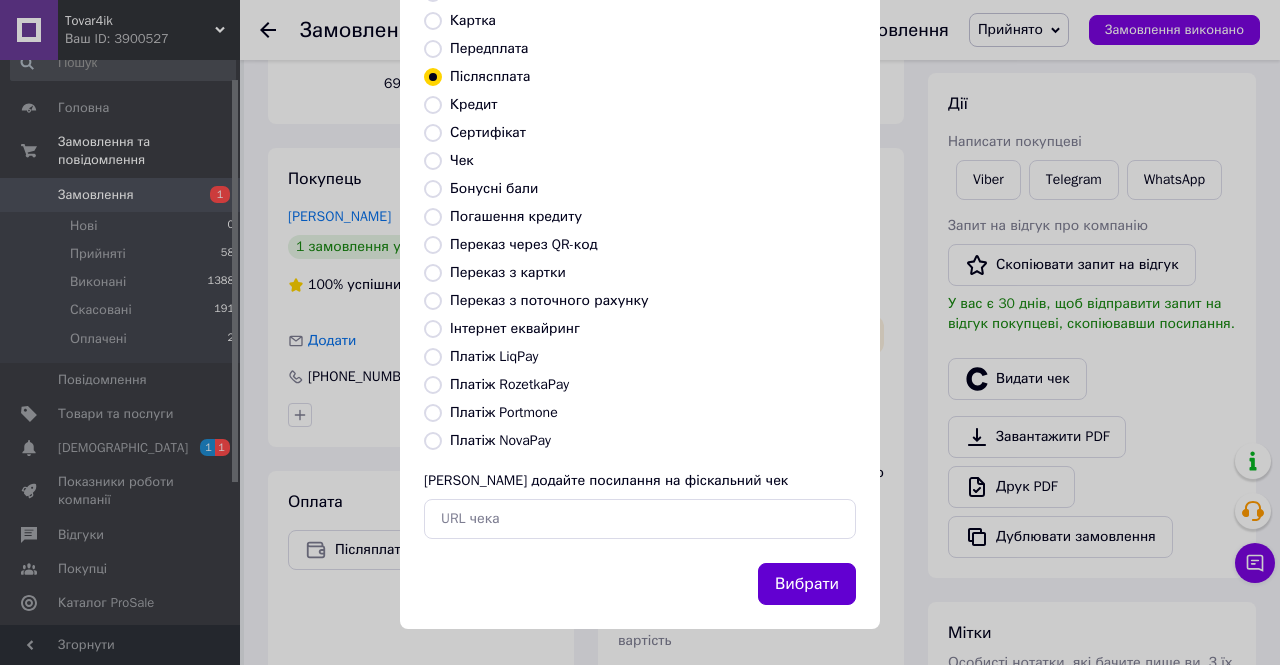 click on "Вибрати" at bounding box center [807, 584] 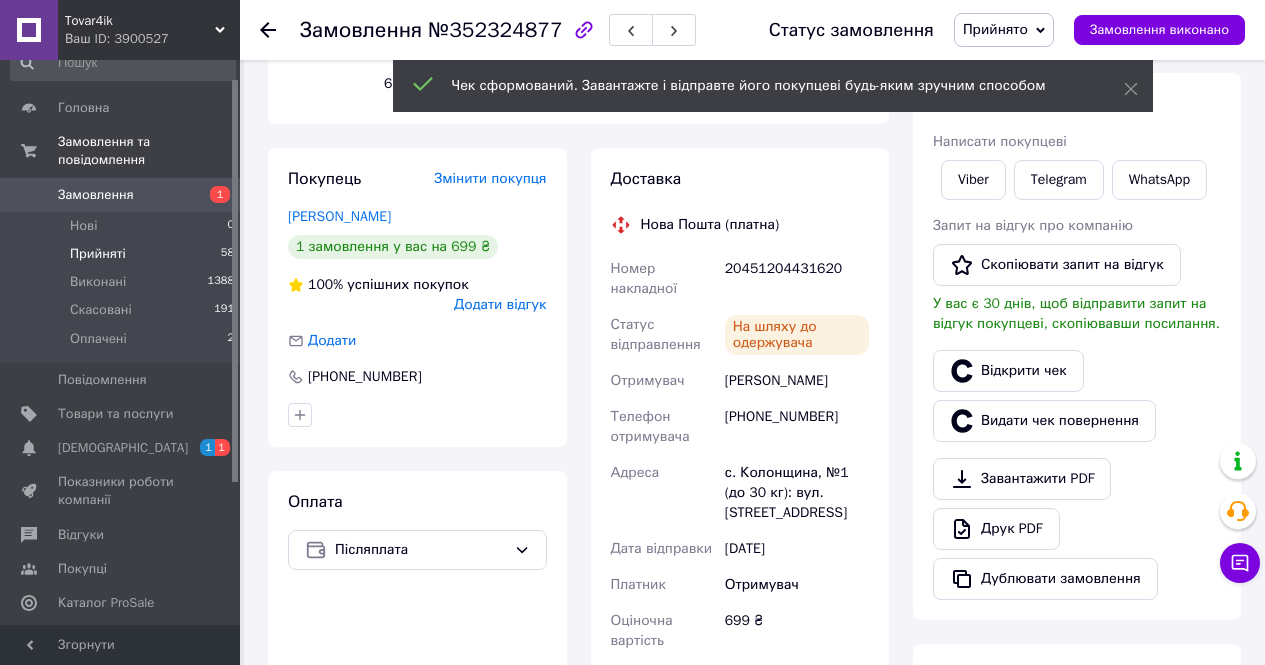 click on "Прийняті" at bounding box center (98, 254) 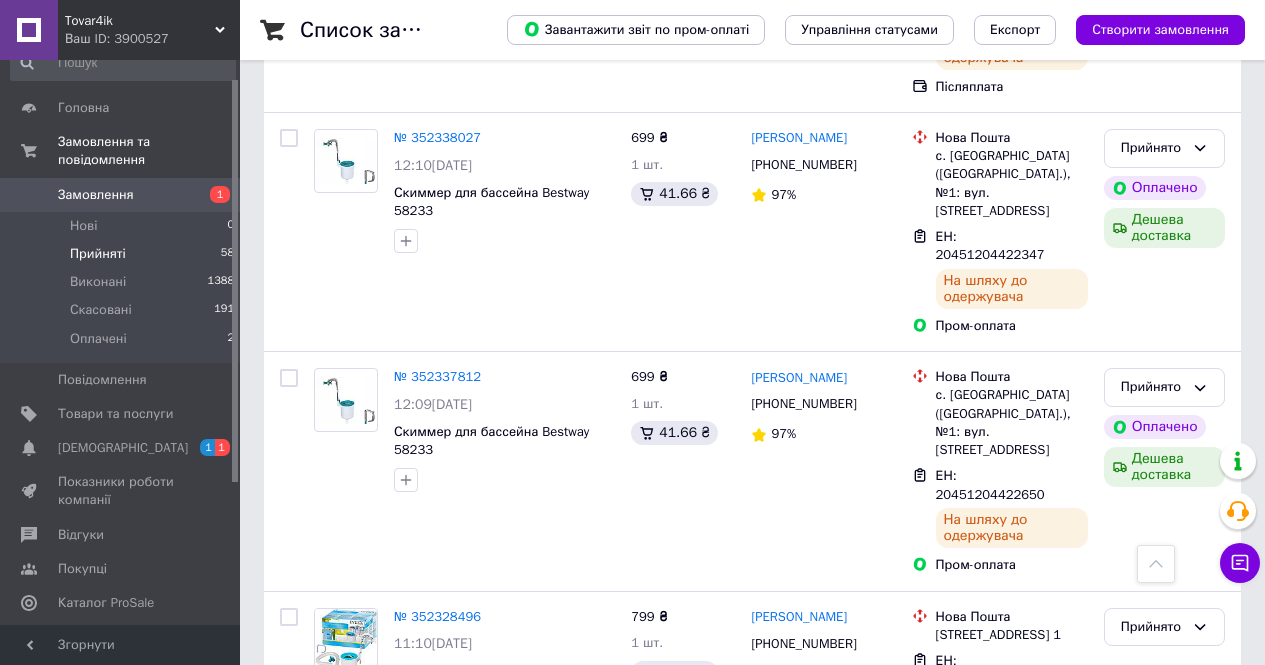 scroll, scrollTop: 2300, scrollLeft: 0, axis: vertical 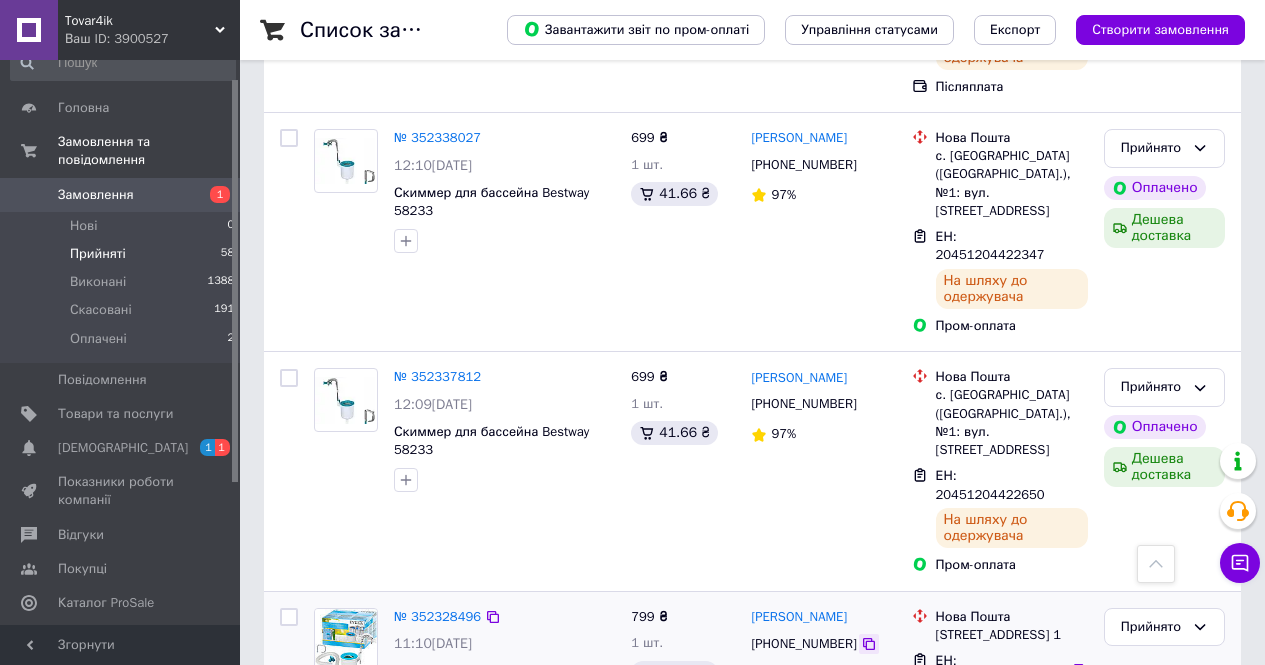 click 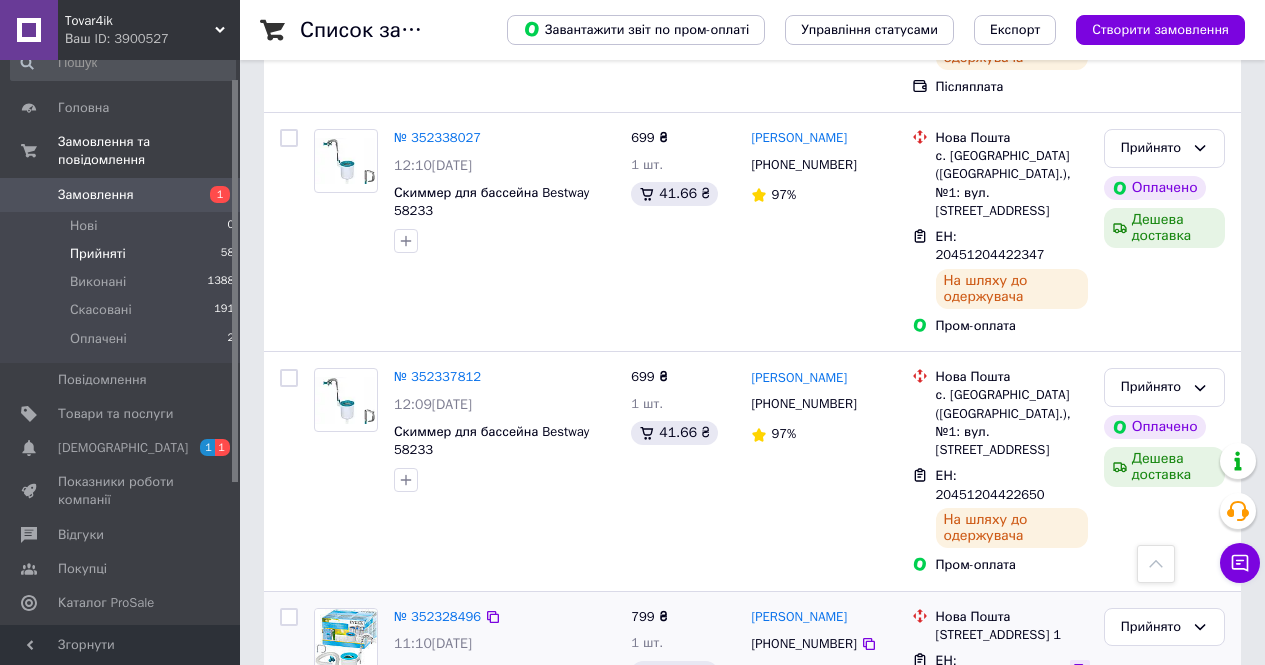 click 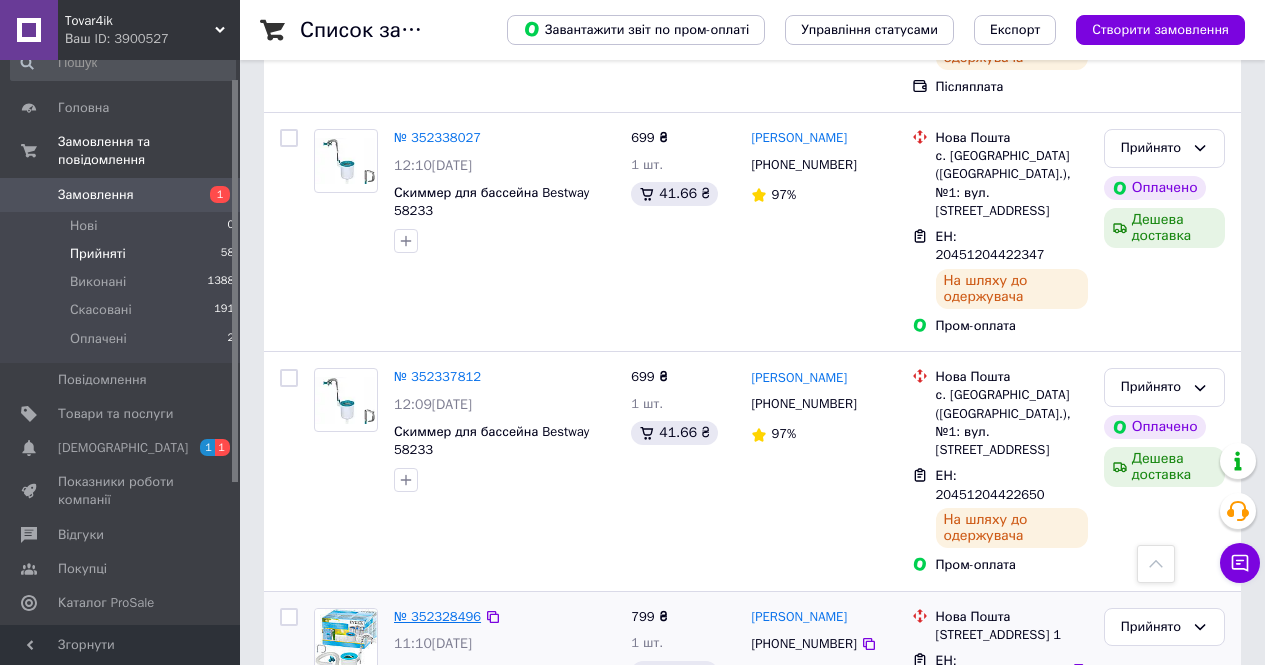 click on "№ 352328496" at bounding box center (437, 616) 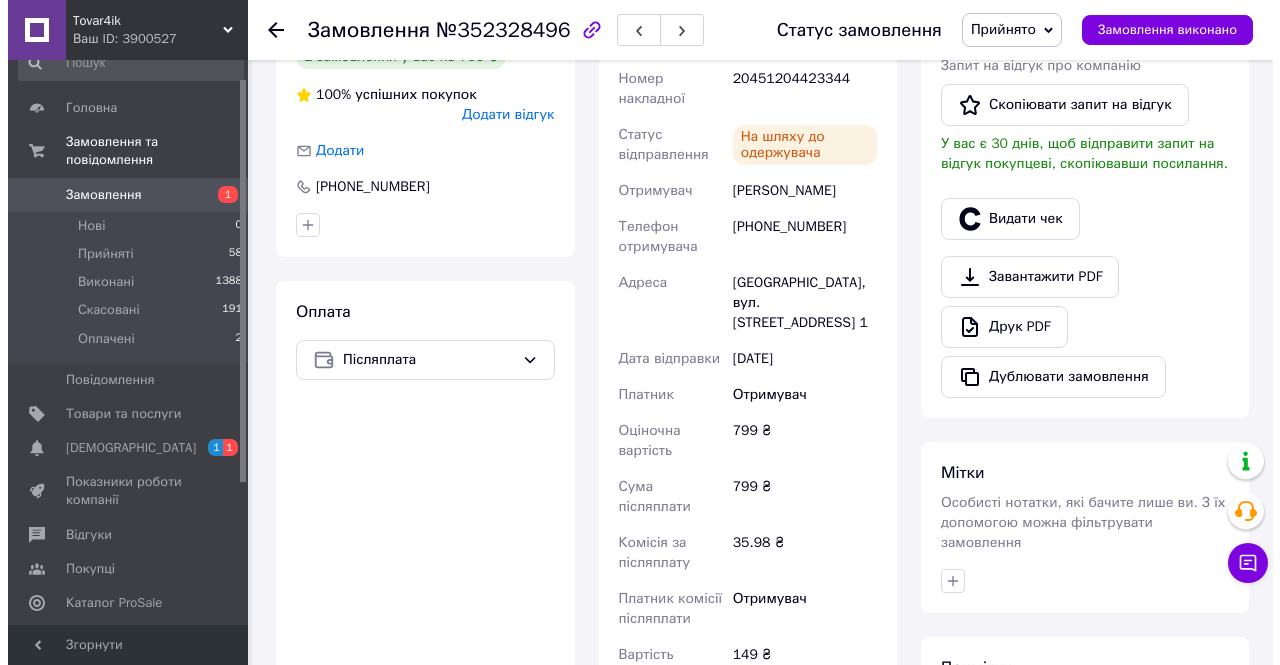 scroll, scrollTop: 468, scrollLeft: 0, axis: vertical 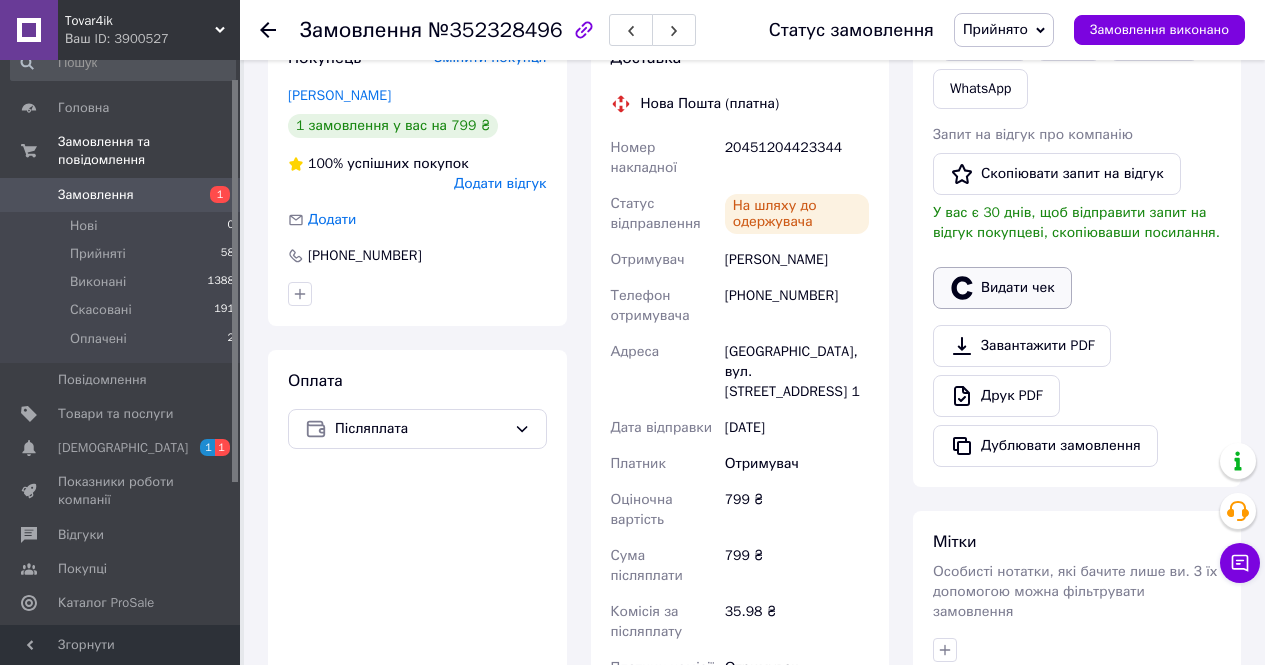 click on "Видати чек" at bounding box center (1002, 288) 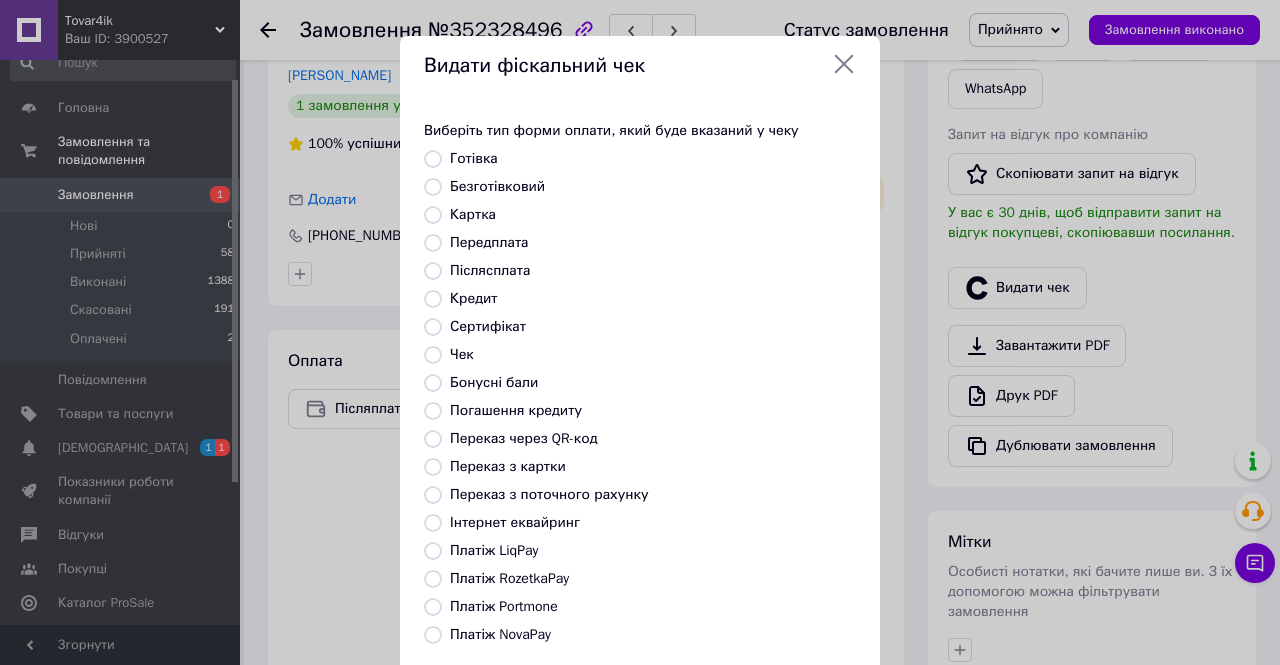click on "Післясплата" at bounding box center (490, 270) 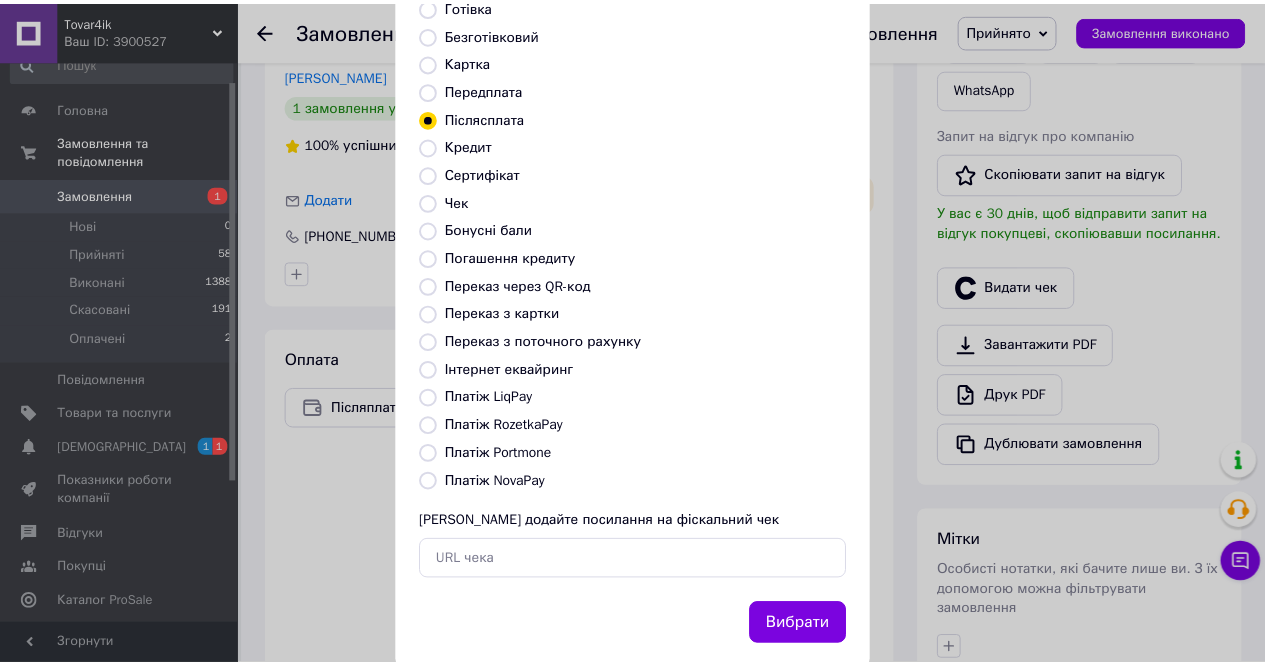 scroll, scrollTop: 194, scrollLeft: 0, axis: vertical 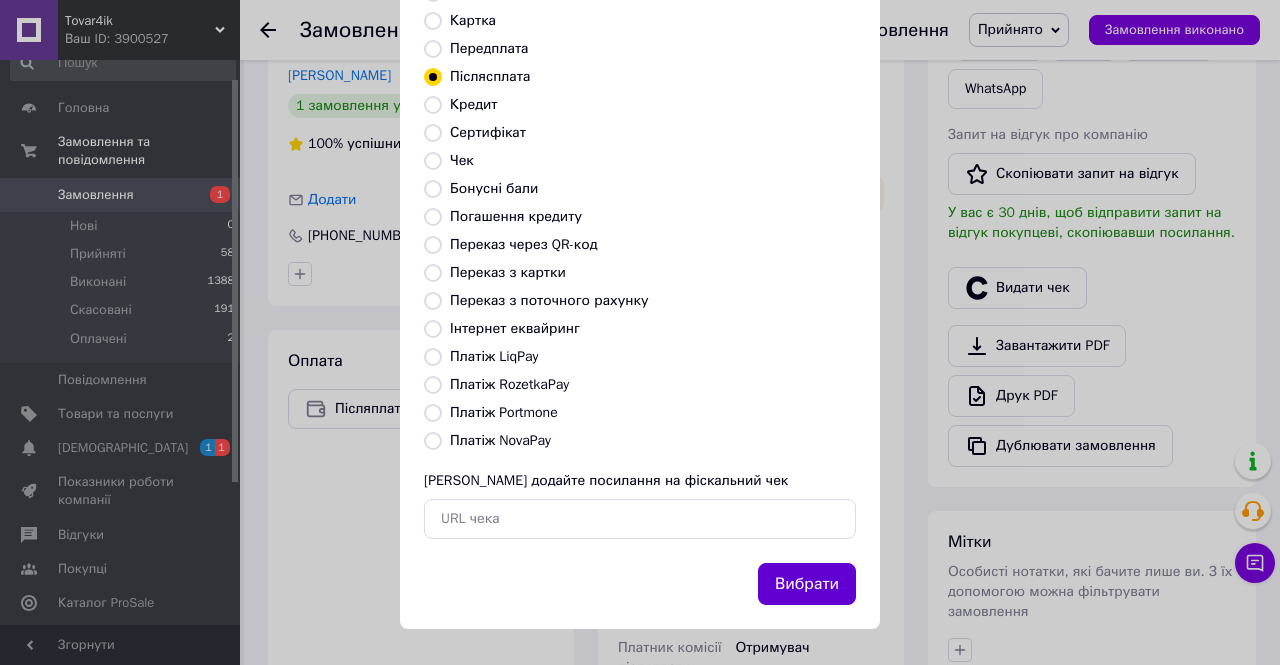 click on "Вибрати" at bounding box center [807, 584] 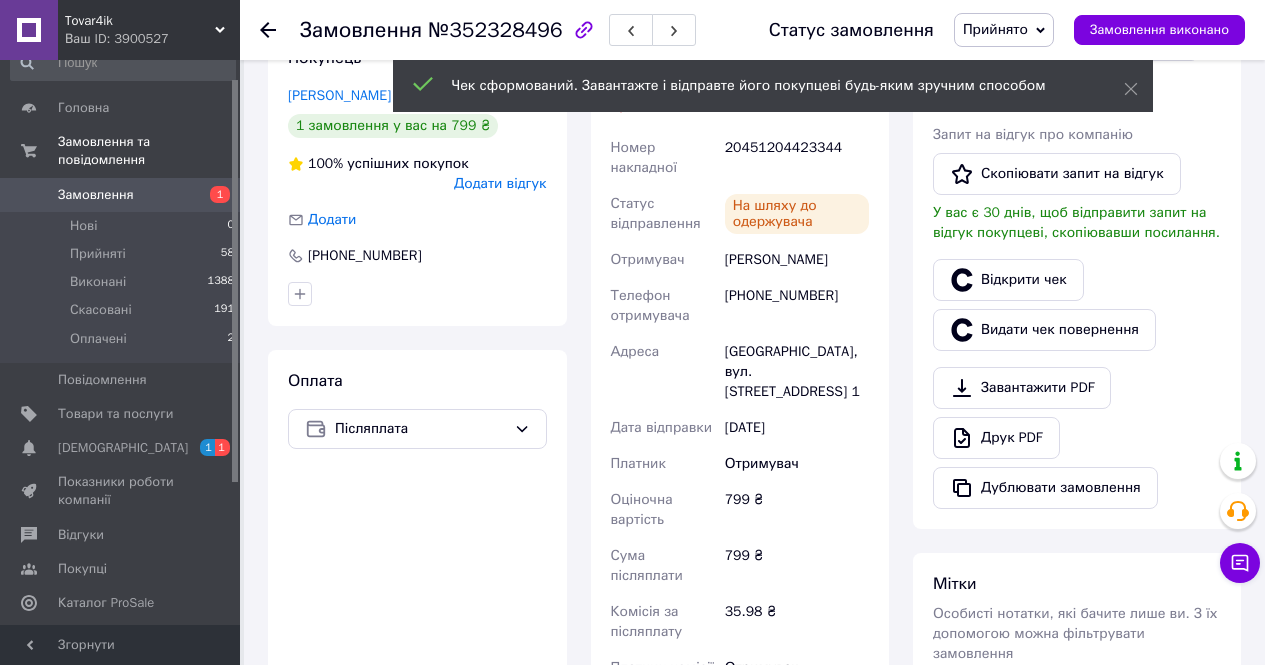 click on "Прийняті" at bounding box center (98, 254) 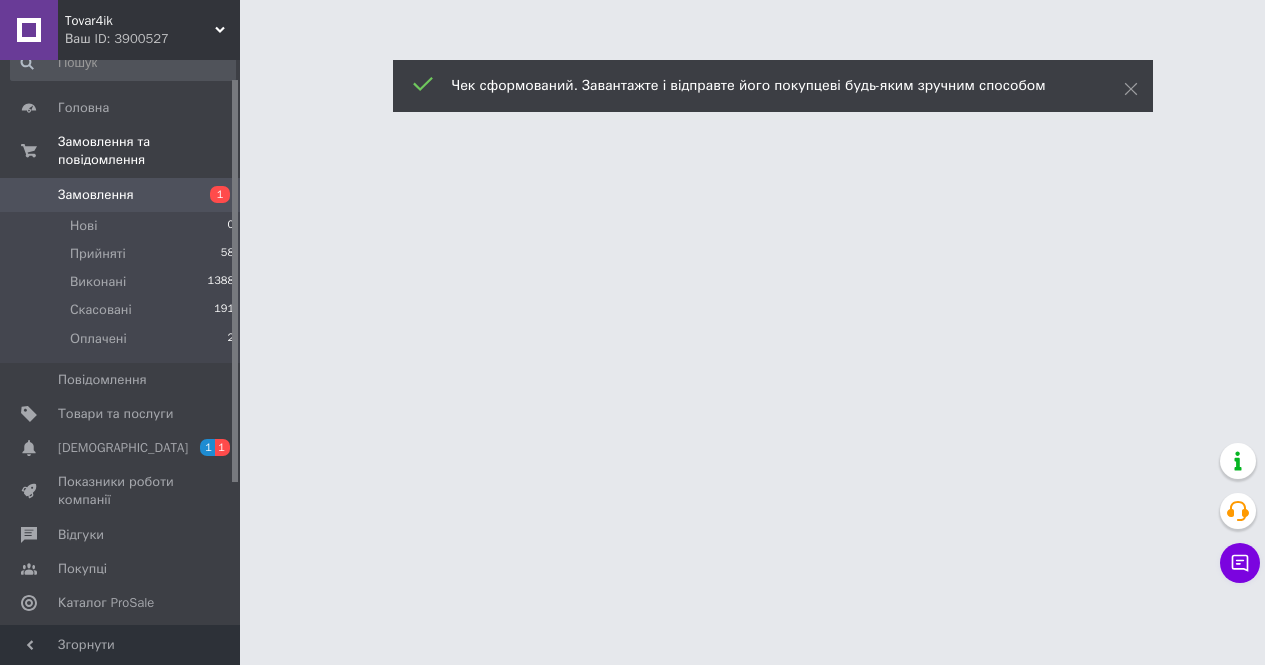 scroll, scrollTop: 0, scrollLeft: 0, axis: both 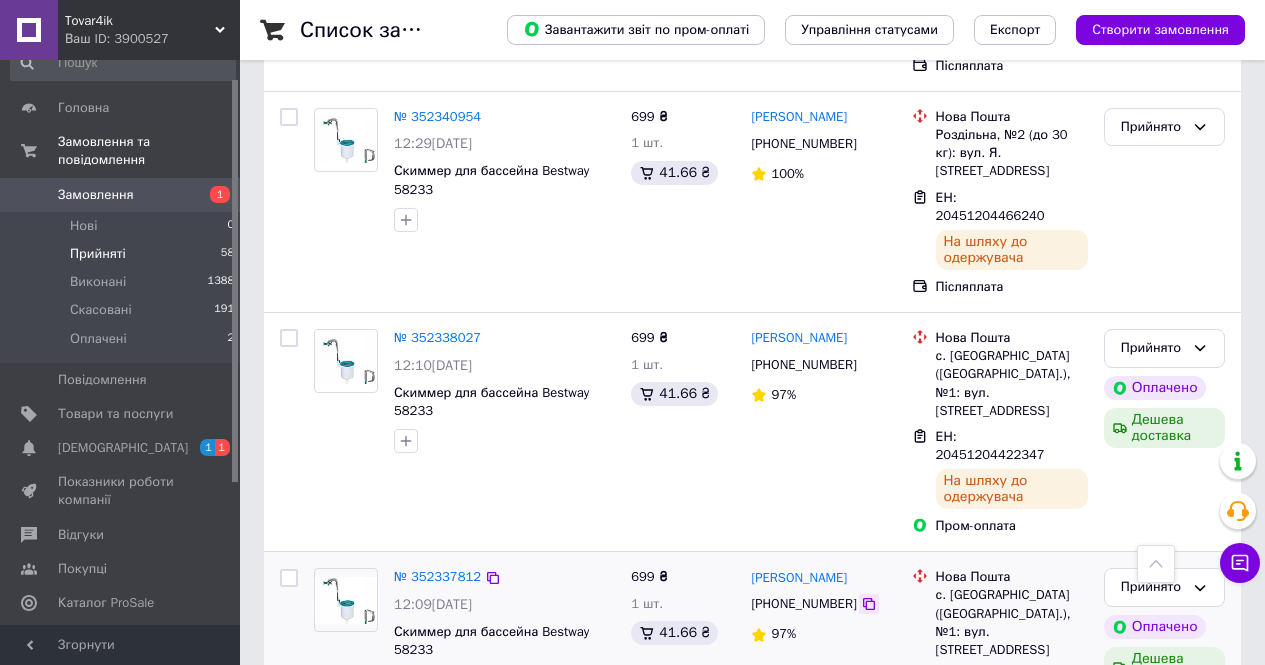 click 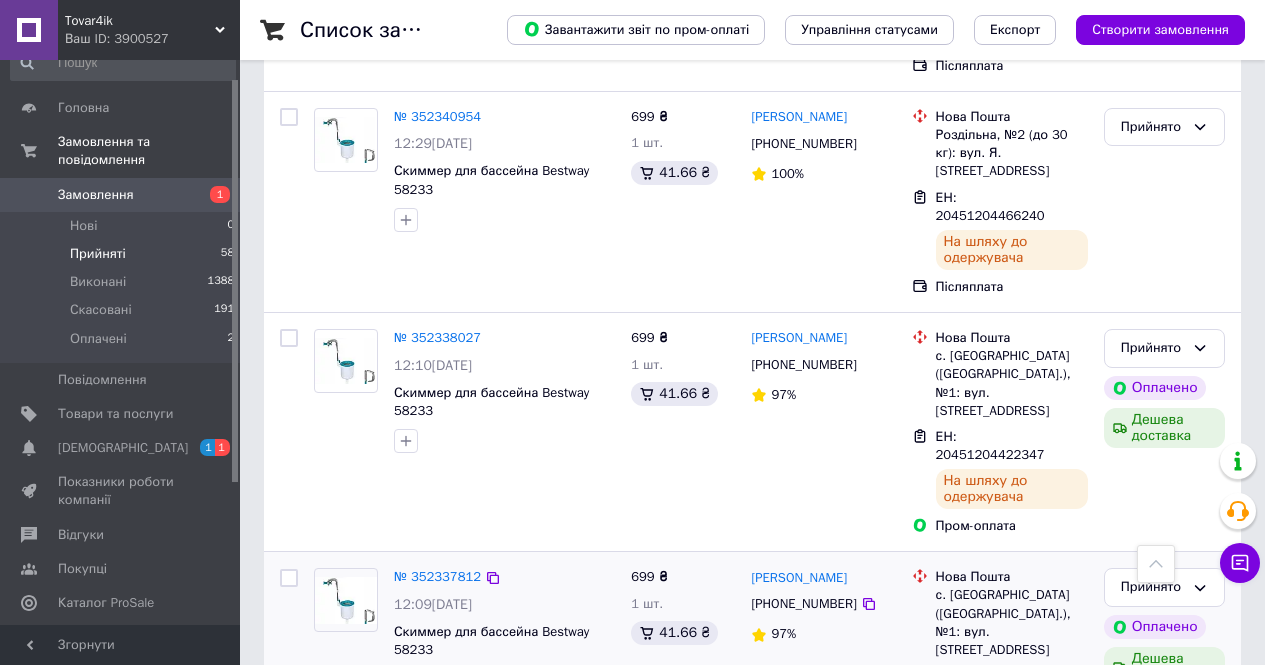 click 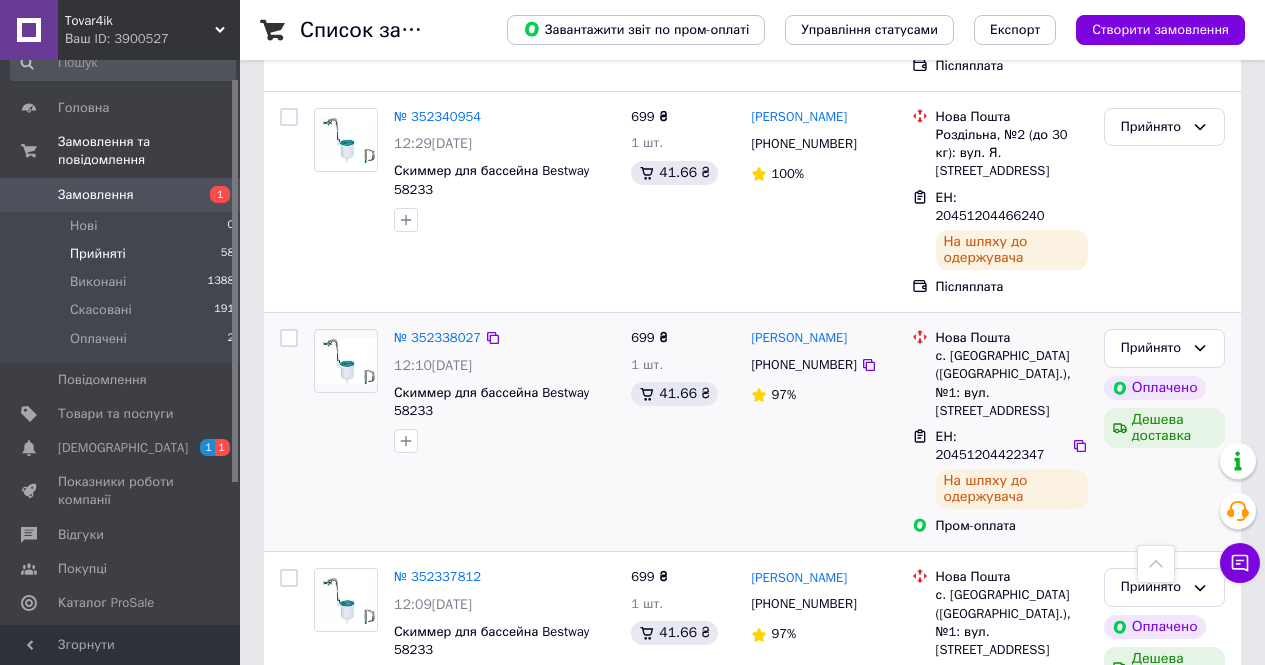 drag, startPoint x: 1070, startPoint y: 199, endPoint x: 1070, endPoint y: 249, distance: 50 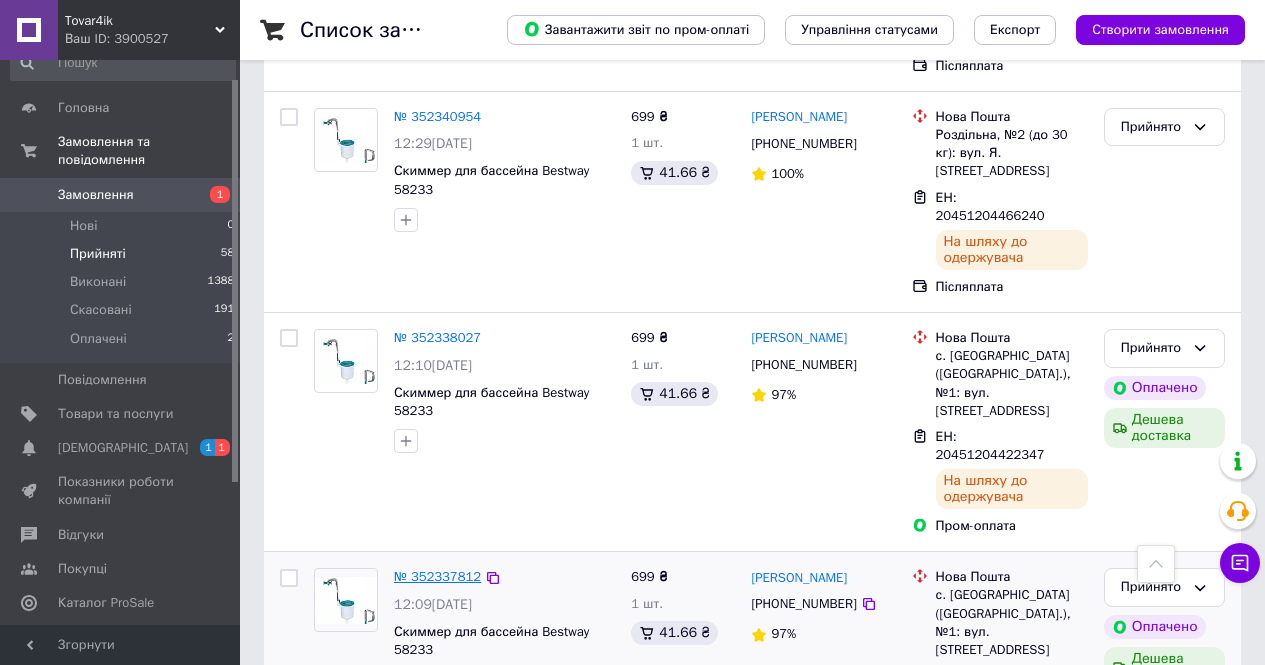click on "№ 352337812" at bounding box center [437, 576] 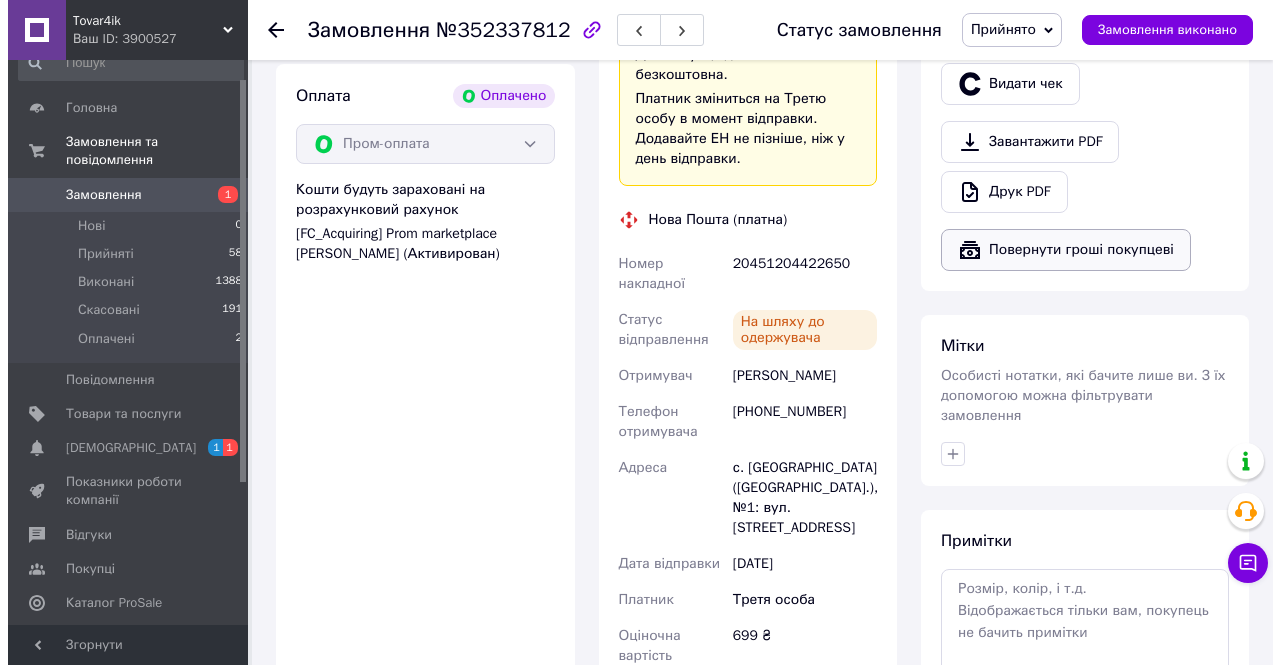 scroll, scrollTop: 629, scrollLeft: 0, axis: vertical 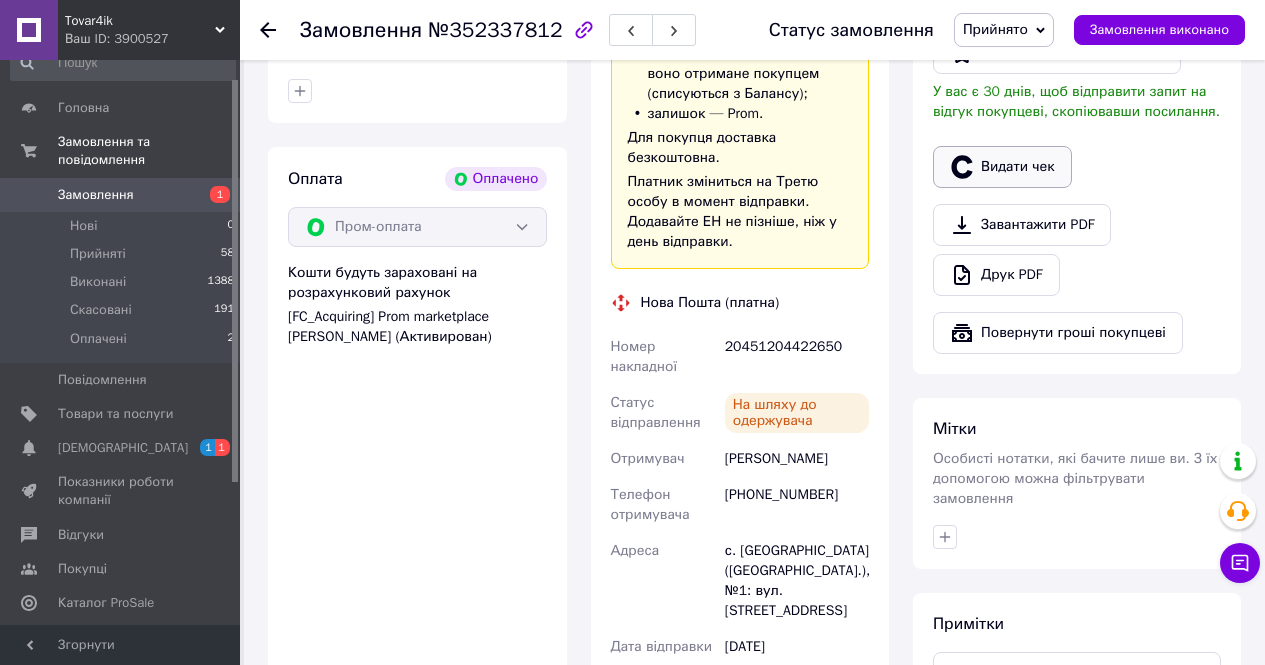 click on "Видати чек" at bounding box center [1002, 167] 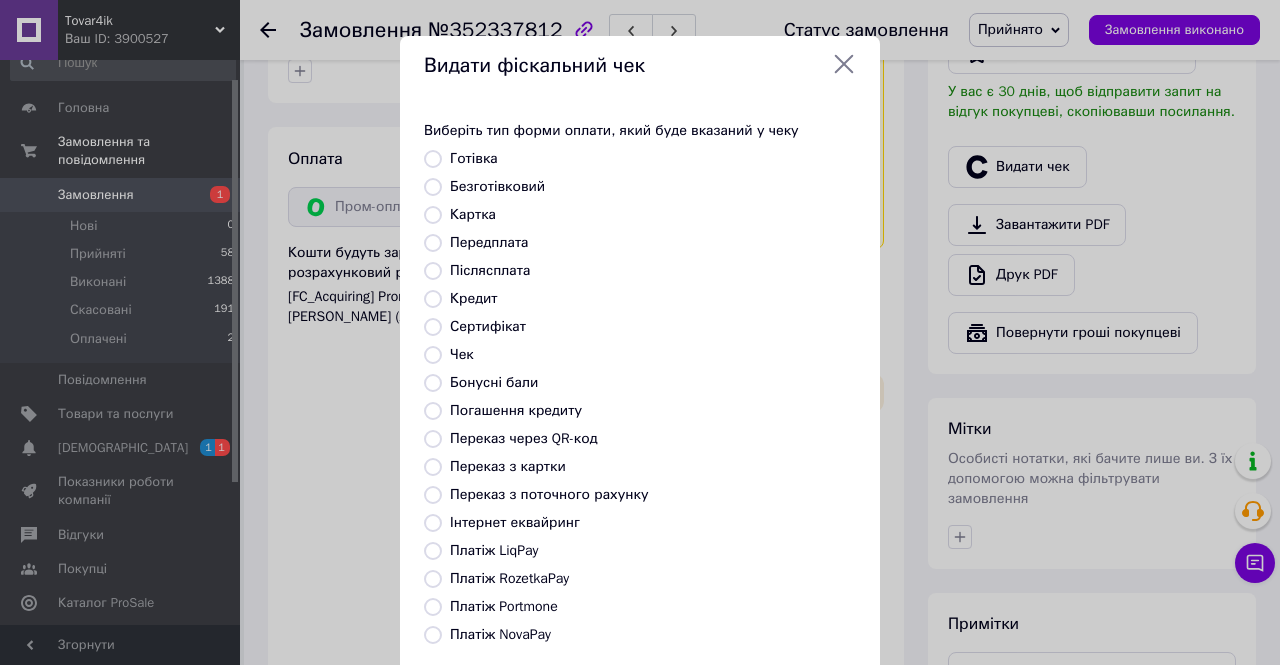 click on "Безготівковий" at bounding box center [497, 186] 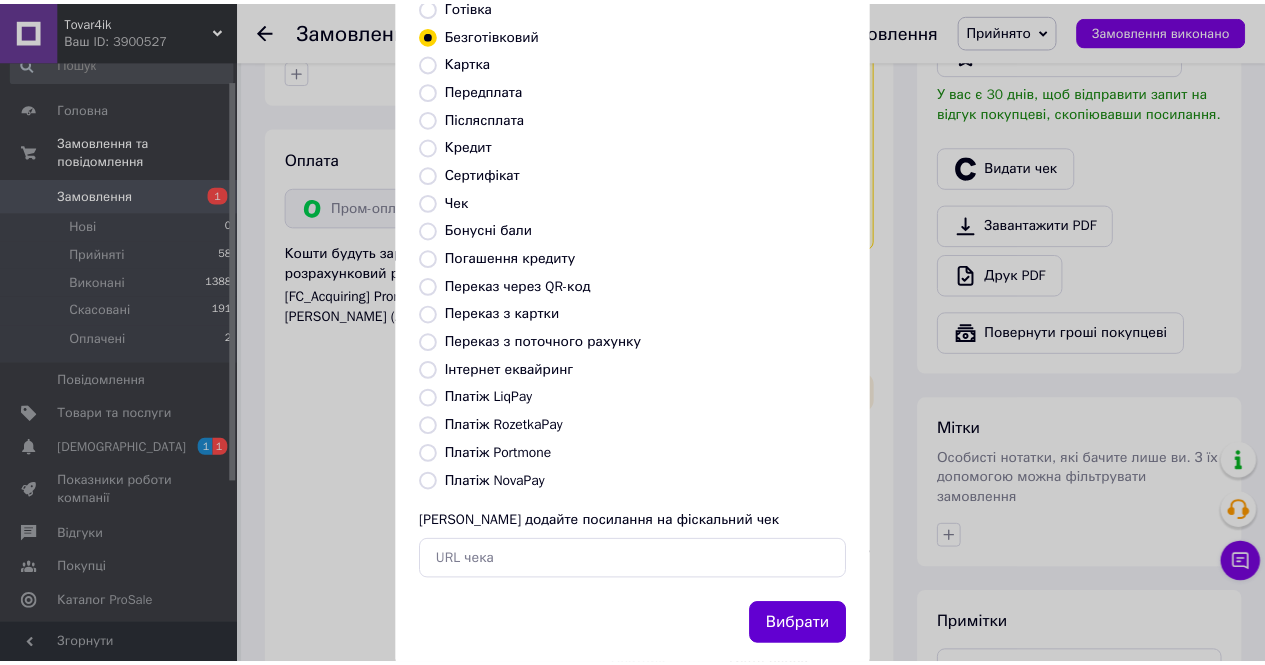 scroll, scrollTop: 194, scrollLeft: 0, axis: vertical 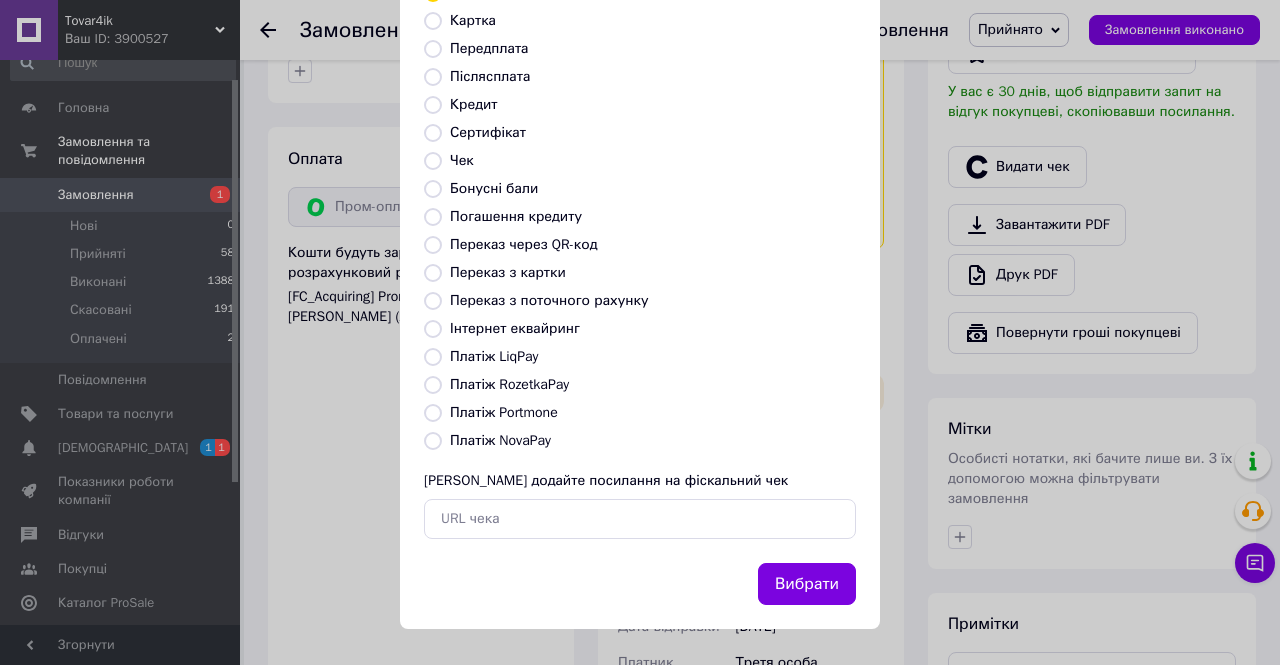 drag, startPoint x: 790, startPoint y: 595, endPoint x: 648, endPoint y: 532, distance: 155.34799 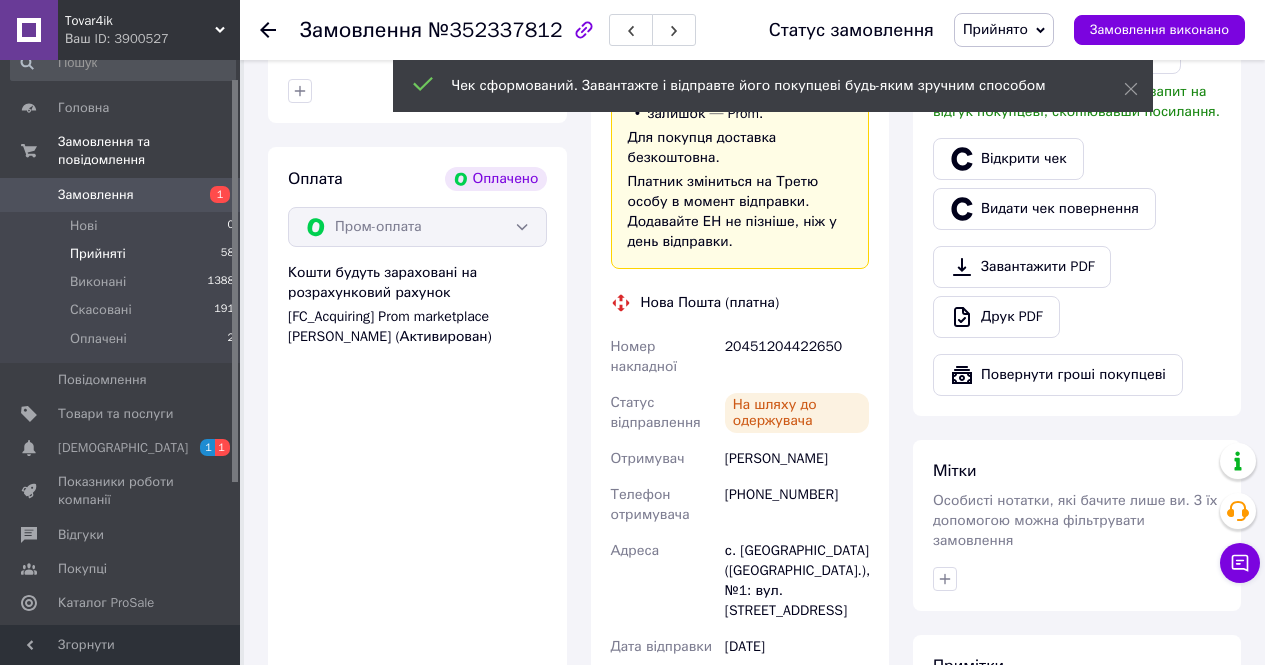 click on "Прийняті" at bounding box center (98, 254) 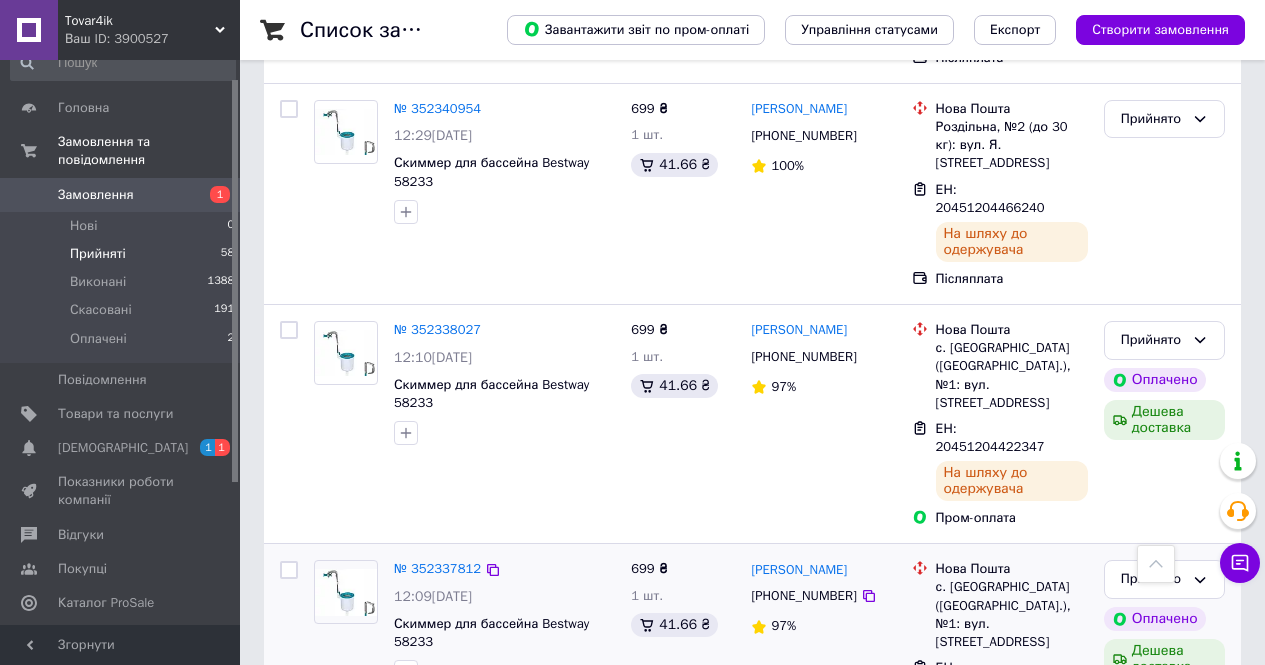 scroll, scrollTop: 2000, scrollLeft: 0, axis: vertical 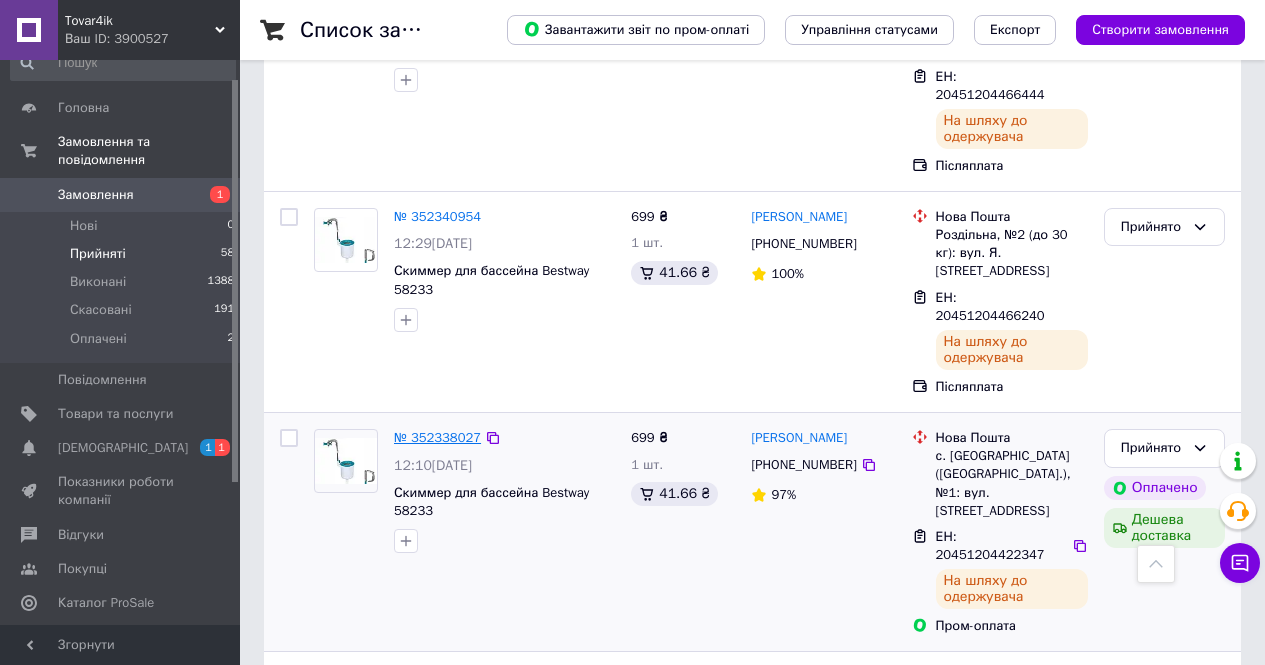 click on "№ 352338027" at bounding box center (437, 437) 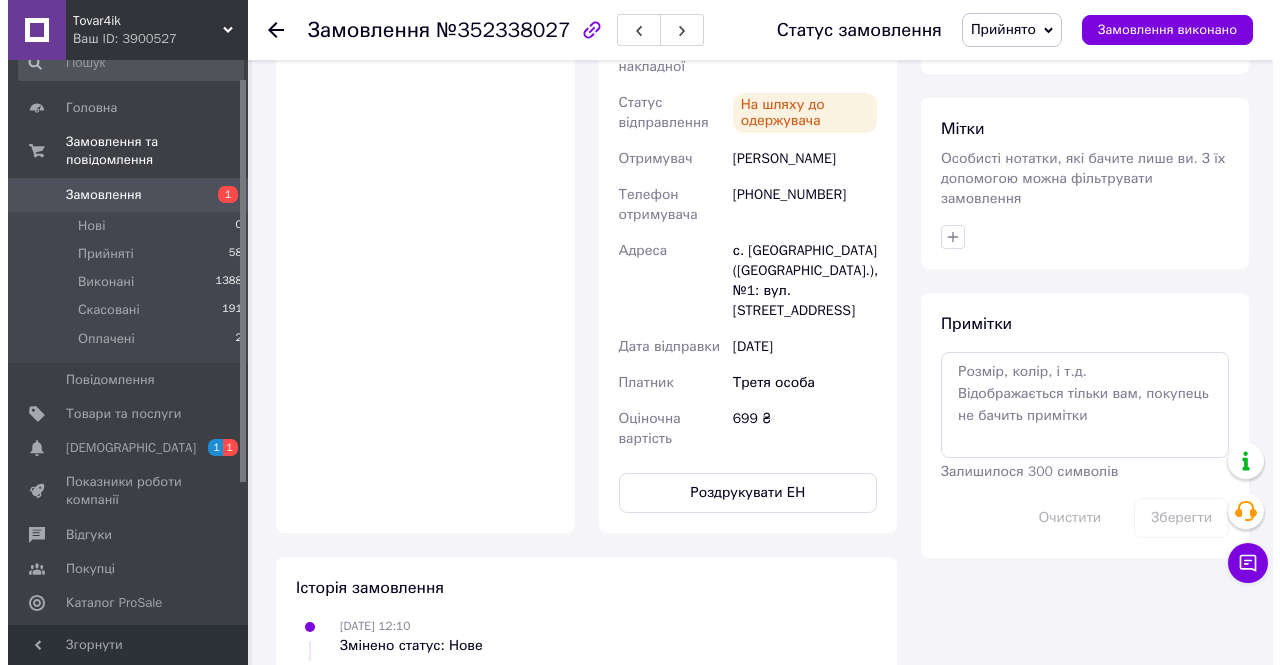 scroll, scrollTop: 529, scrollLeft: 0, axis: vertical 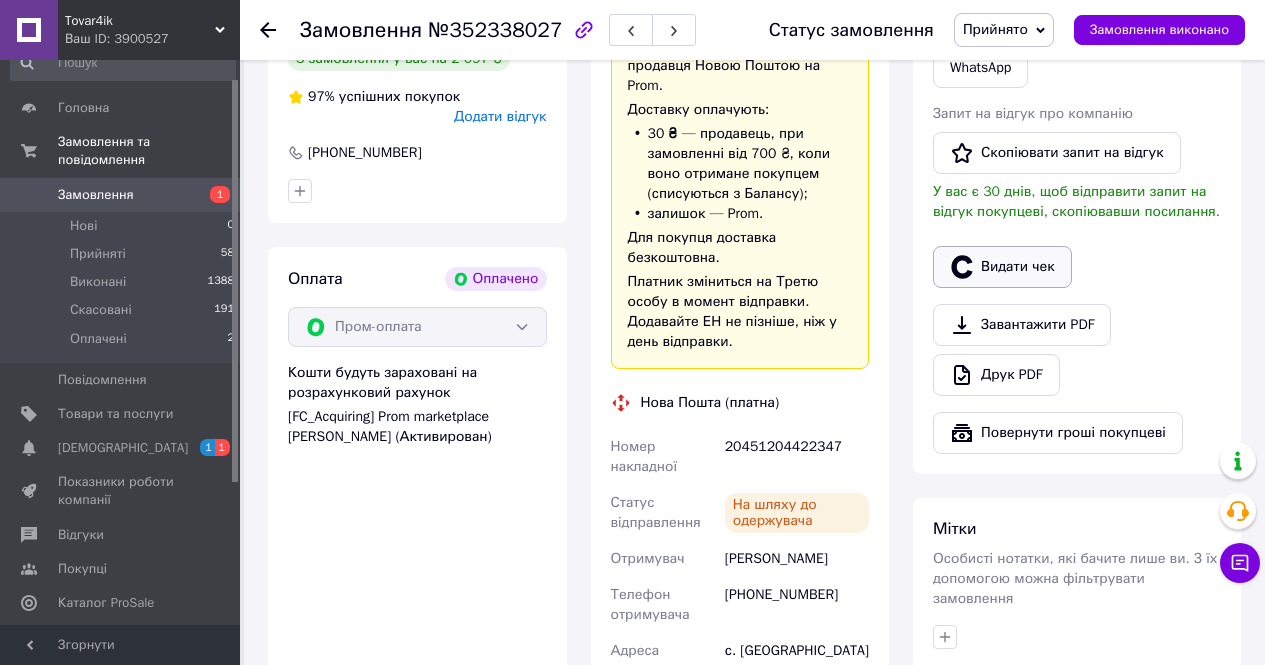 click on "Видати чек" at bounding box center [1002, 267] 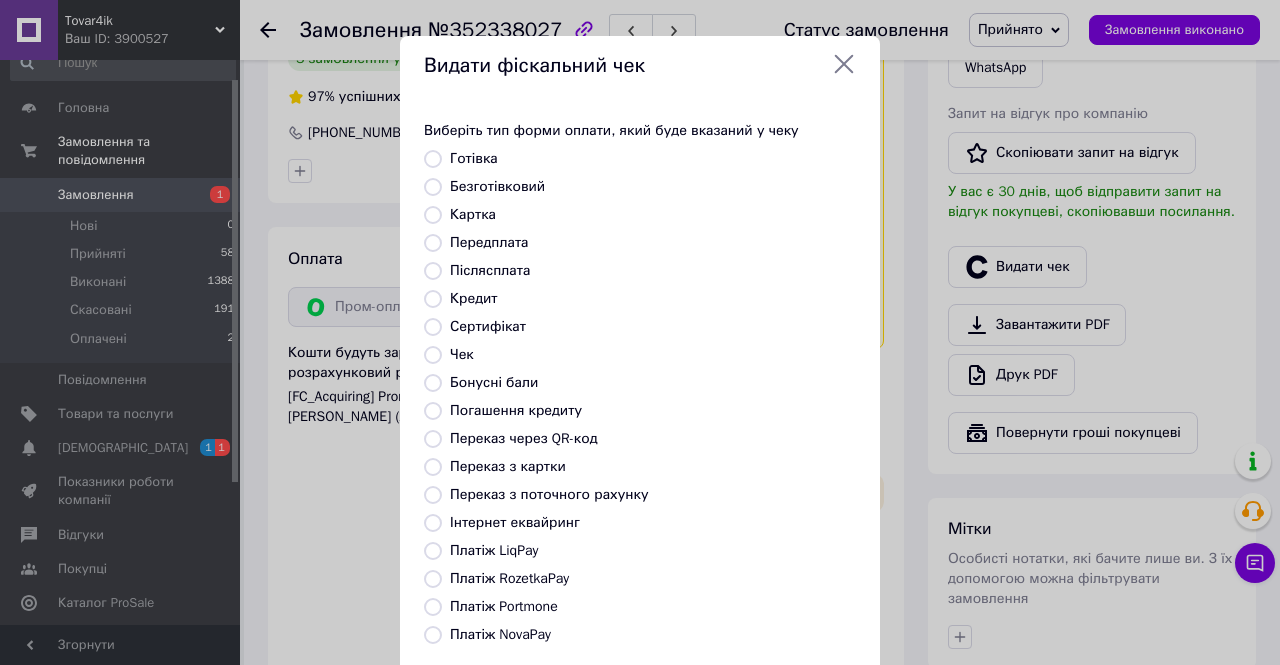 click on "Безготівковий" at bounding box center [497, 186] 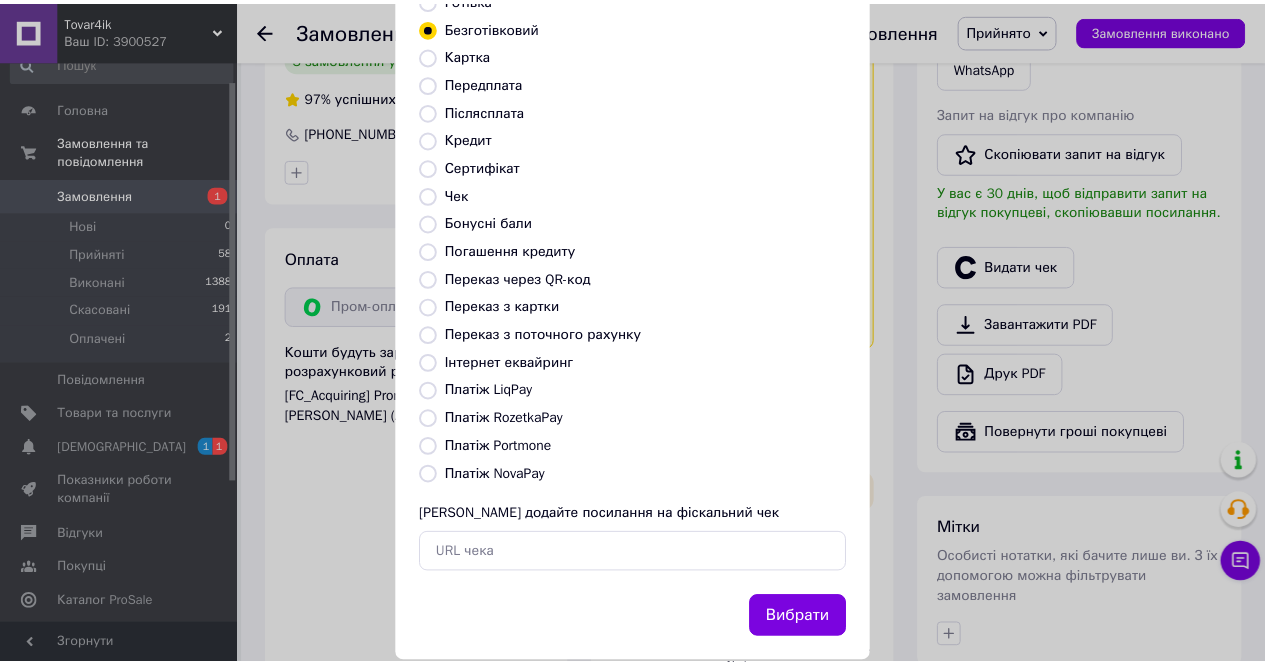 scroll, scrollTop: 194, scrollLeft: 0, axis: vertical 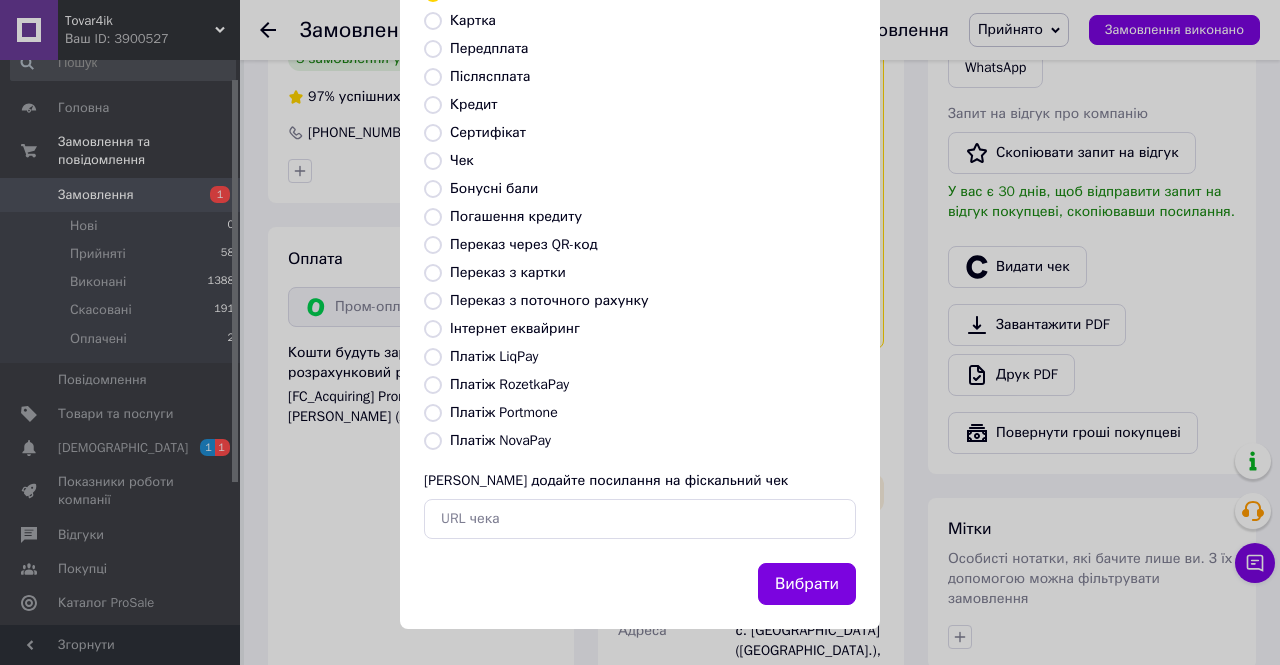 drag, startPoint x: 793, startPoint y: 587, endPoint x: 750, endPoint y: 569, distance: 46.615448 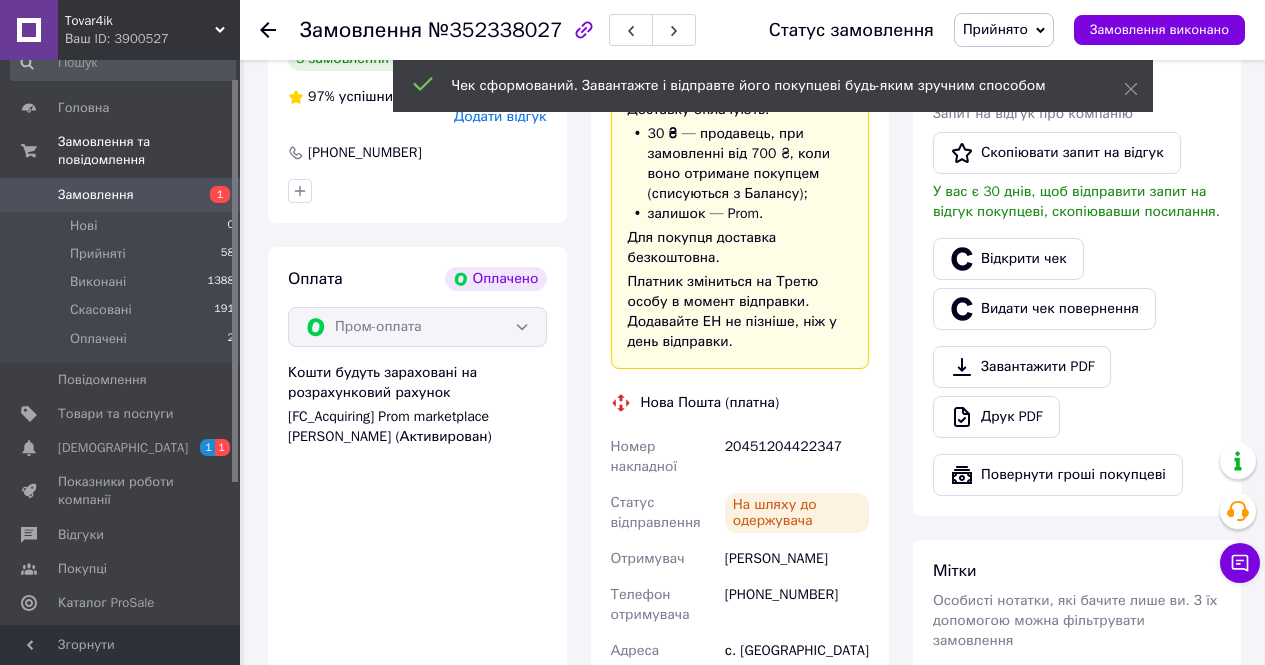 click on "Прийняті" at bounding box center (98, 254) 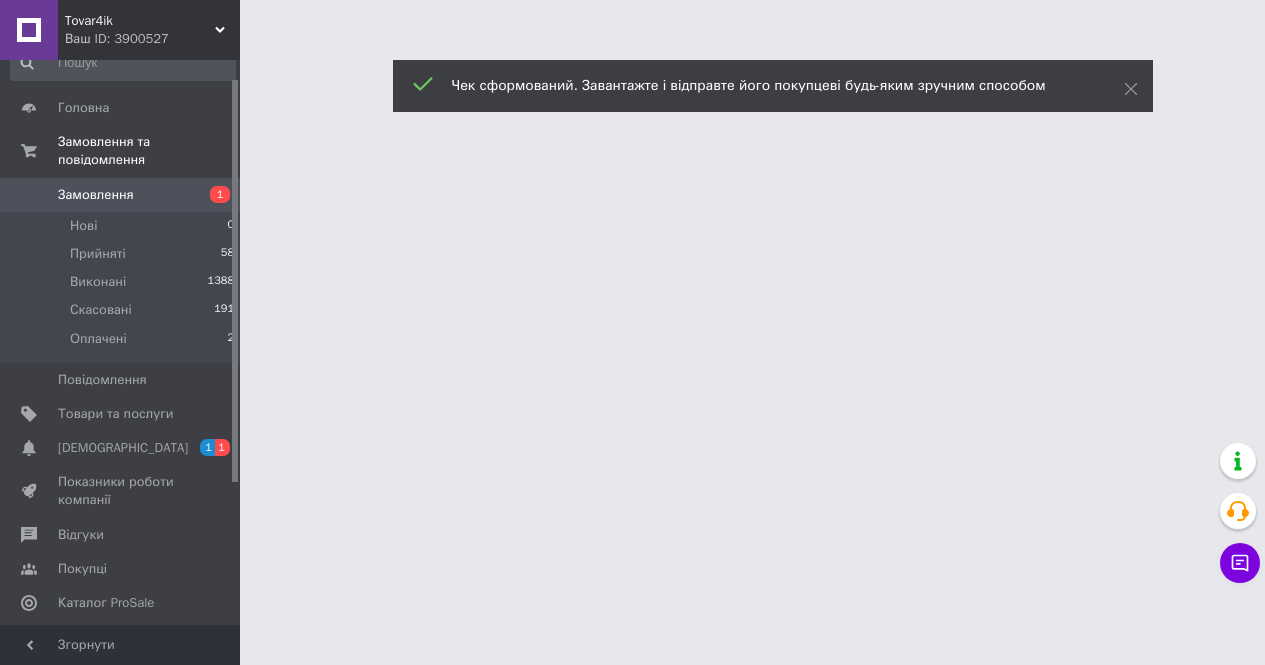 scroll, scrollTop: 0, scrollLeft: 0, axis: both 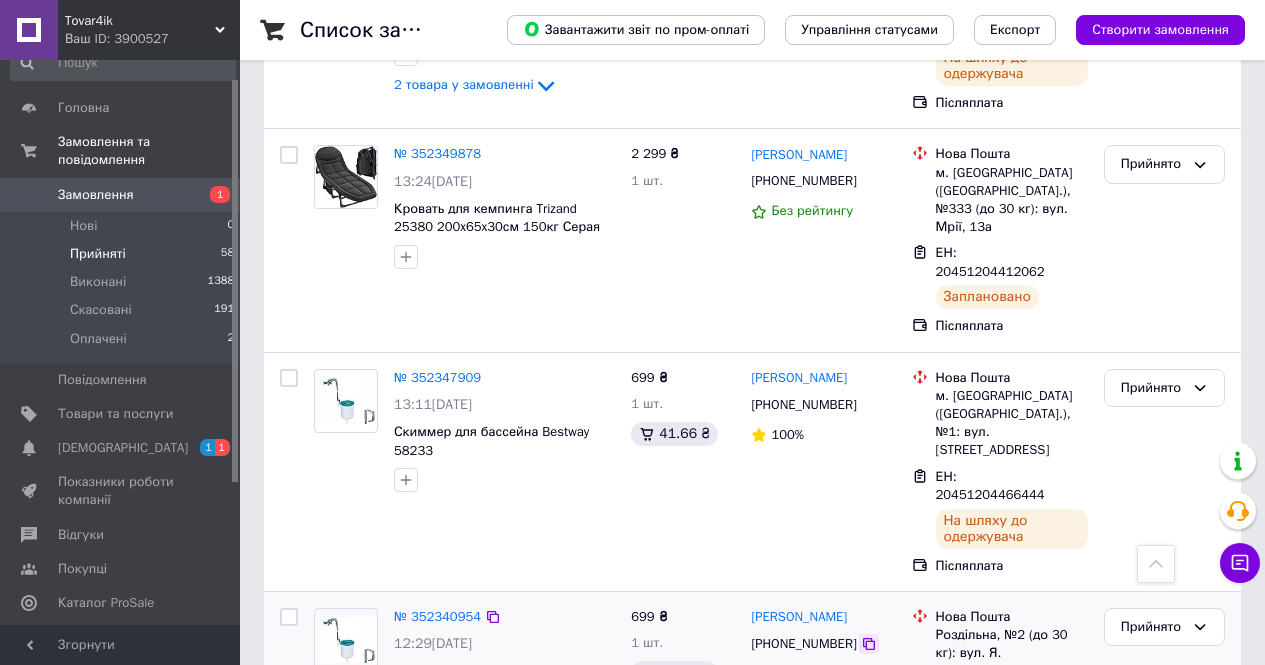 click 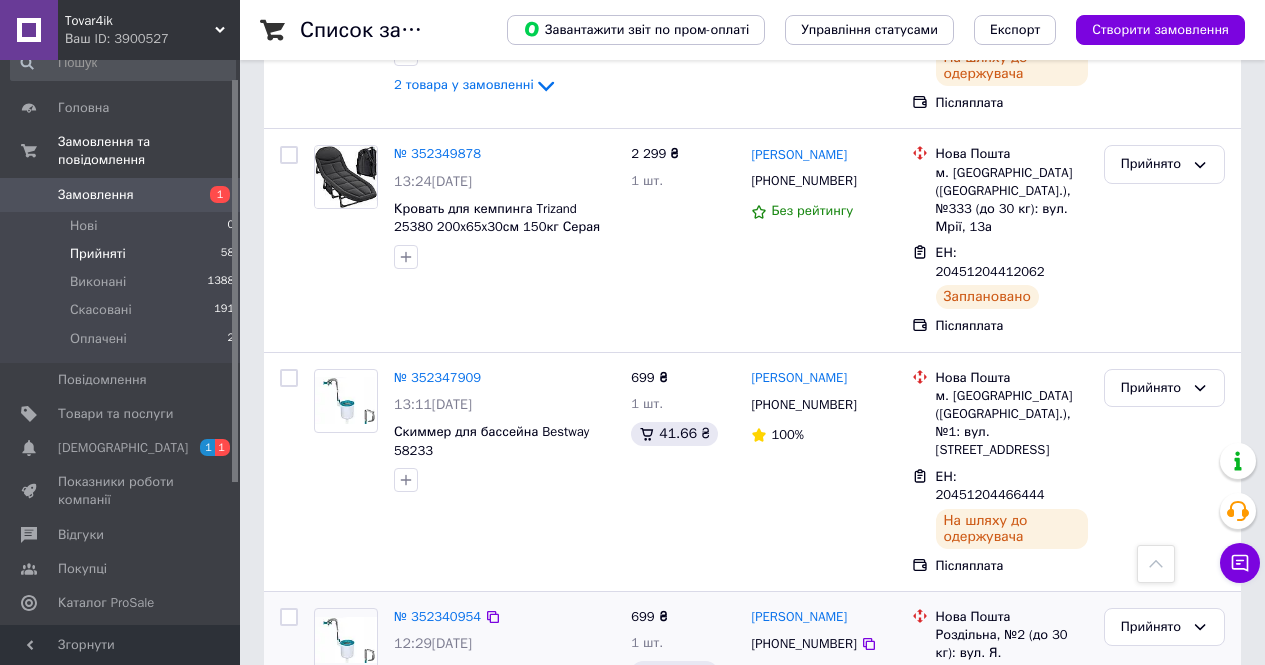 drag, startPoint x: 1071, startPoint y: 503, endPoint x: 1051, endPoint y: 572, distance: 71.8401 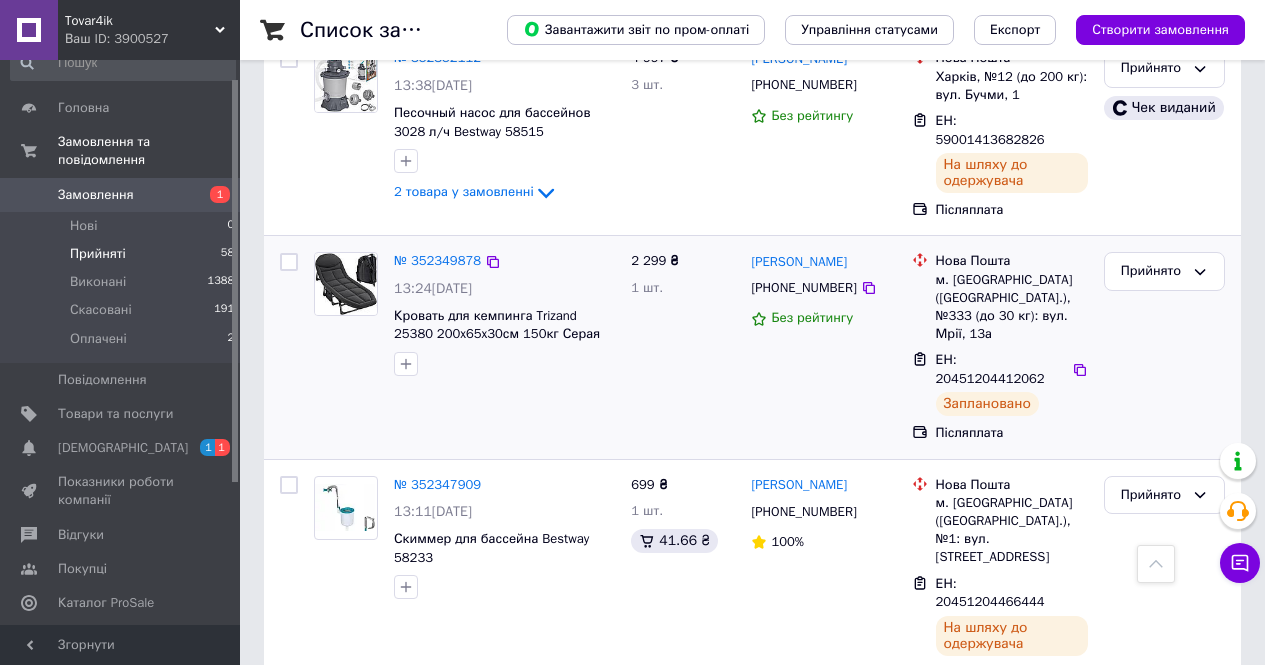 scroll, scrollTop: 1400, scrollLeft: 0, axis: vertical 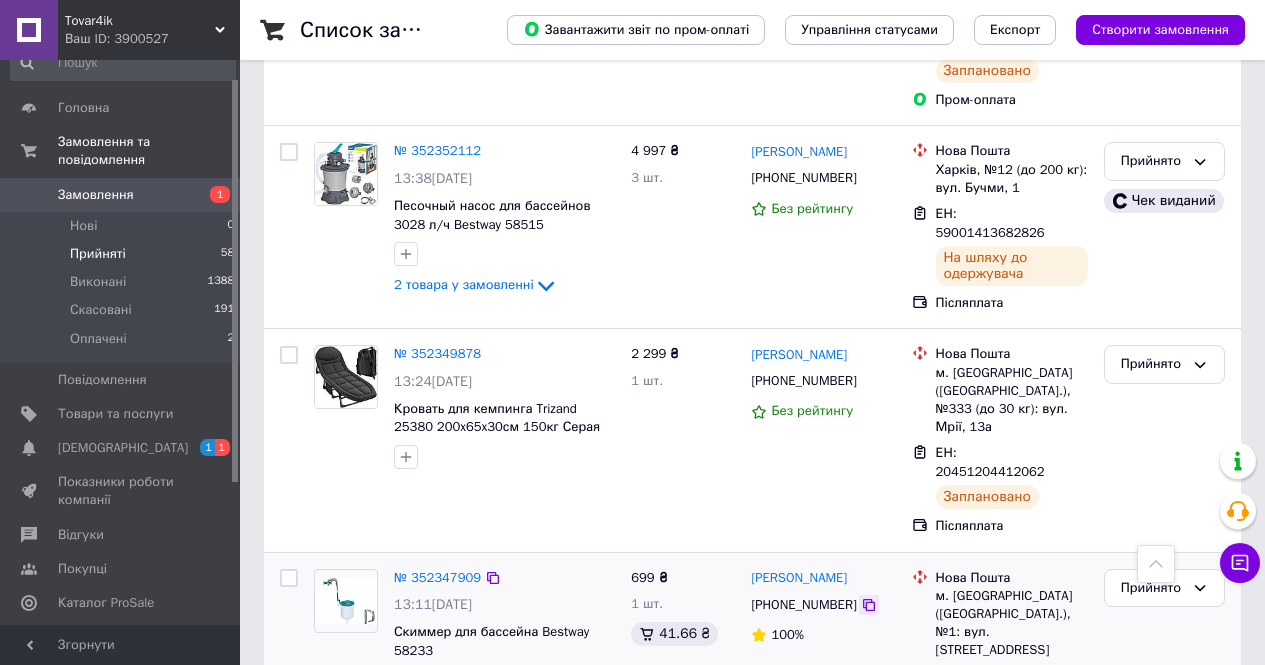 click 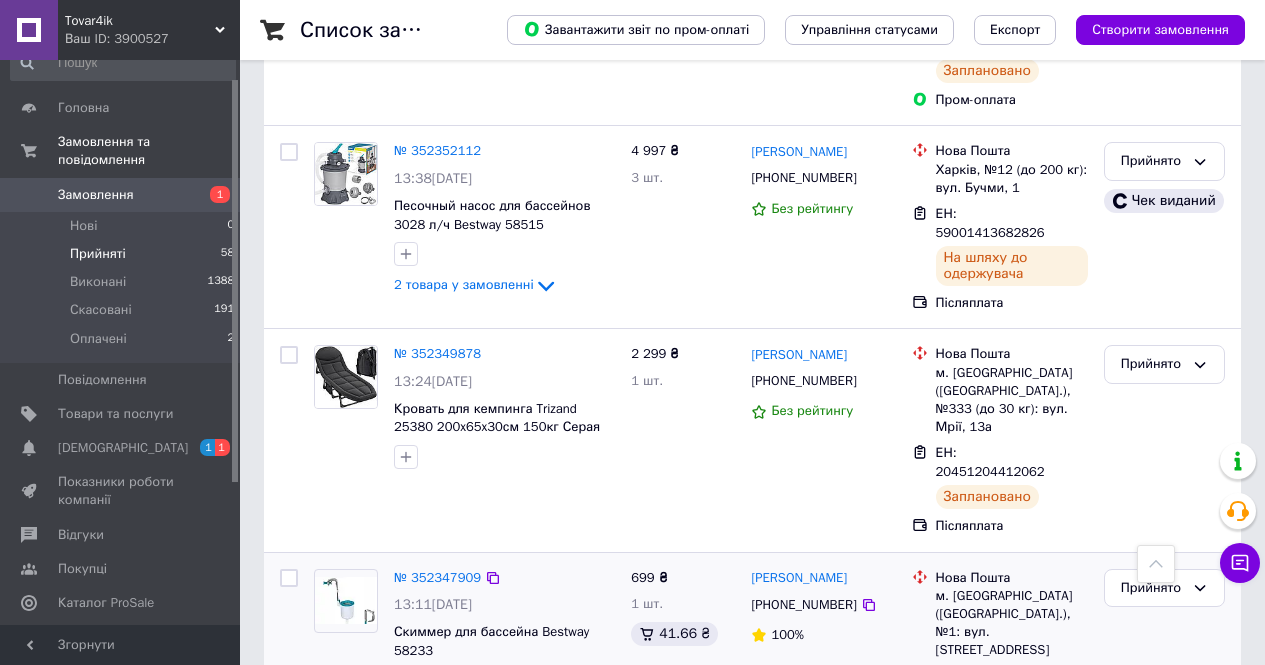 click 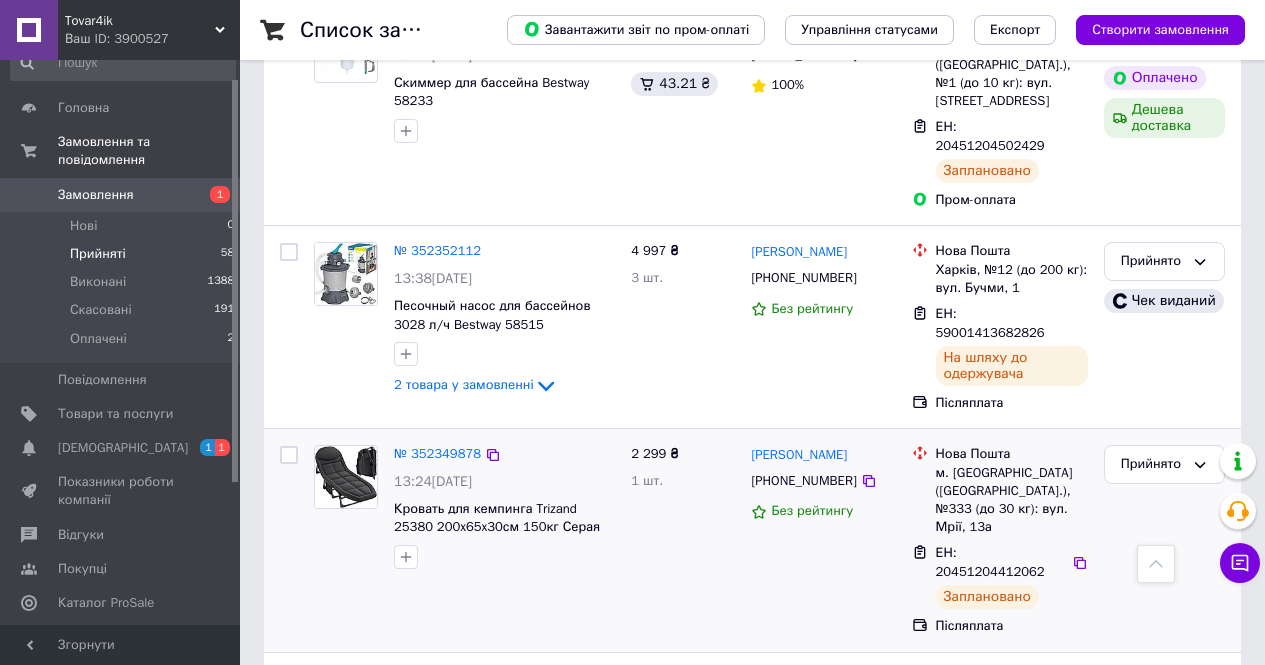 scroll, scrollTop: 1200, scrollLeft: 0, axis: vertical 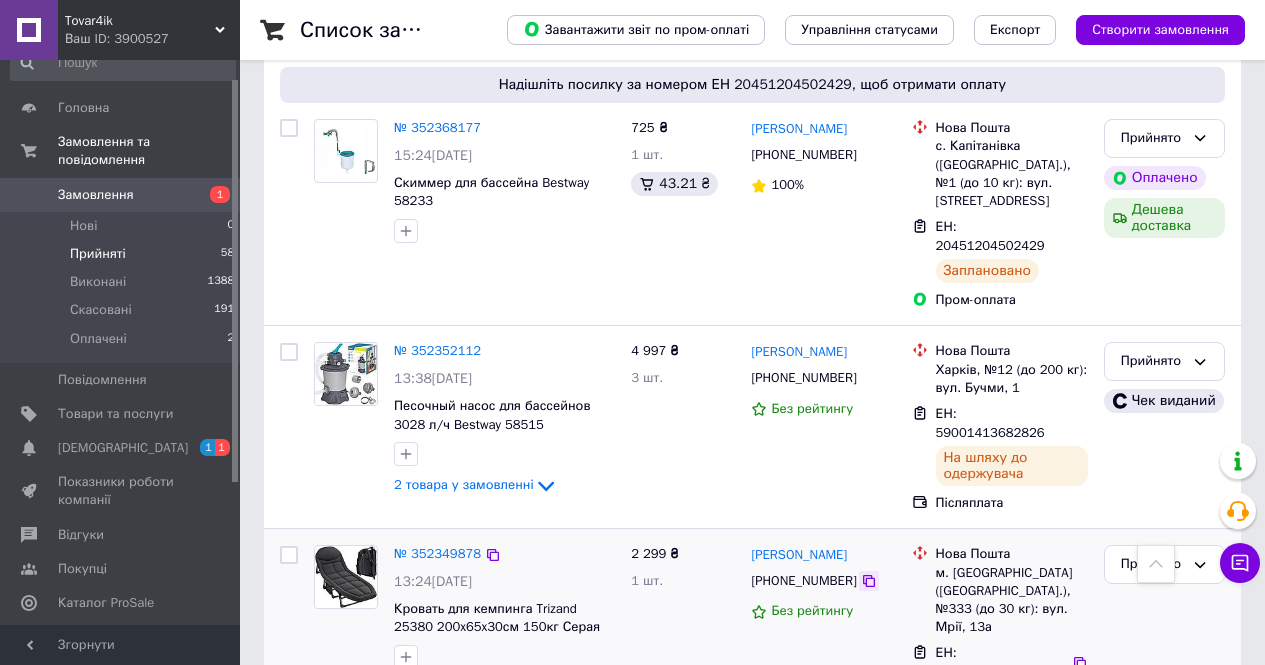 click 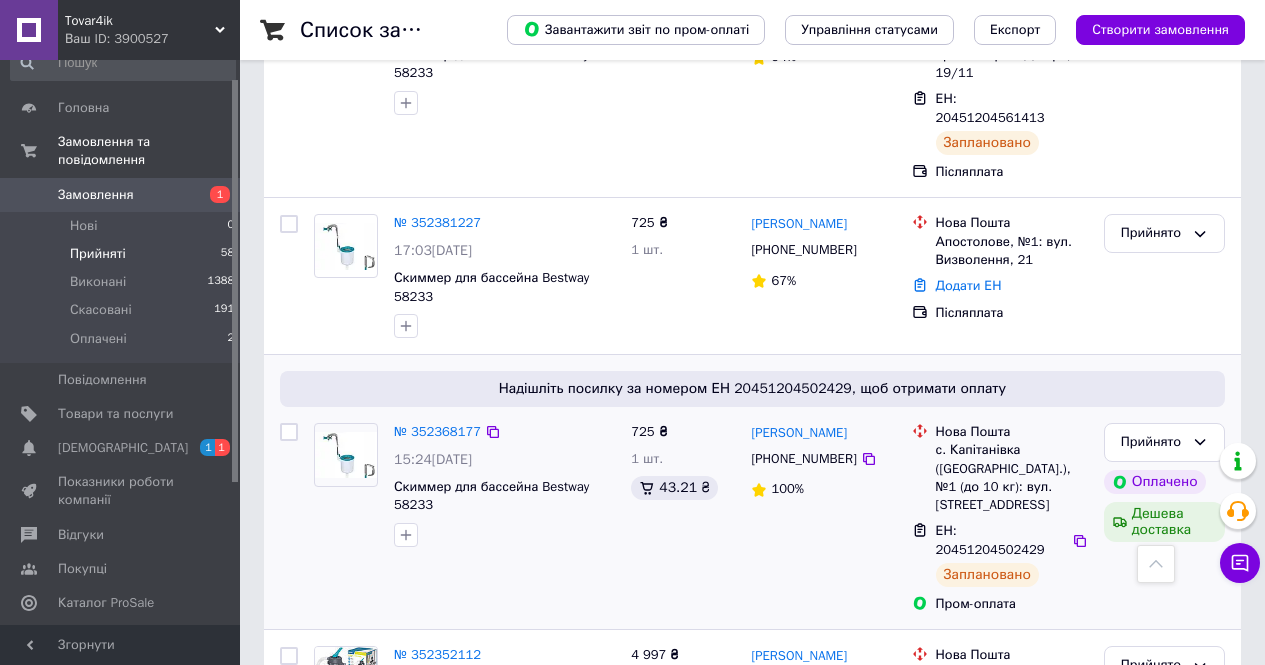 scroll, scrollTop: 800, scrollLeft: 0, axis: vertical 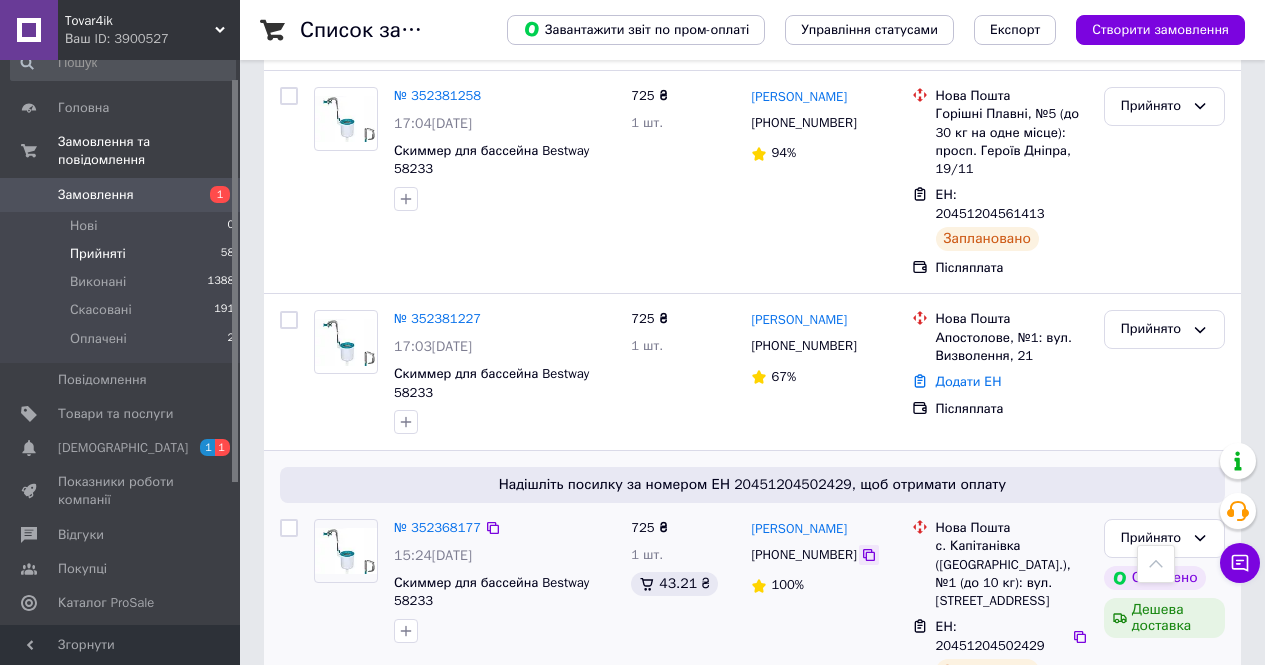 click 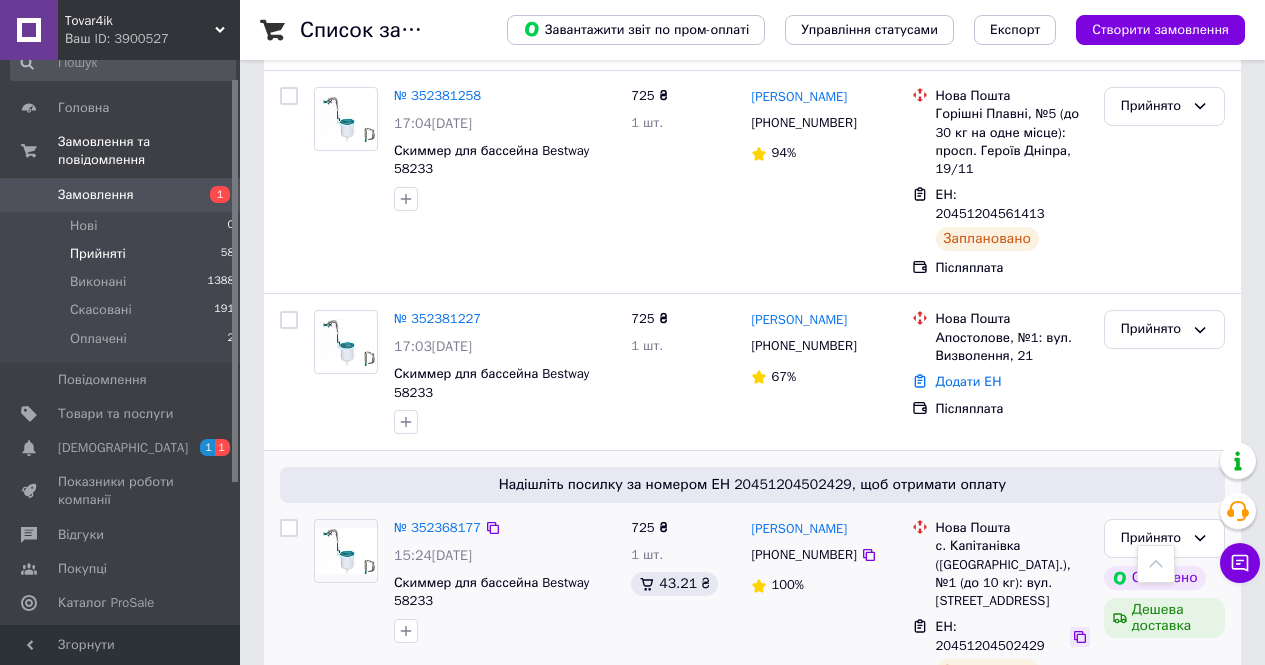 click 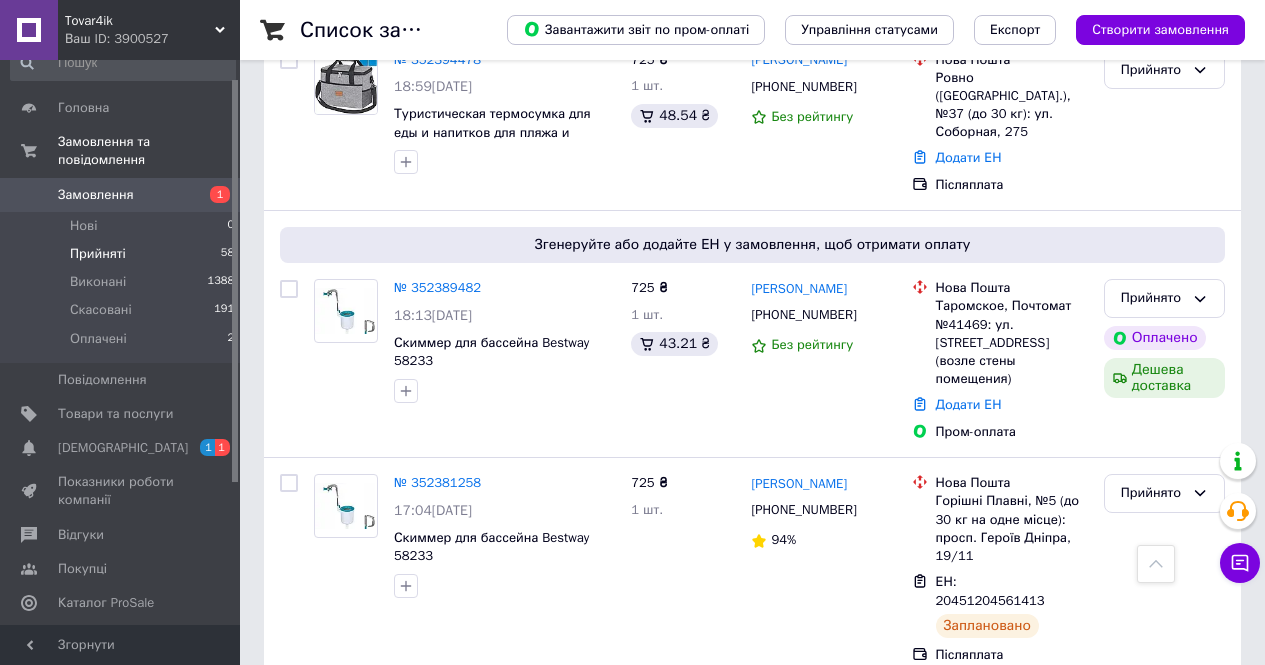 scroll, scrollTop: 400, scrollLeft: 0, axis: vertical 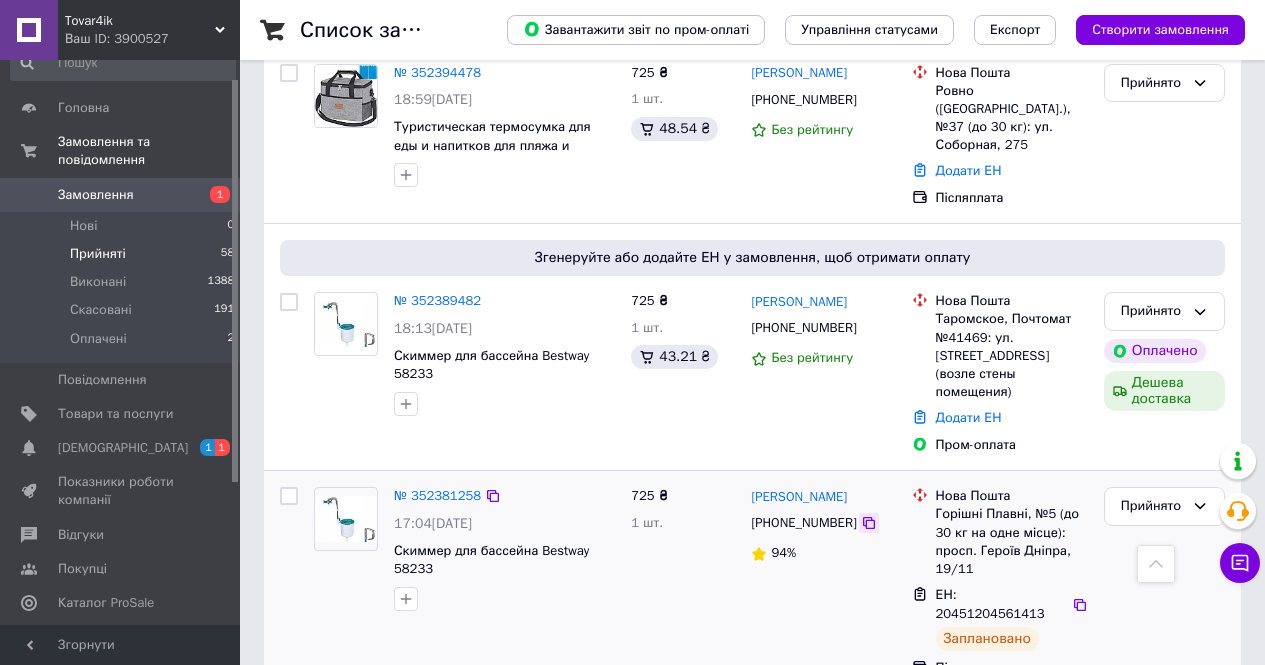 click at bounding box center [869, 523] 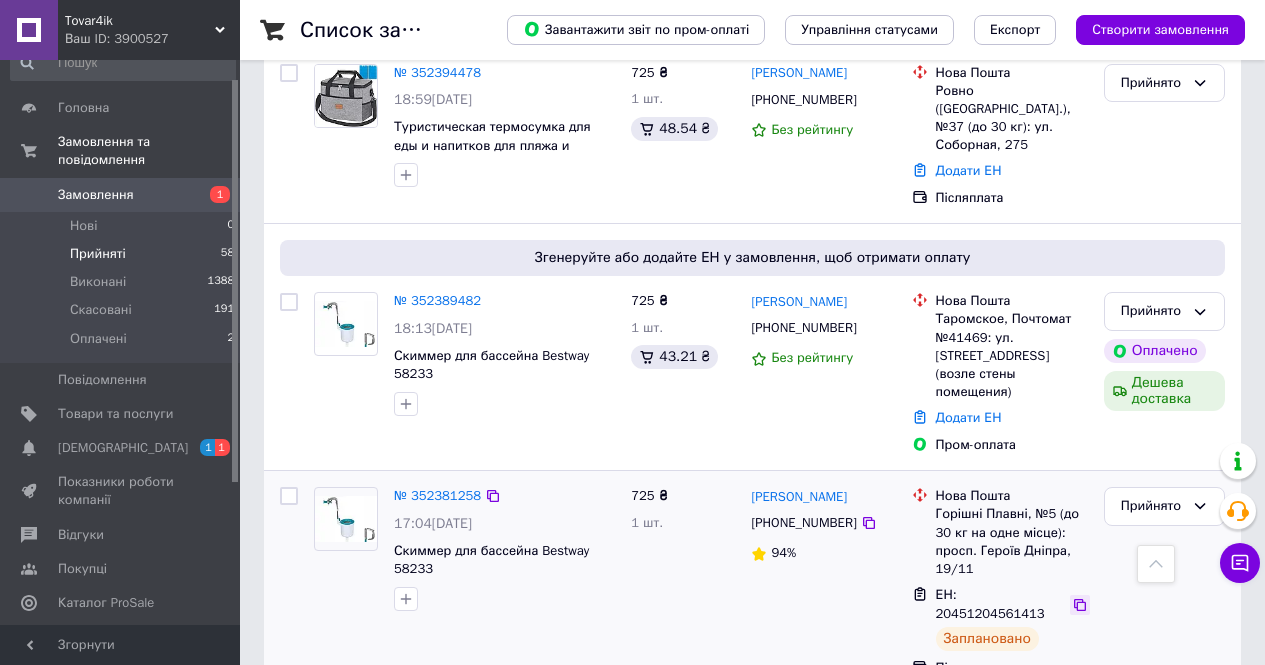 click 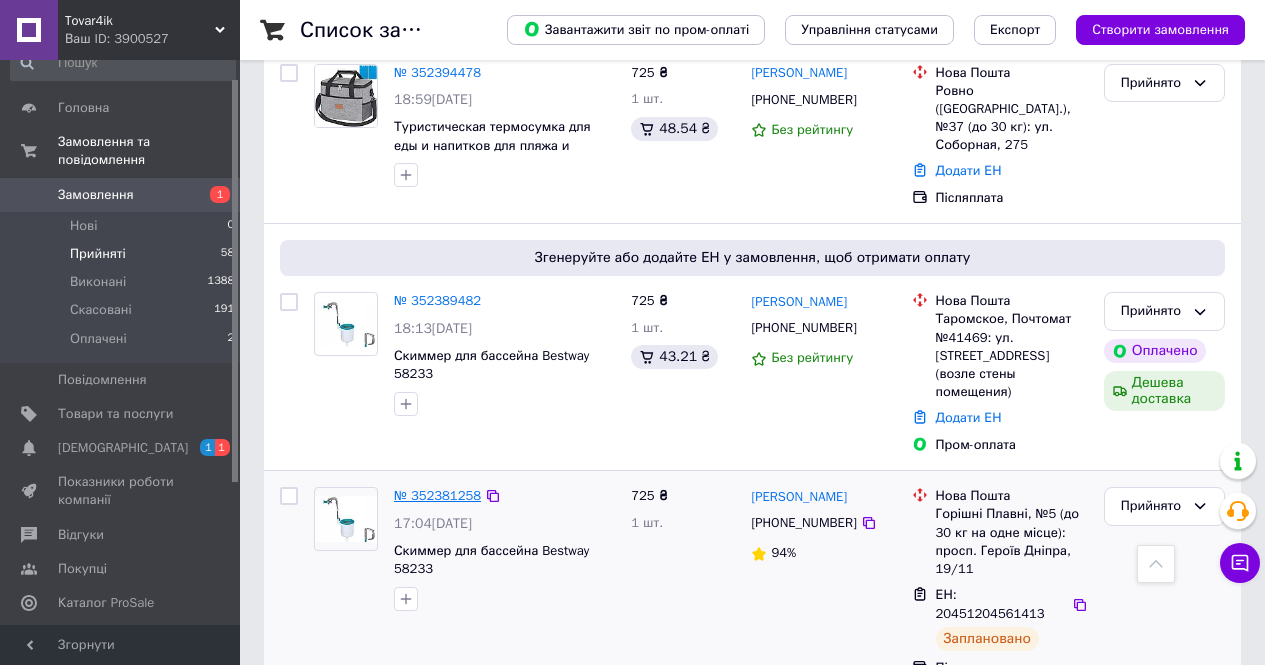 click on "№ 352381258" at bounding box center [437, 495] 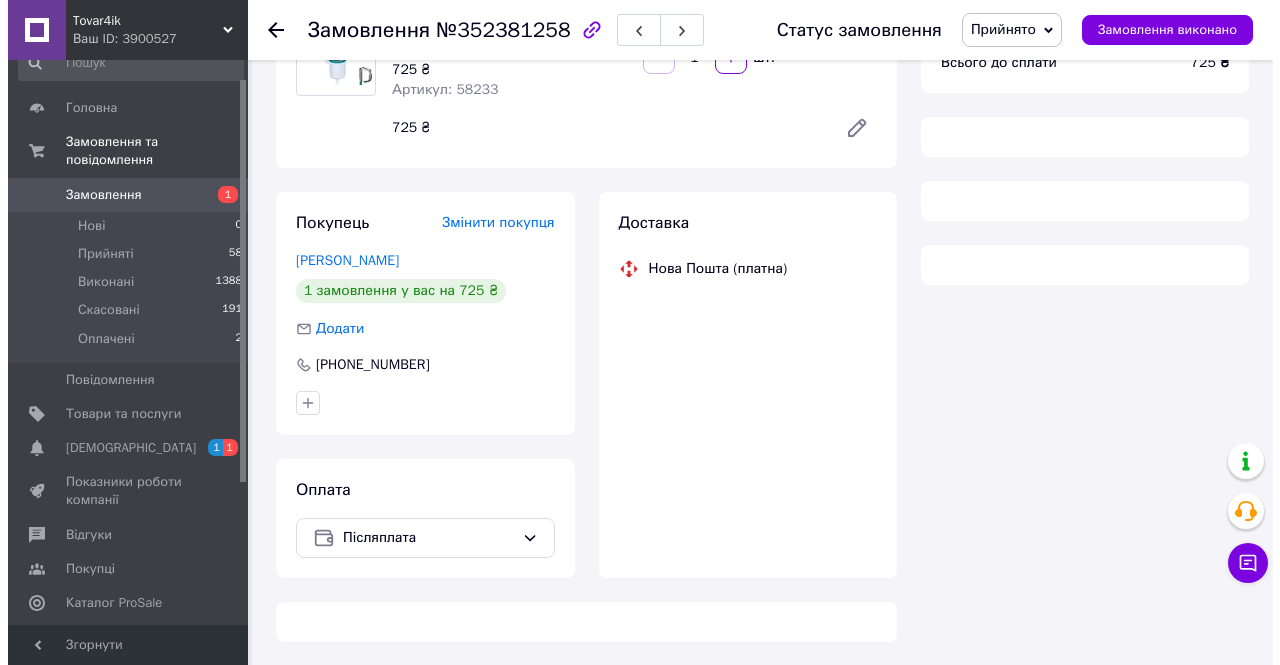 scroll, scrollTop: 400, scrollLeft: 0, axis: vertical 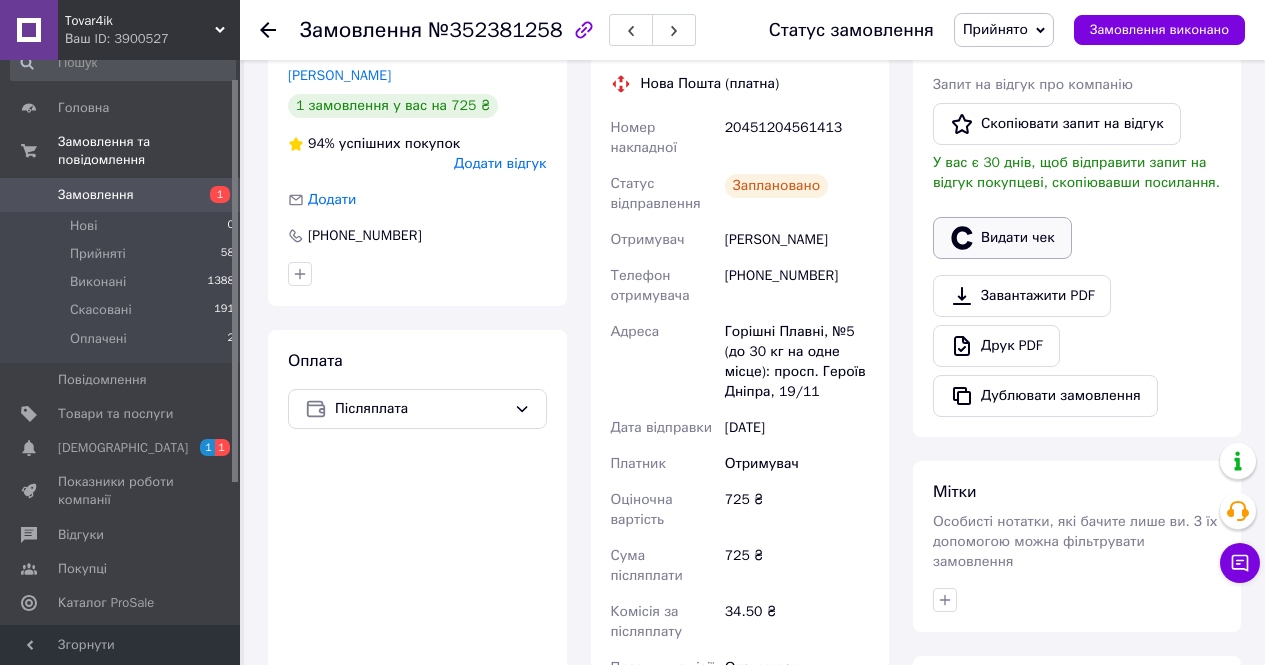 click on "Видати чек" at bounding box center [1002, 238] 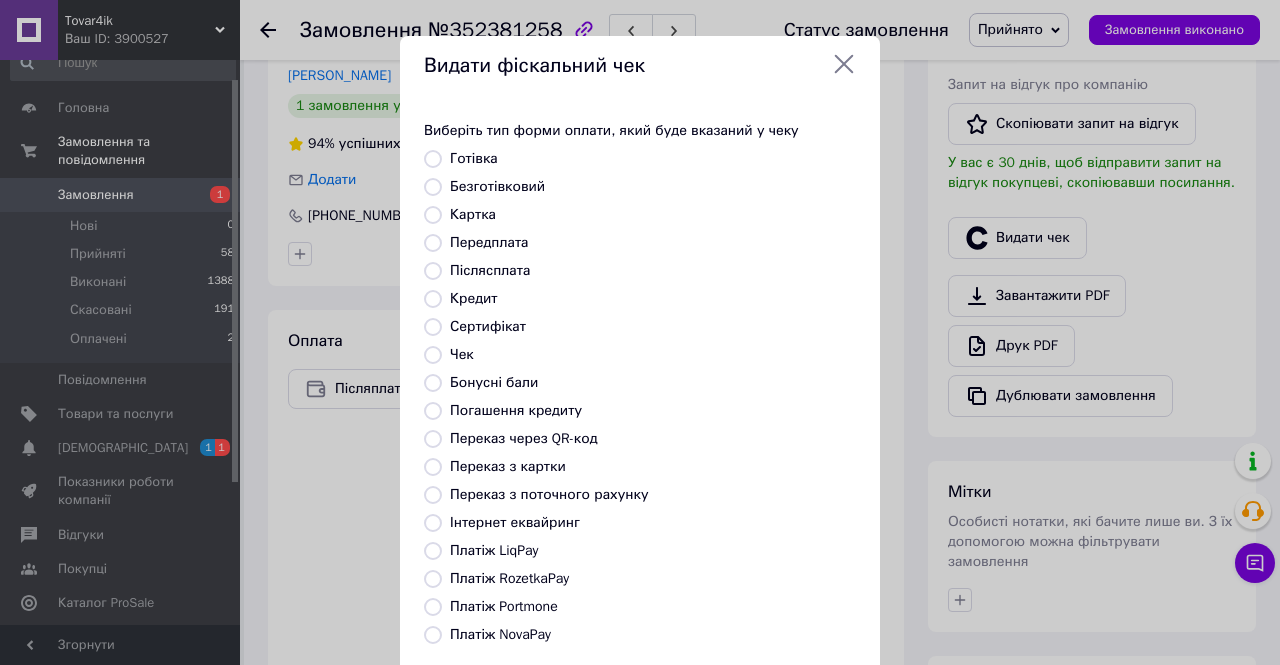 click on "Післясплата" at bounding box center [490, 270] 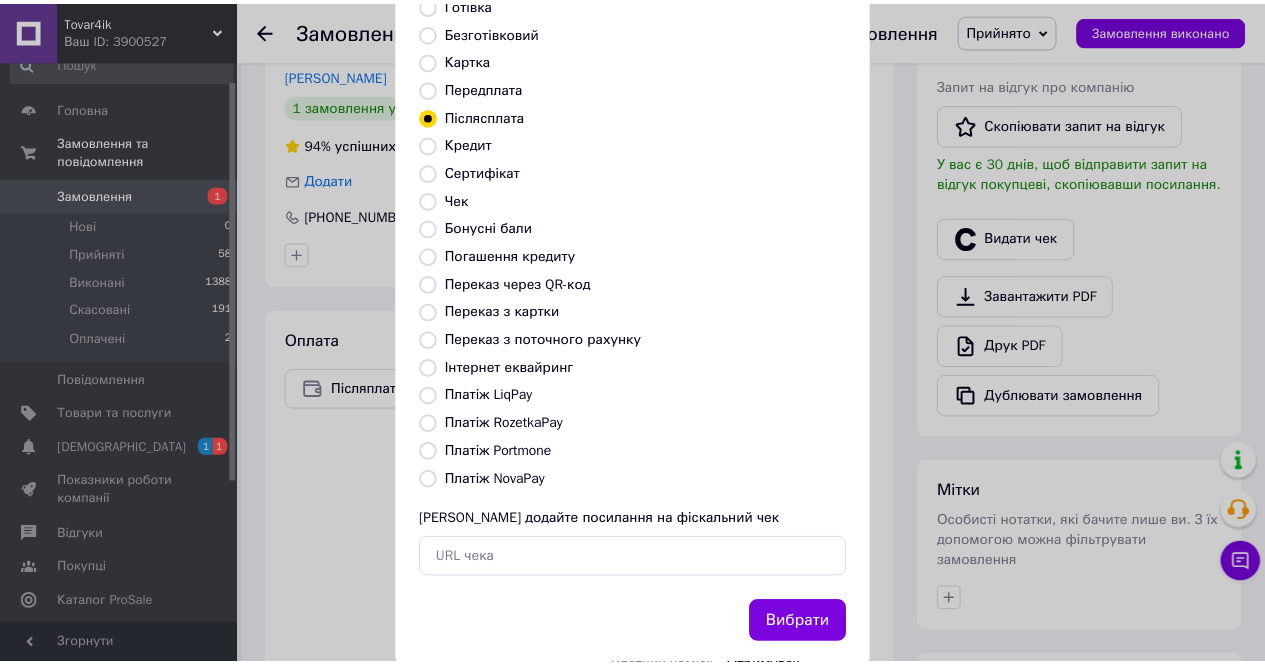 scroll, scrollTop: 194, scrollLeft: 0, axis: vertical 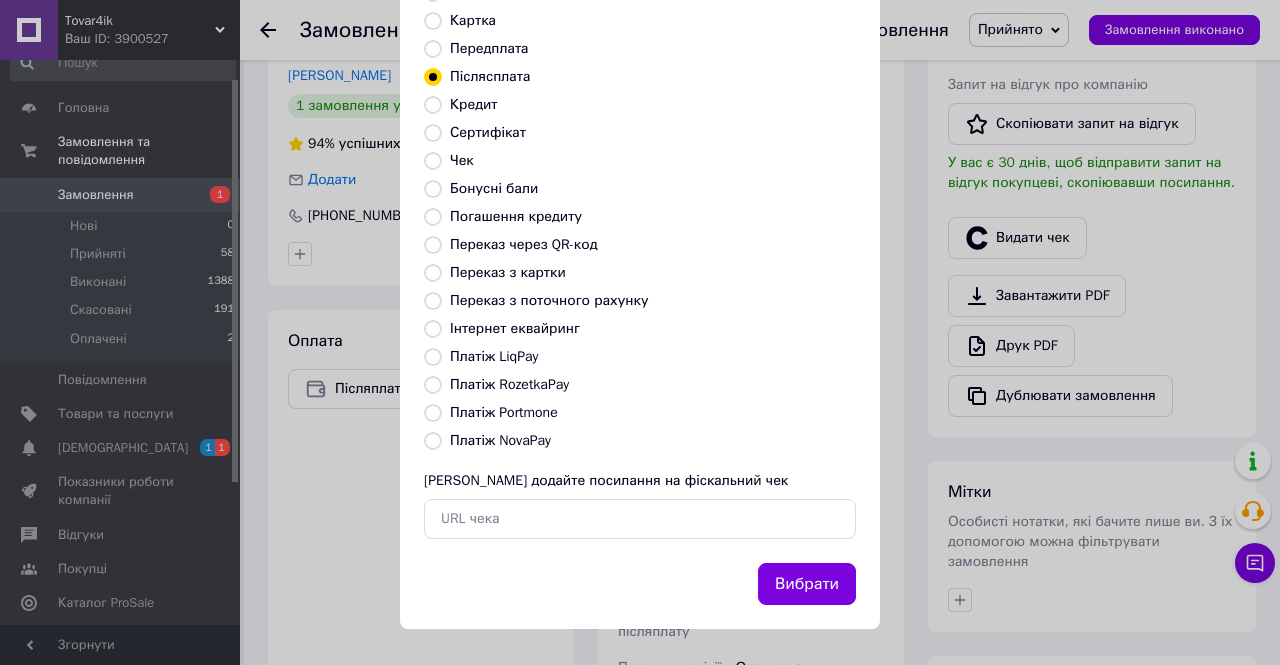 click on "Вибрати" at bounding box center [807, 584] 